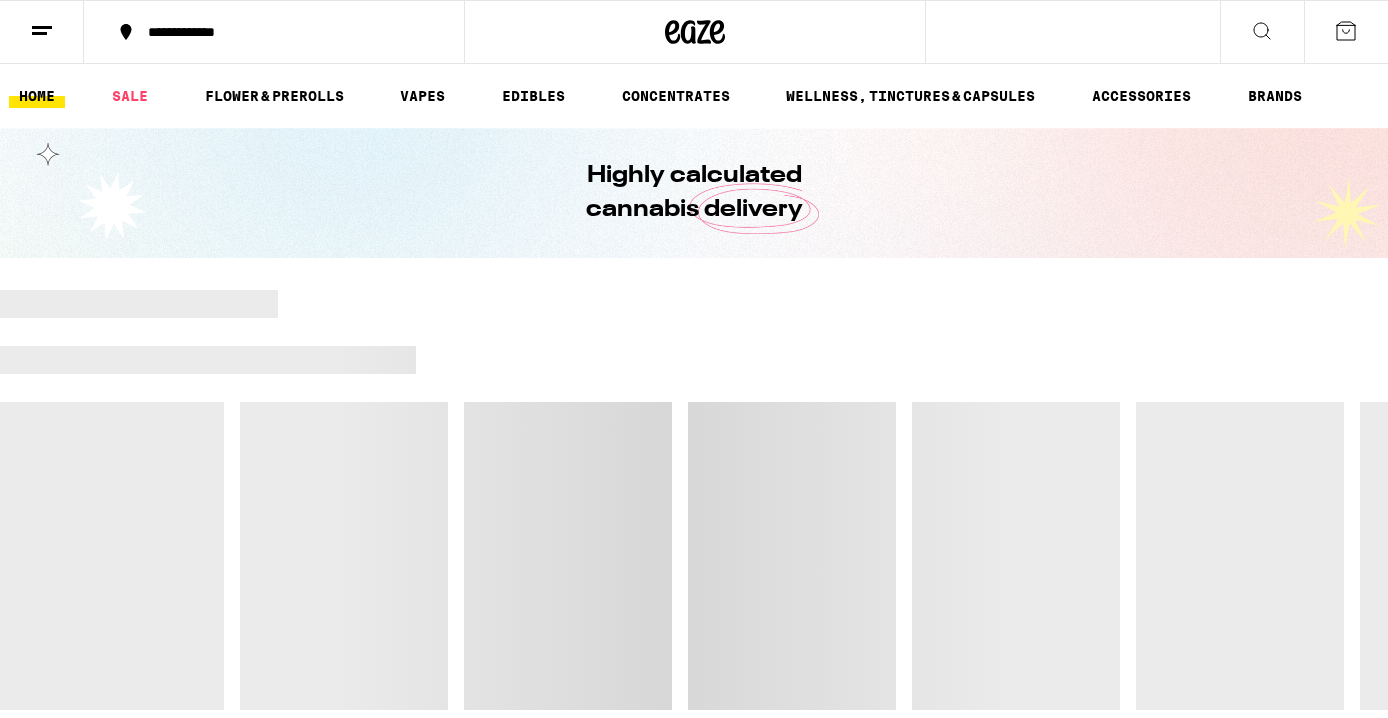 scroll, scrollTop: 0, scrollLeft: 0, axis: both 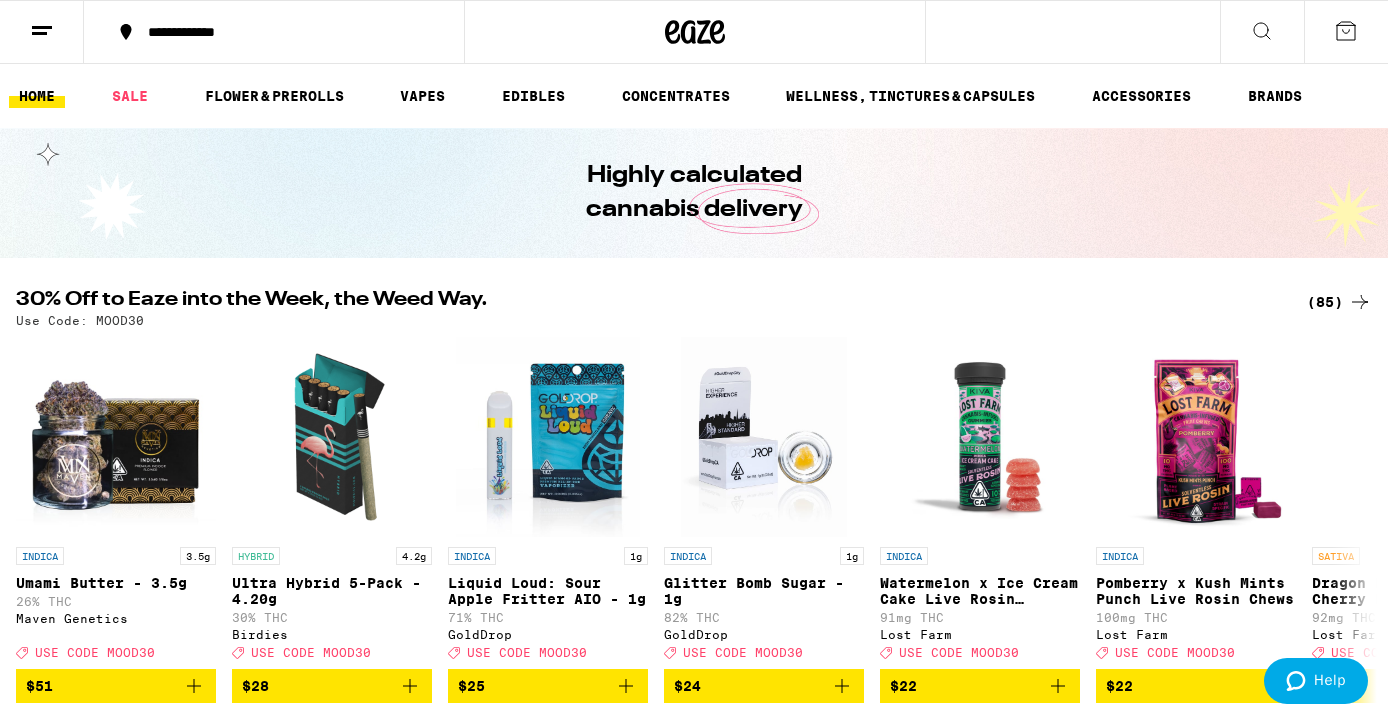 click 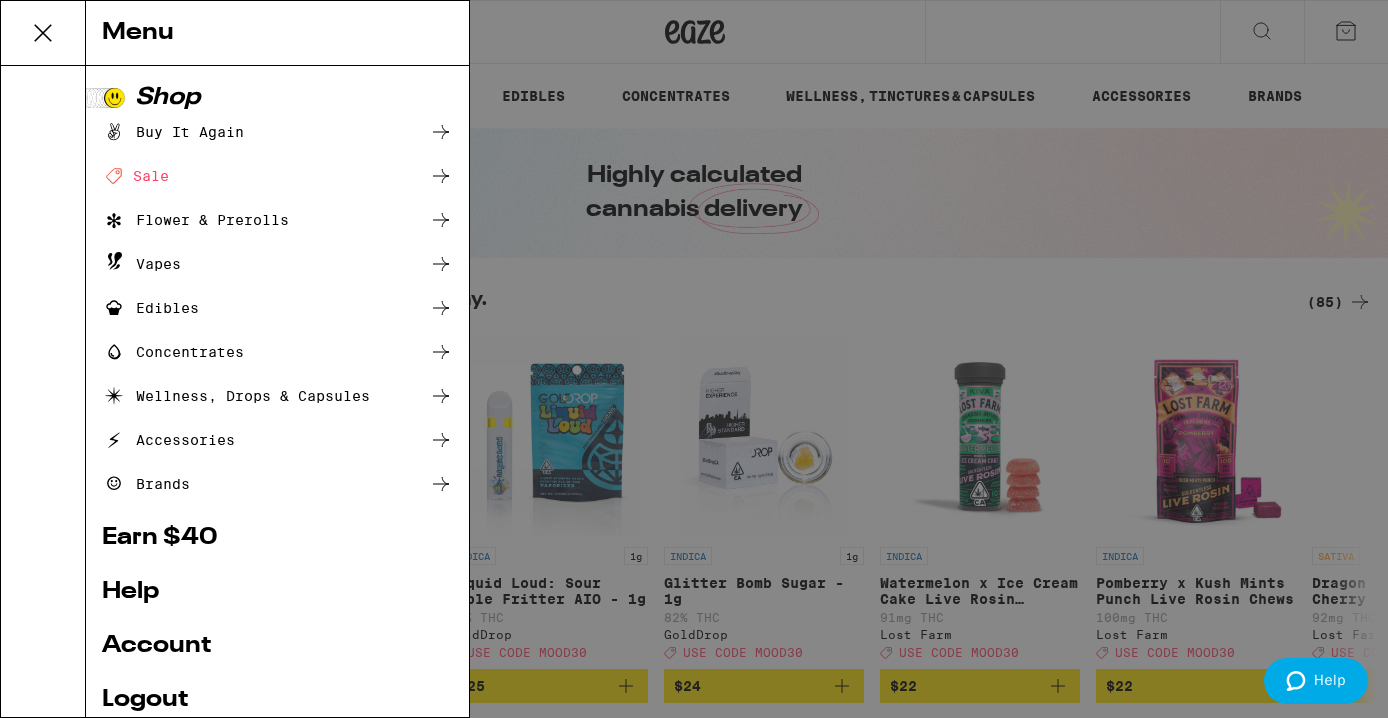 click on "Menu Shop Buy It Again Deal Created with Sketch. Sale Flower & Prerolls Vapes Edibles Concentrates Wellness, Drops & Capsules Accessories Brands Earn $ 40 Help Account Logout Blog v  19.41.0" at bounding box center (694, 359) 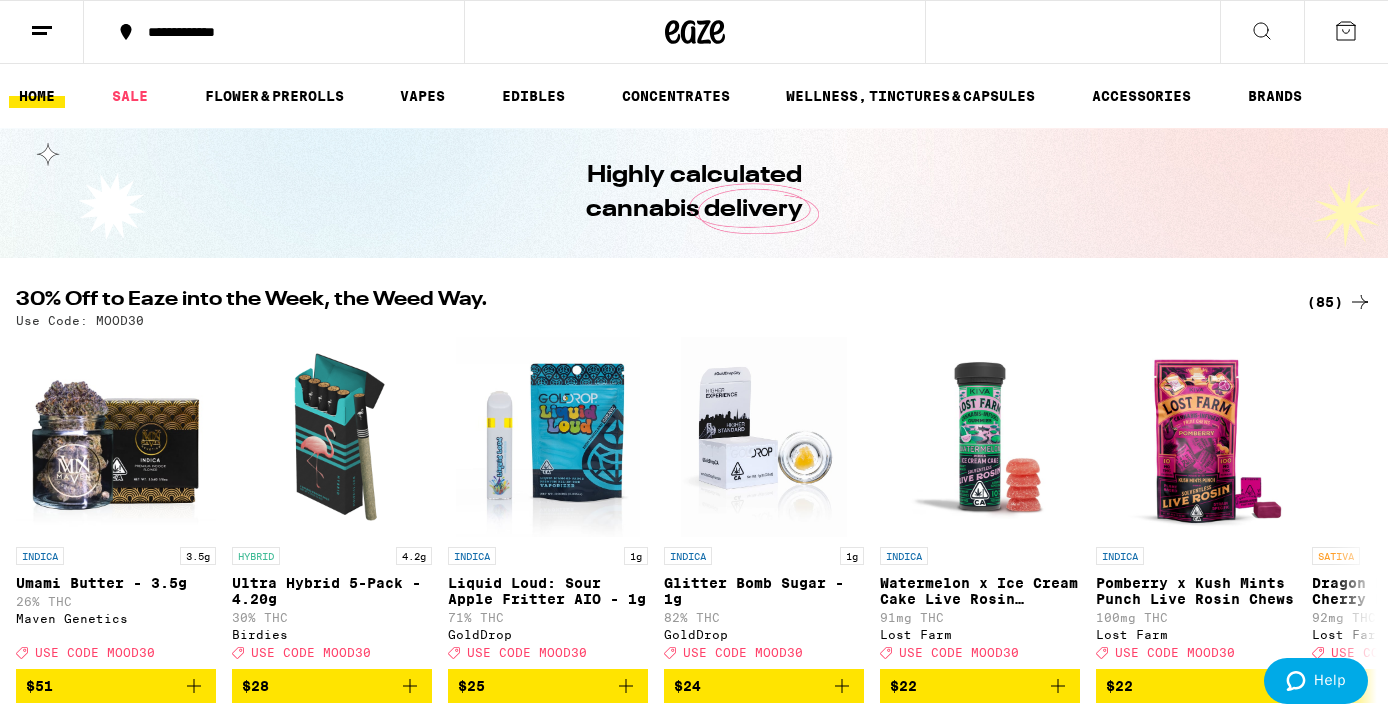 click at bounding box center (1346, 32) 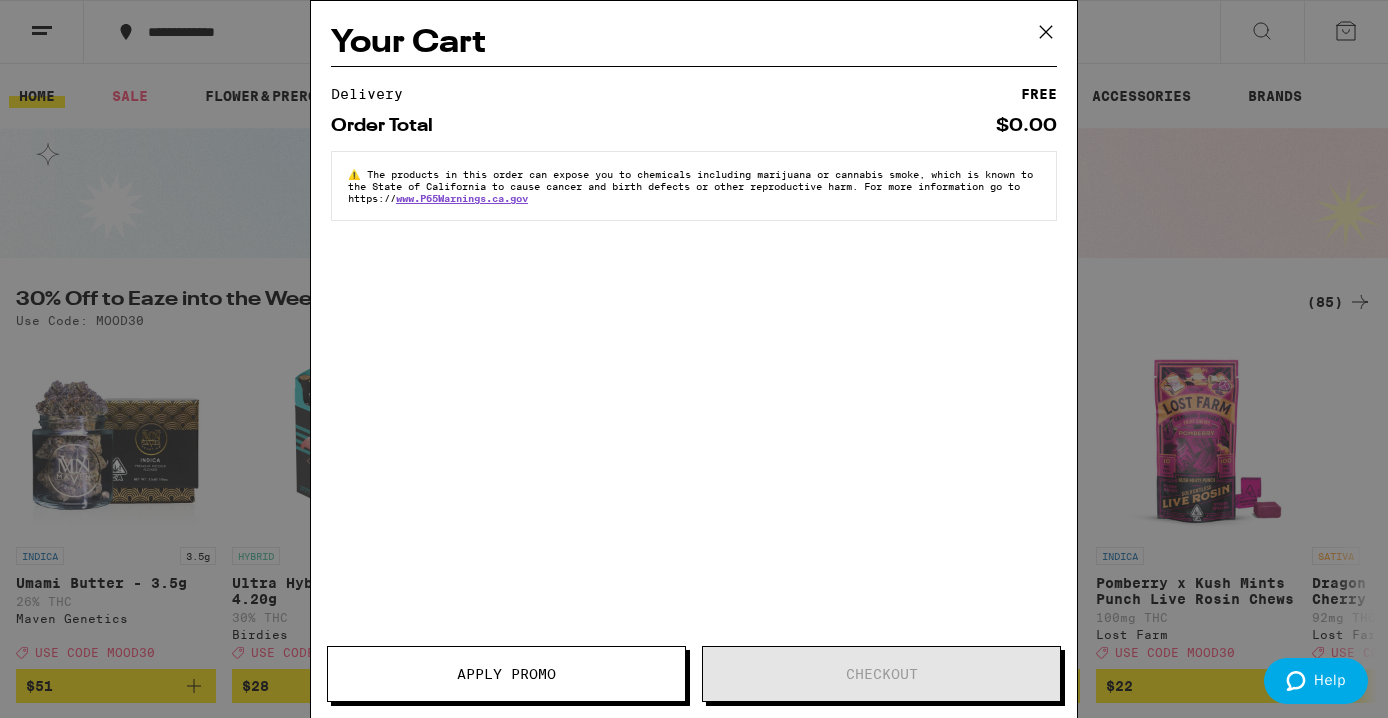 click on "Your Cart Delivery FREE Order Total $0.00 ⚠️ The products in this order can expose you to chemicals including marijuana or cannabis smoke, which is known to the State of California to cause cancer and birth defects or other reproductive harm. For more information go to https:// www.P65Warnings.ca.gov Apply Promo Checkout" at bounding box center (694, 359) 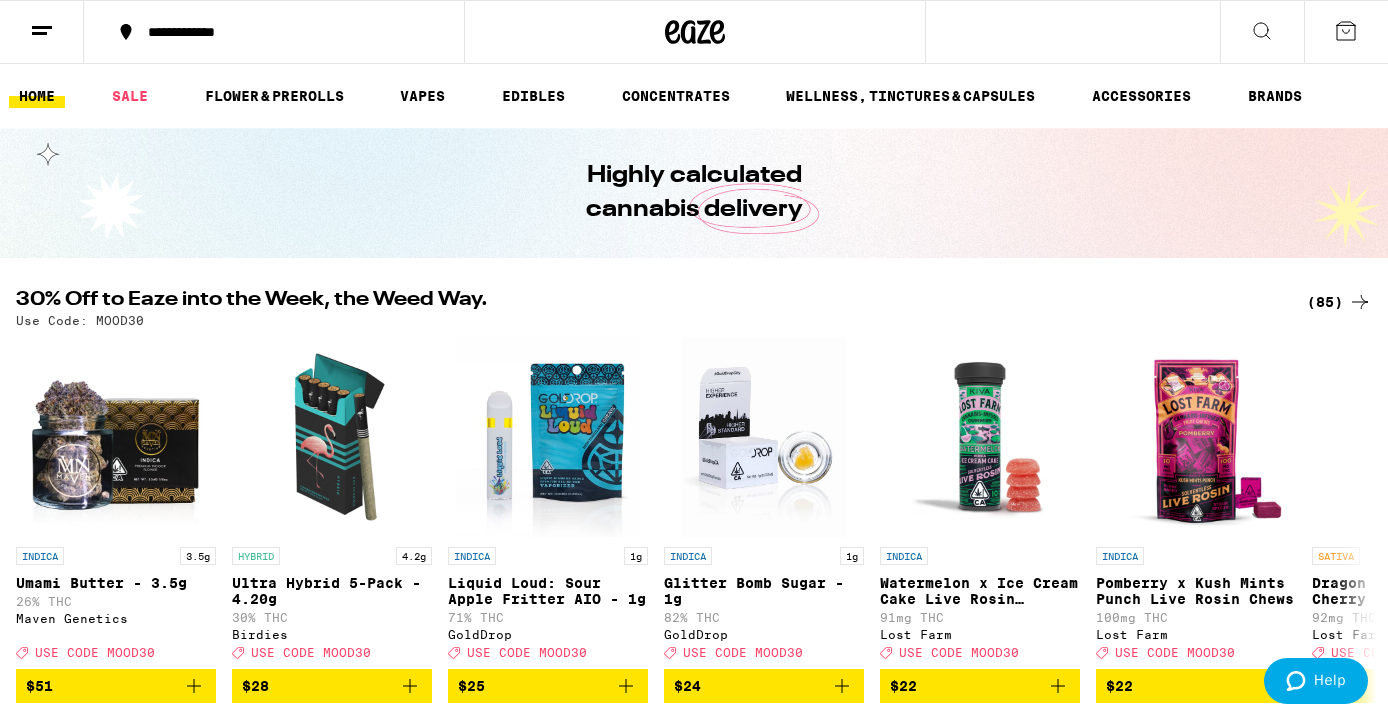 scroll, scrollTop: 0, scrollLeft: 0, axis: both 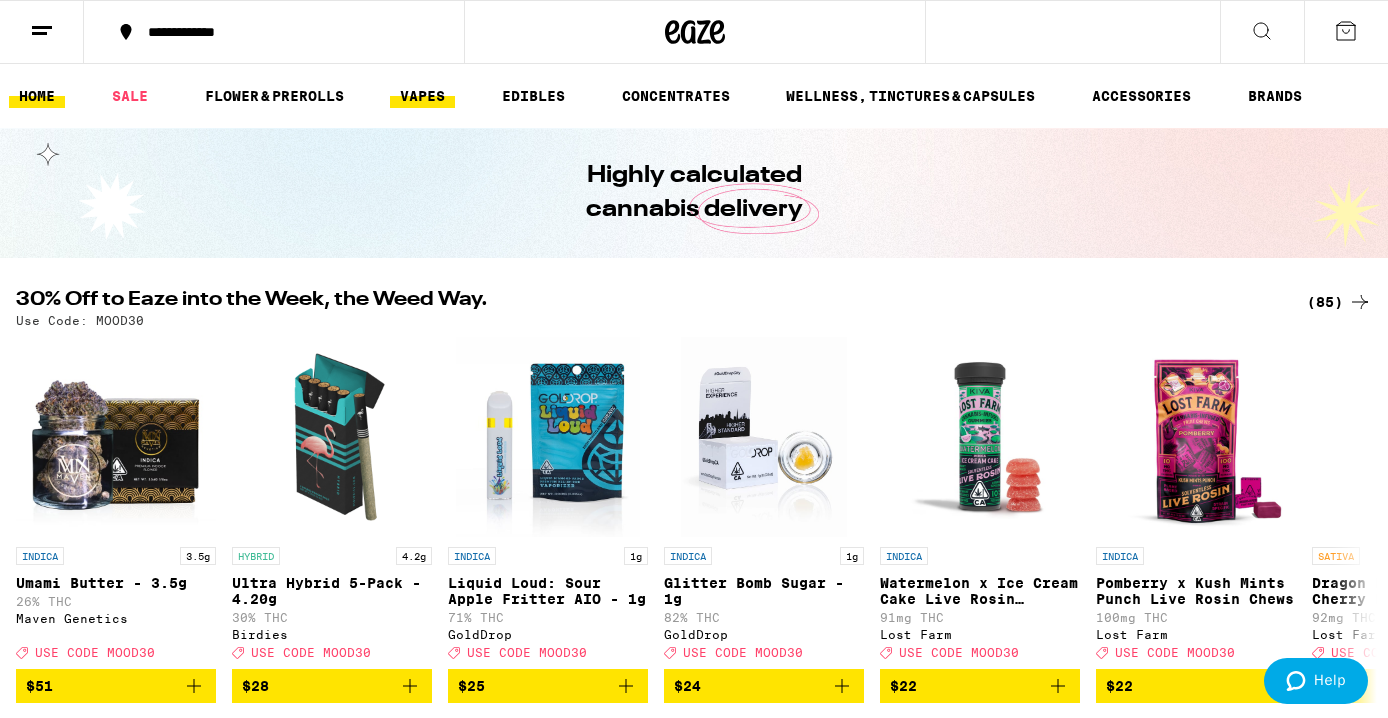 click on "VAPES" at bounding box center [422, 96] 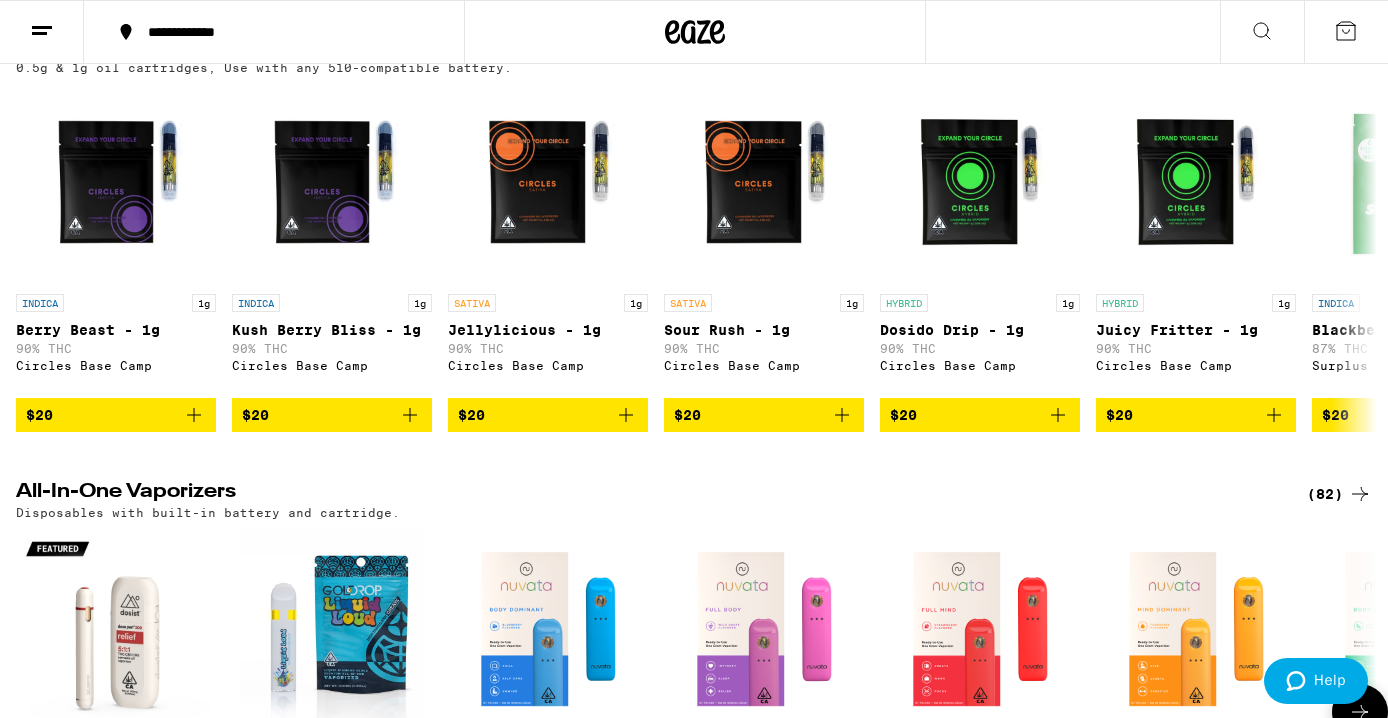 scroll, scrollTop: 0, scrollLeft: 0, axis: both 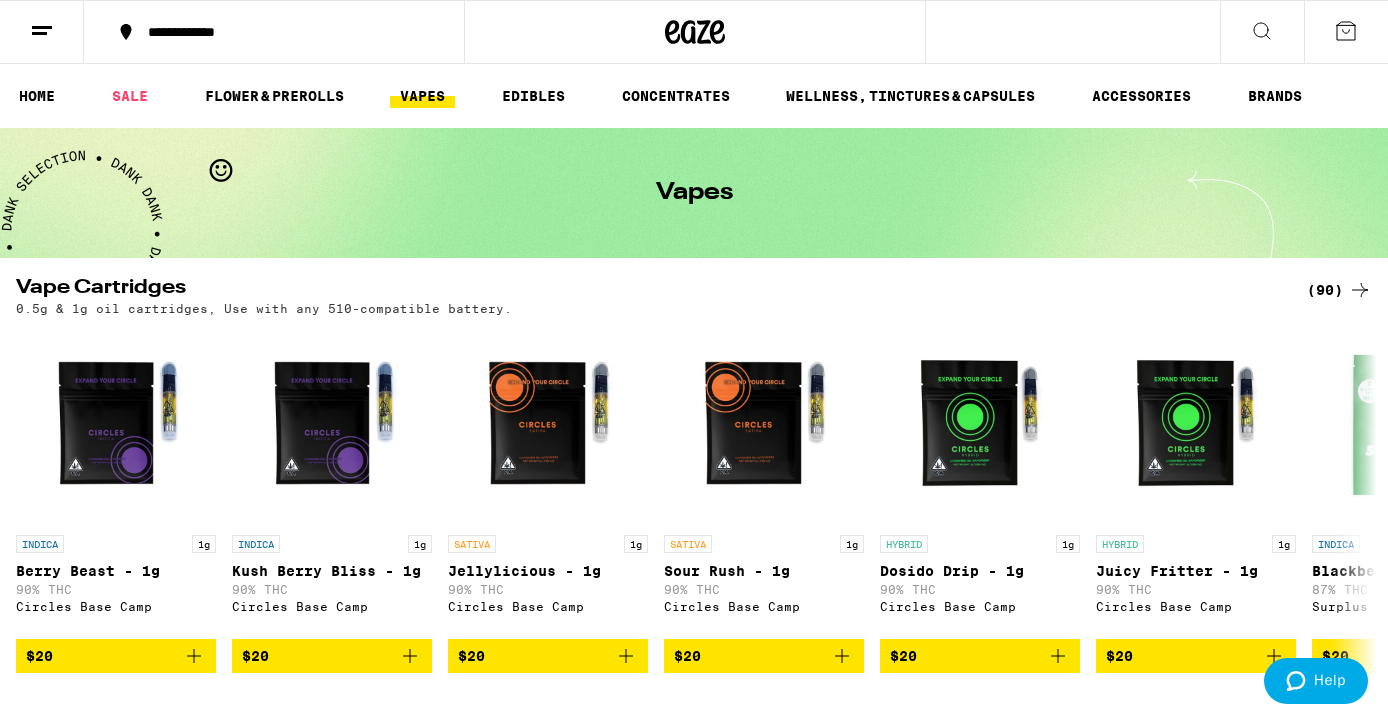 click 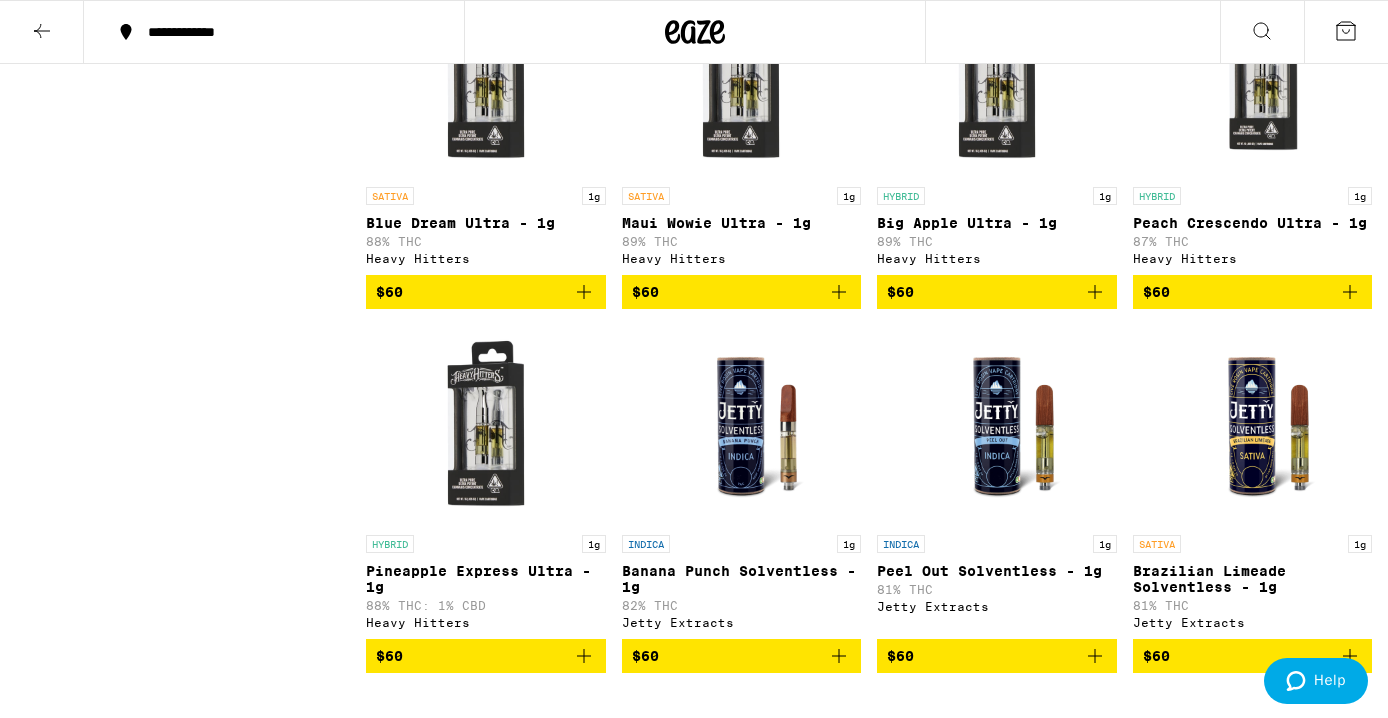 scroll, scrollTop: 7175, scrollLeft: 0, axis: vertical 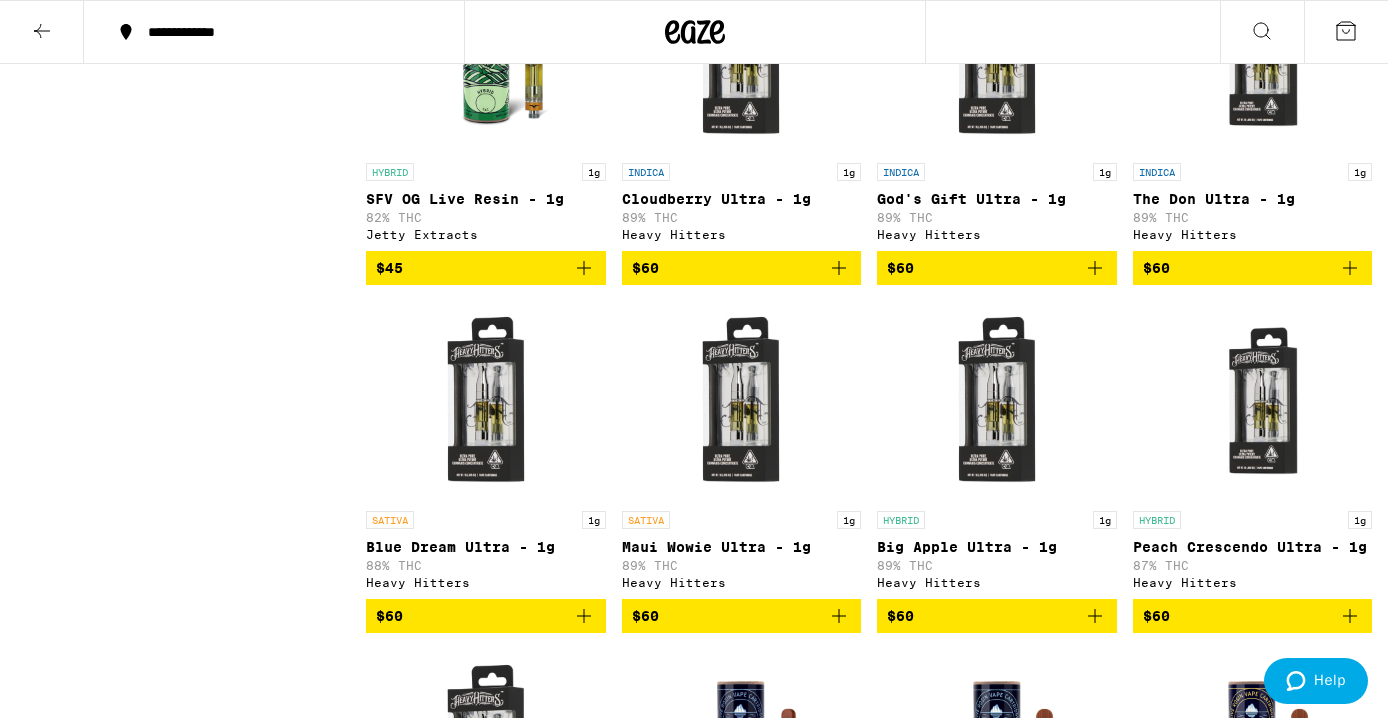 click on "$60" at bounding box center [742, 268] 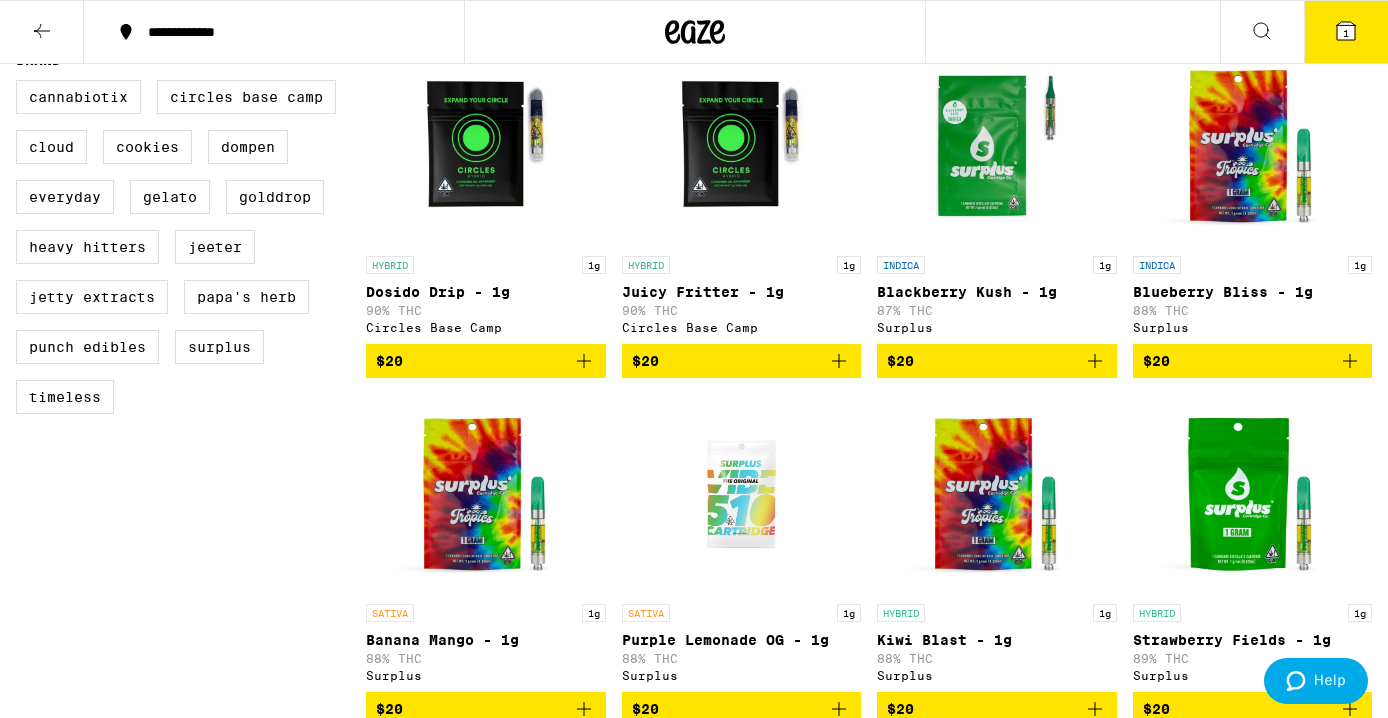 scroll, scrollTop: 0, scrollLeft: 0, axis: both 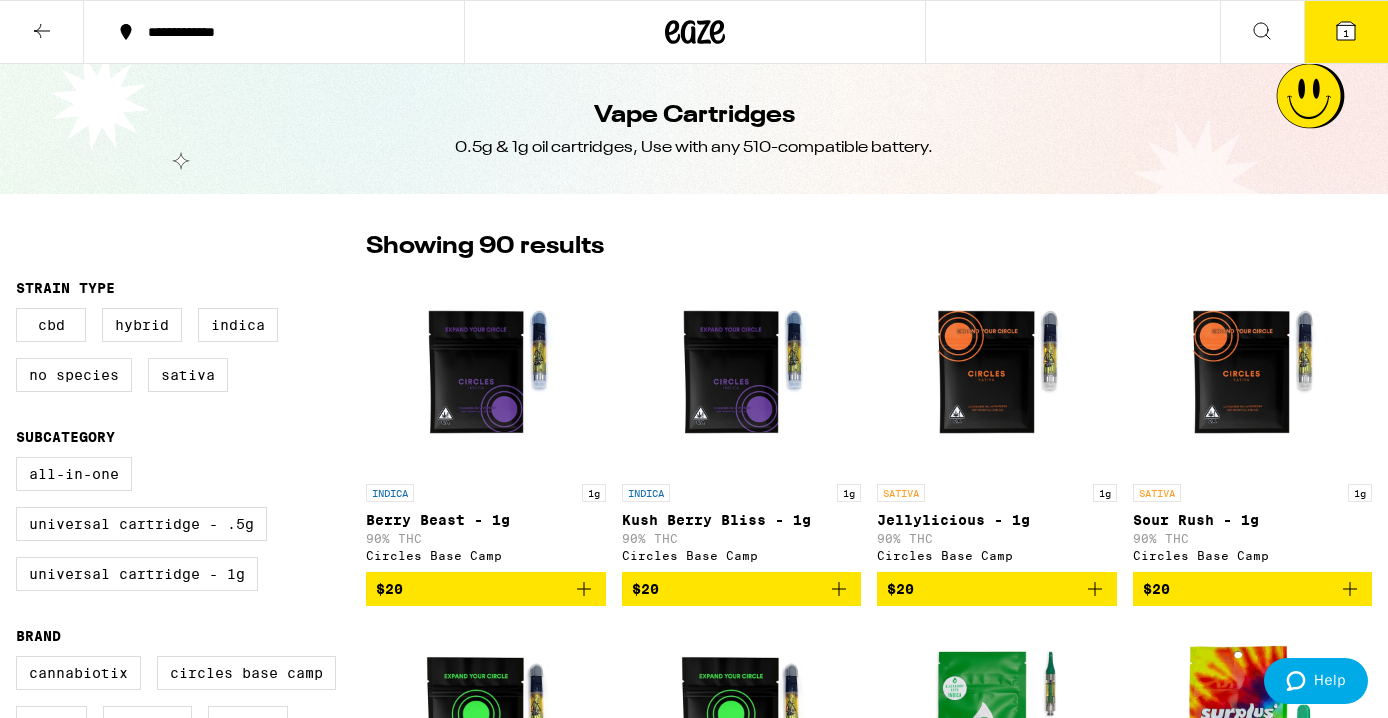 click 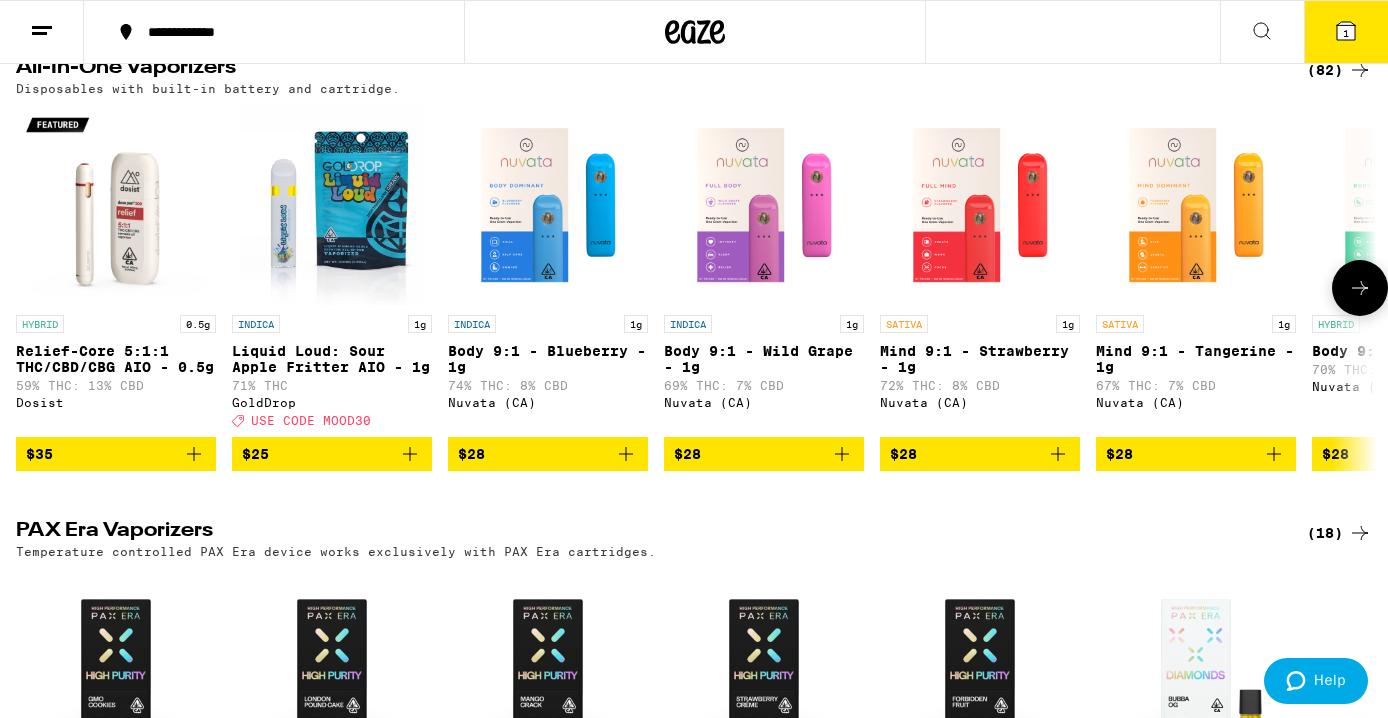 scroll, scrollTop: 510, scrollLeft: 0, axis: vertical 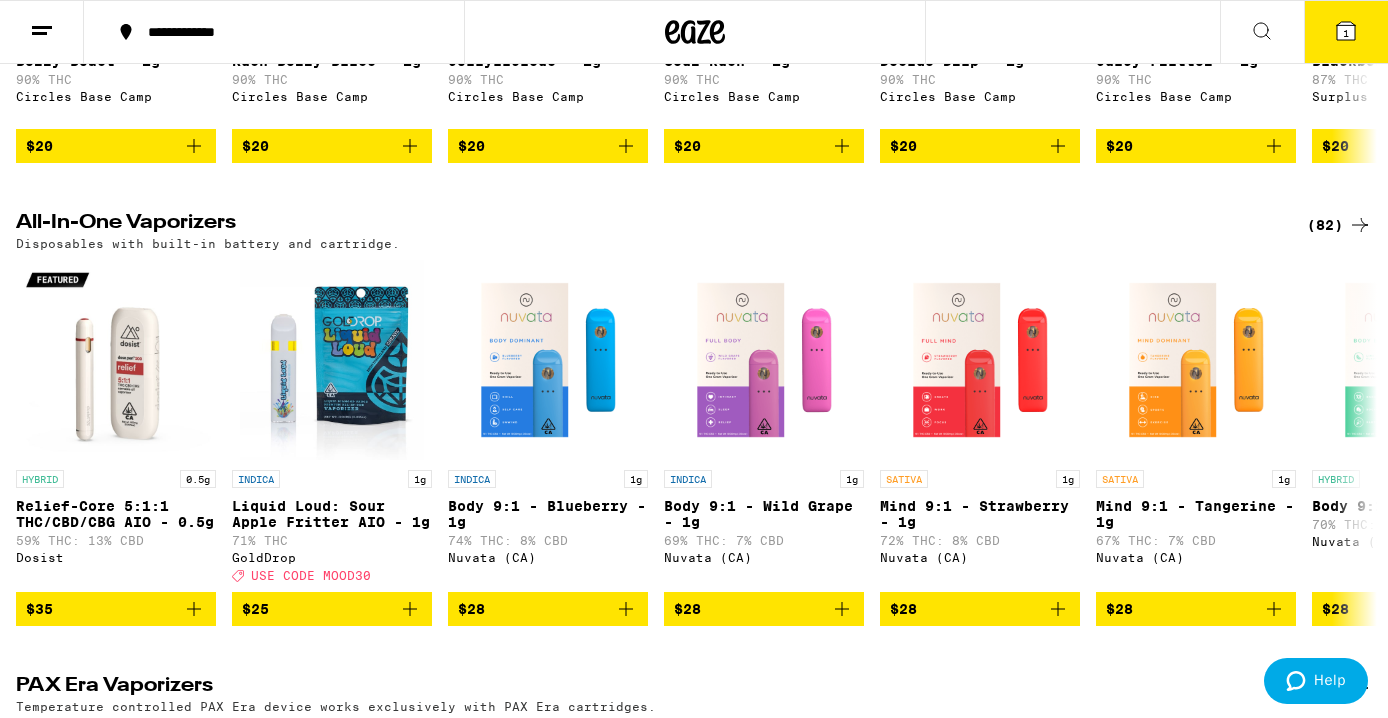click on "(82)" at bounding box center (1339, 225) 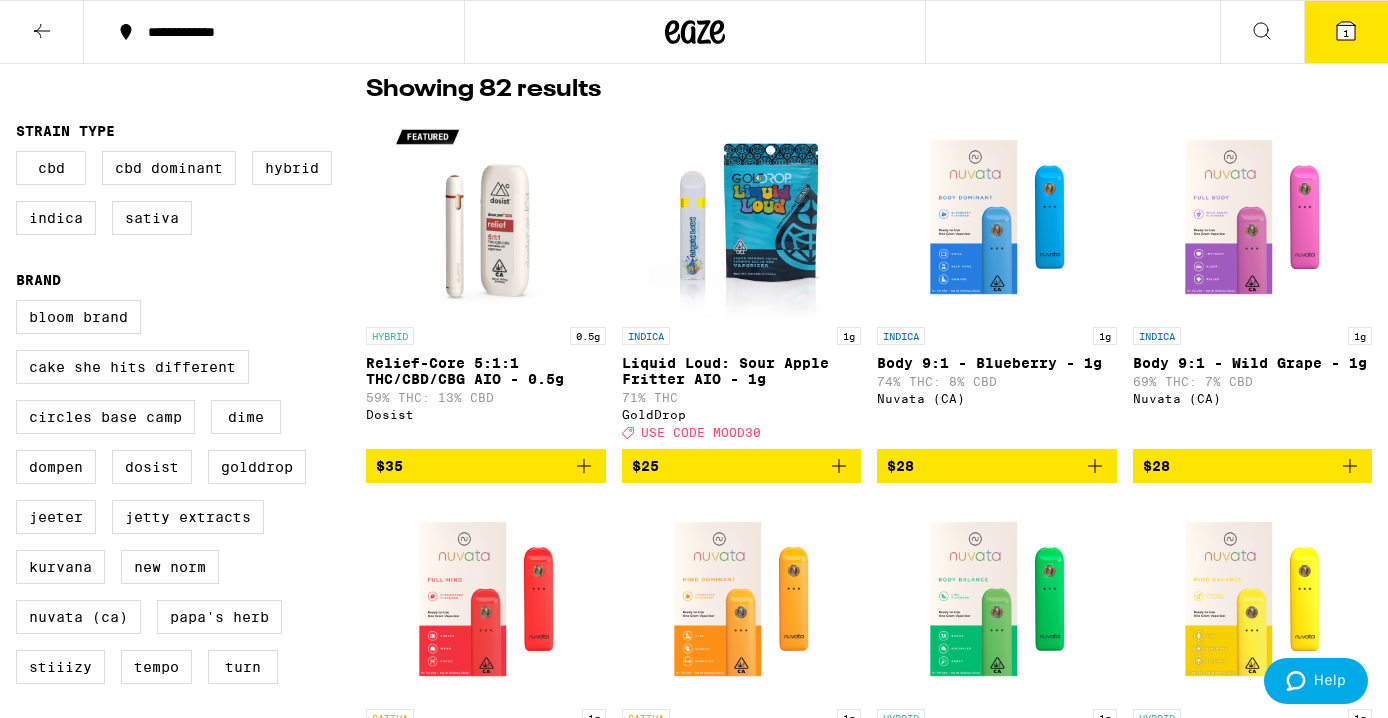 scroll, scrollTop: 299, scrollLeft: 0, axis: vertical 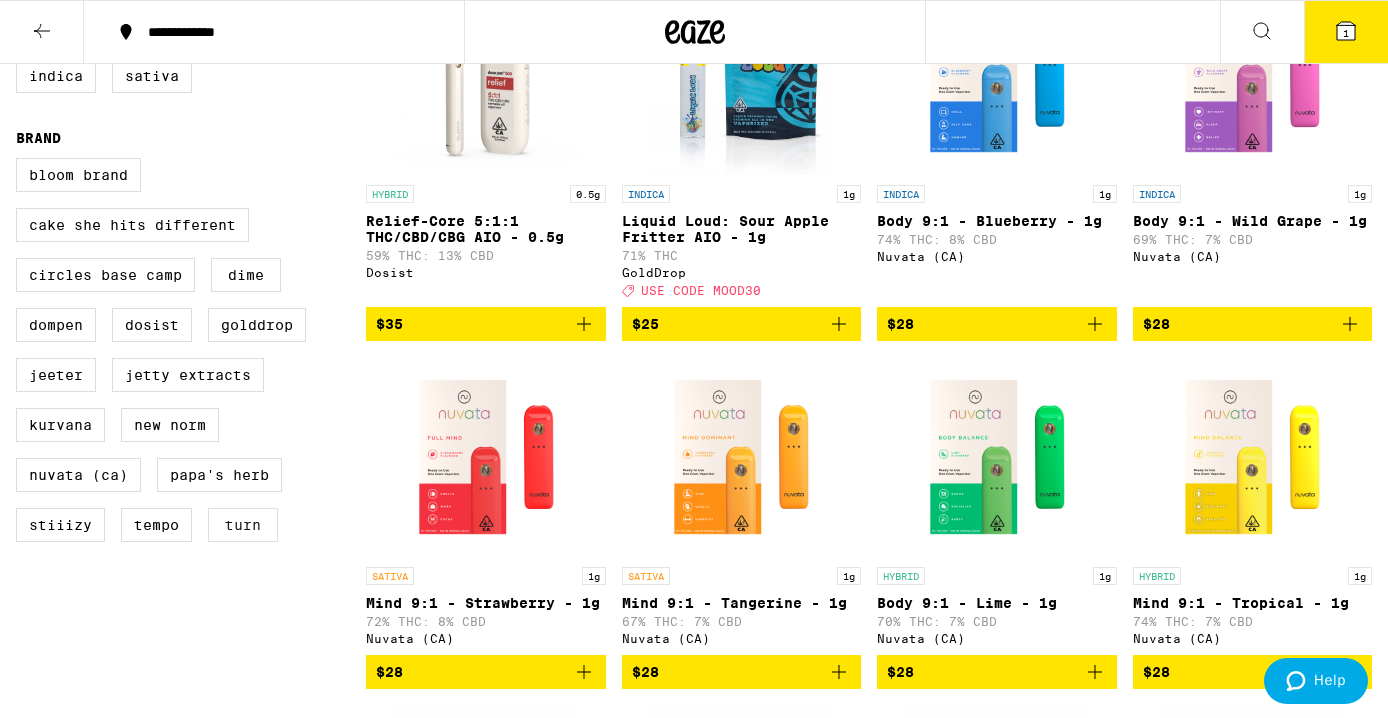 click on "turn" at bounding box center (243, 525) 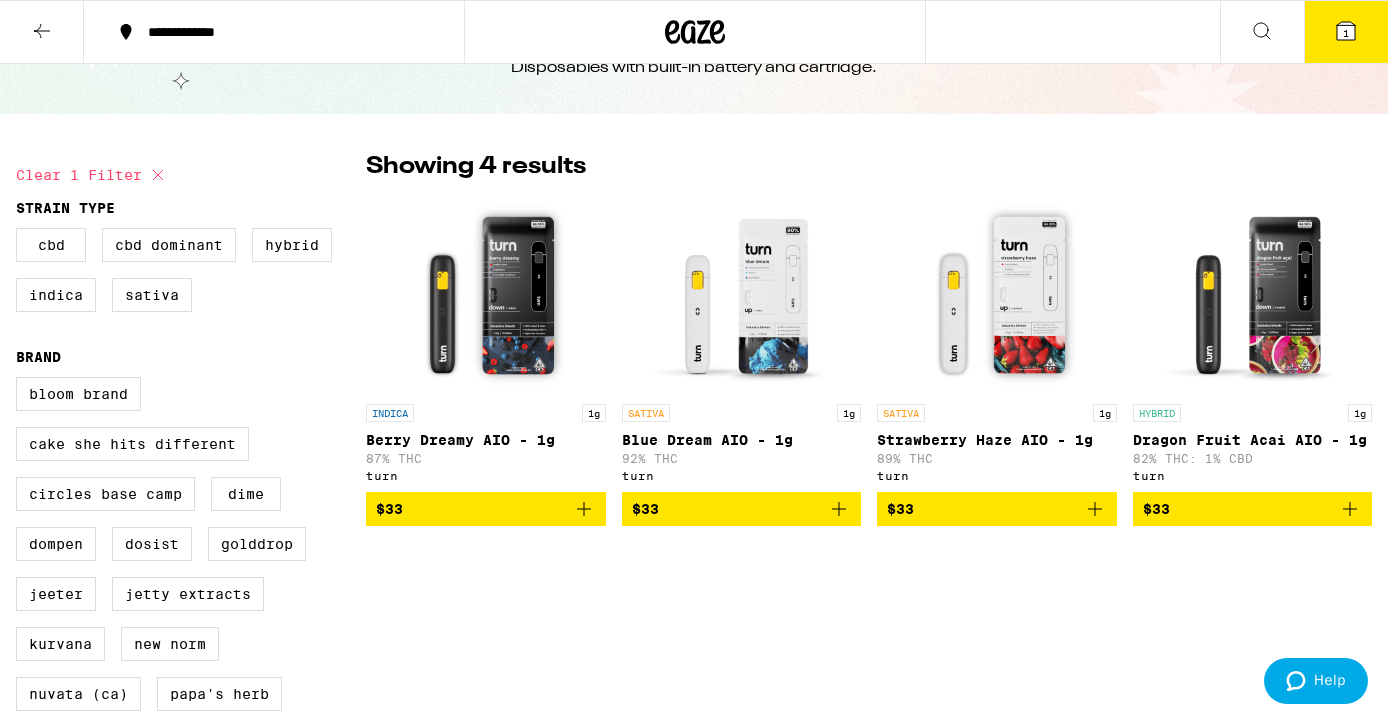 scroll, scrollTop: 66, scrollLeft: 0, axis: vertical 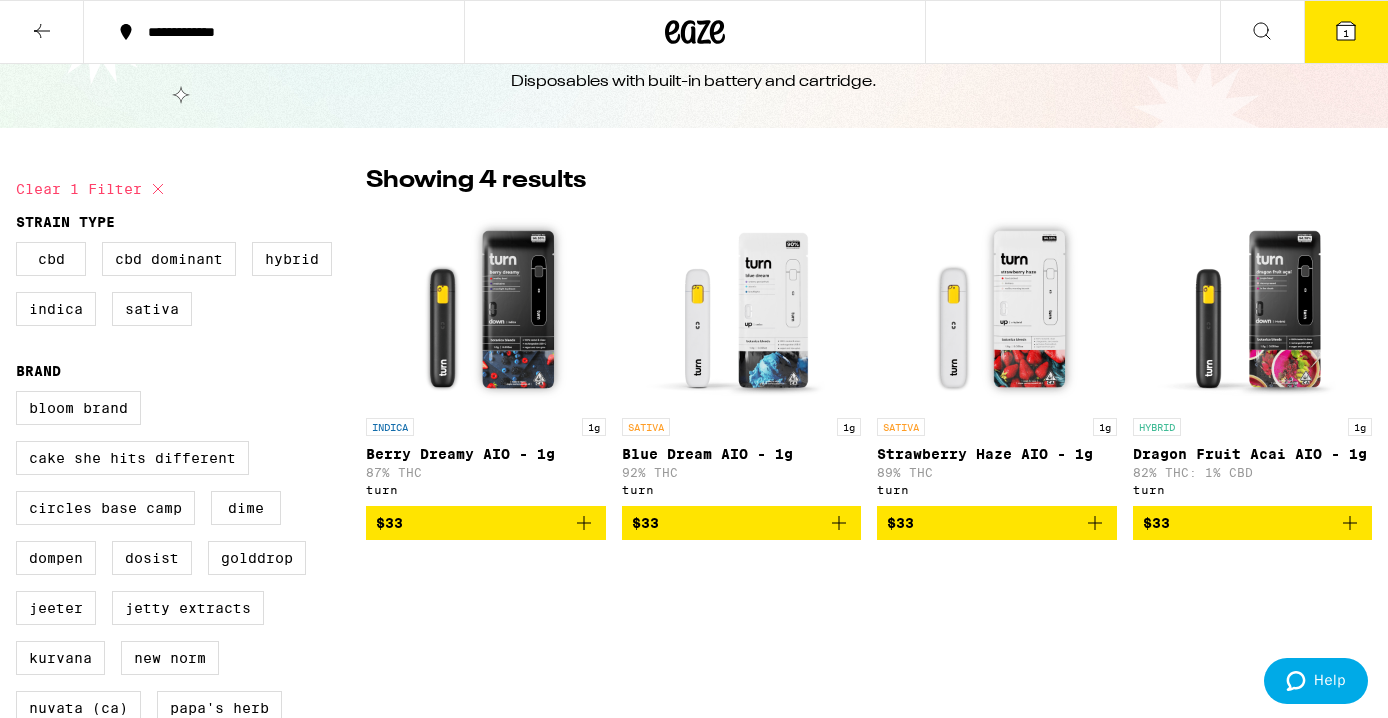 click 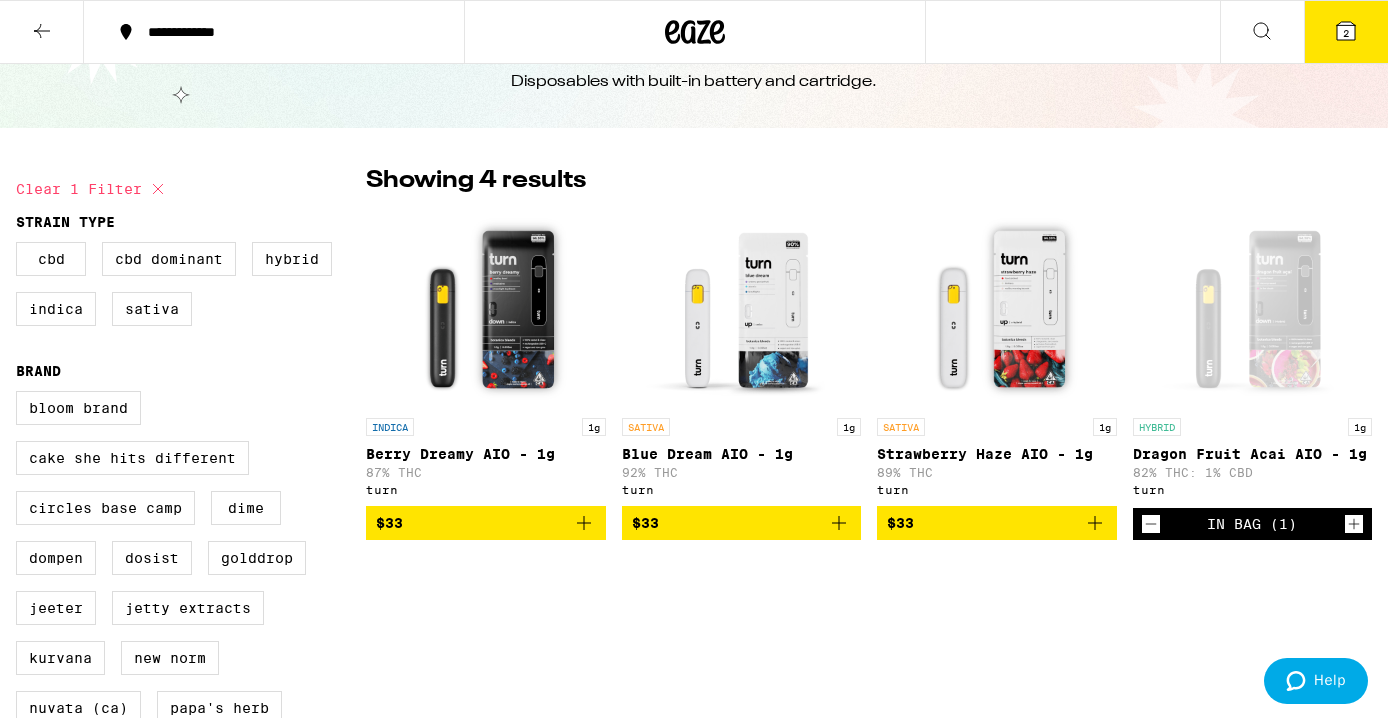 click 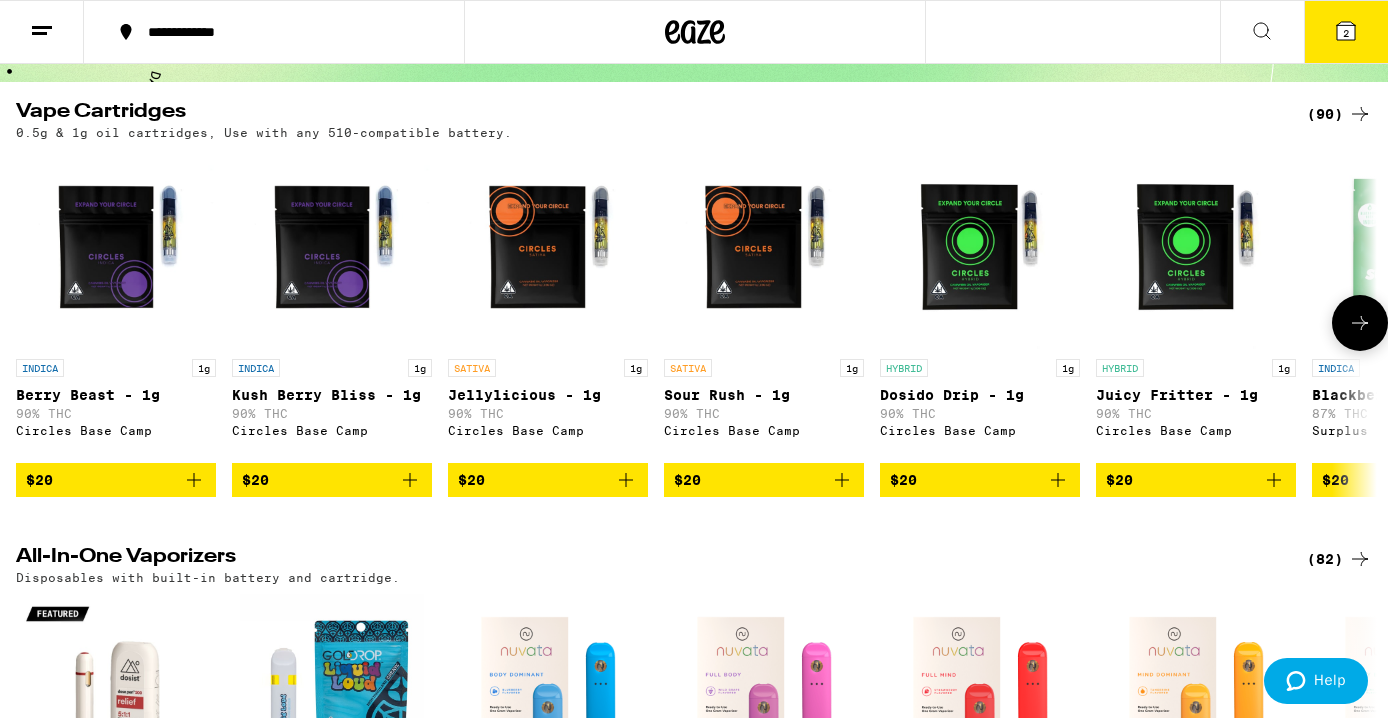 scroll, scrollTop: 74, scrollLeft: 0, axis: vertical 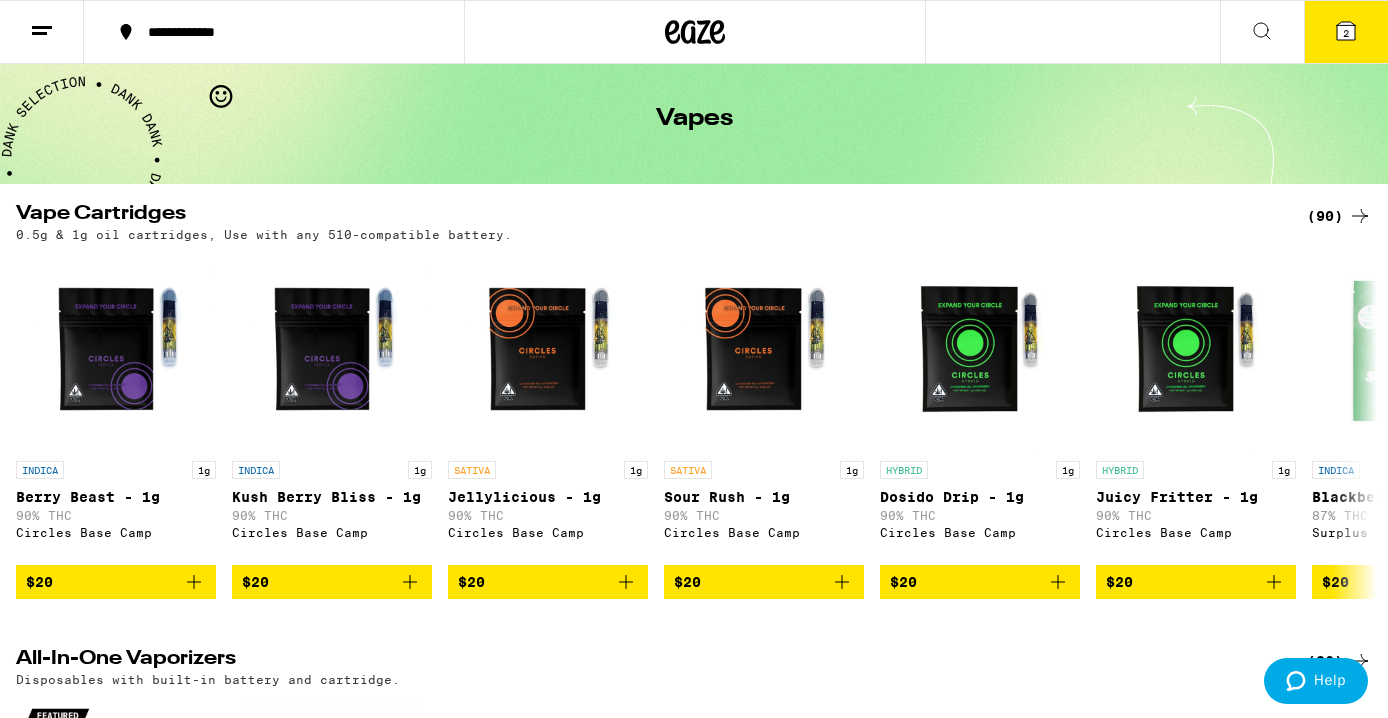 click on "(90)" at bounding box center [1339, 216] 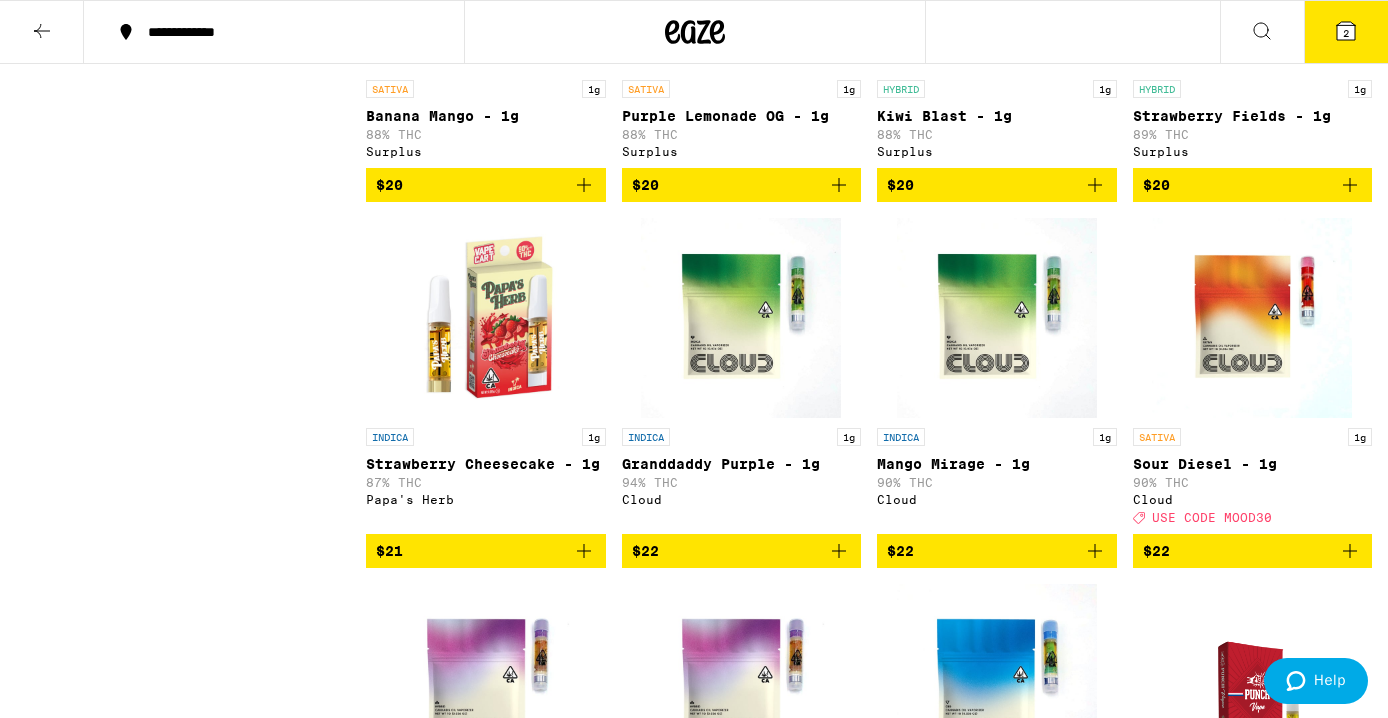 scroll, scrollTop: 0, scrollLeft: 0, axis: both 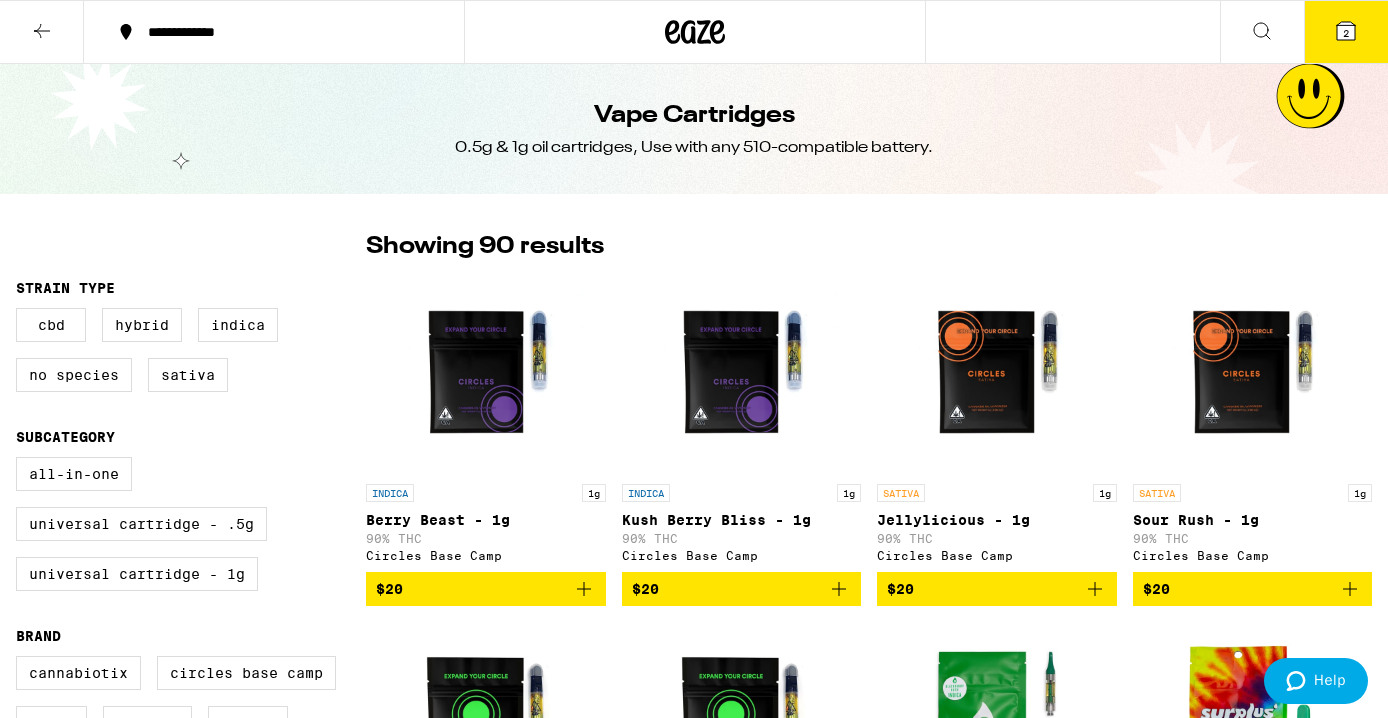 click 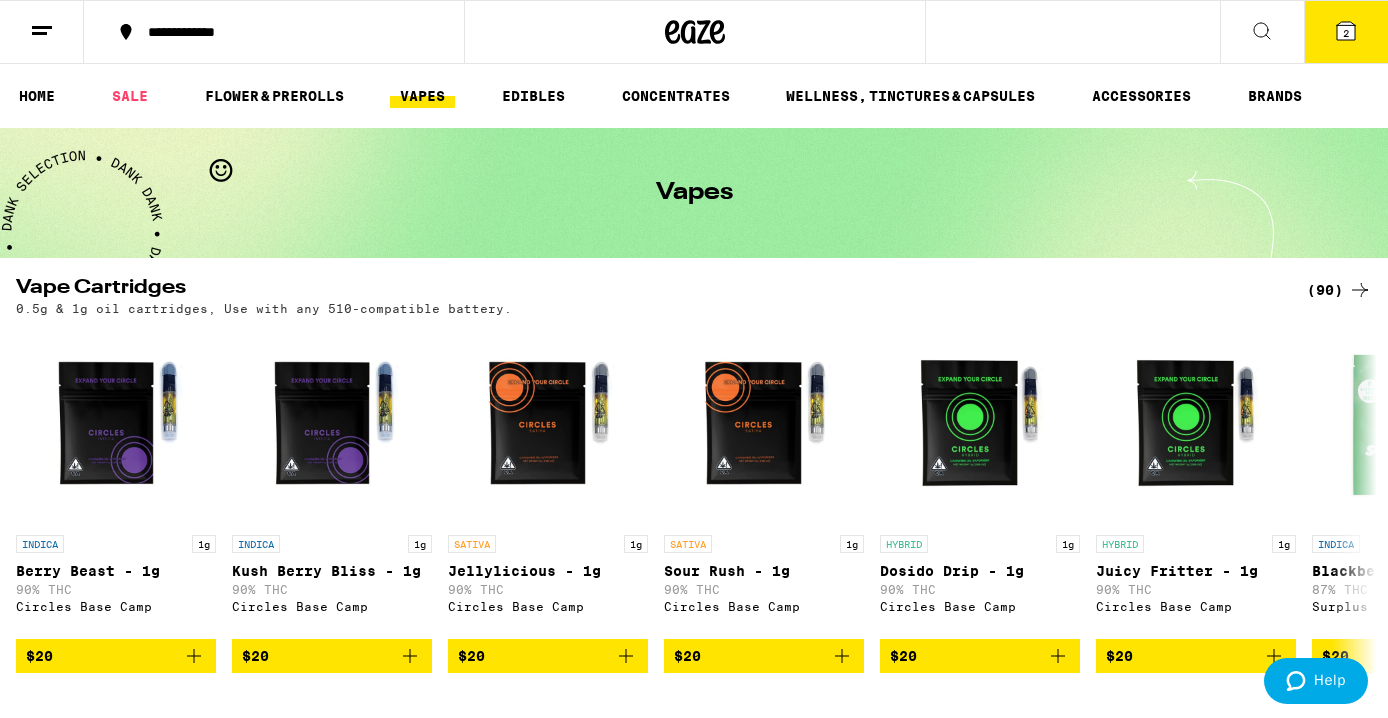 click on "(90)" at bounding box center [1339, 290] 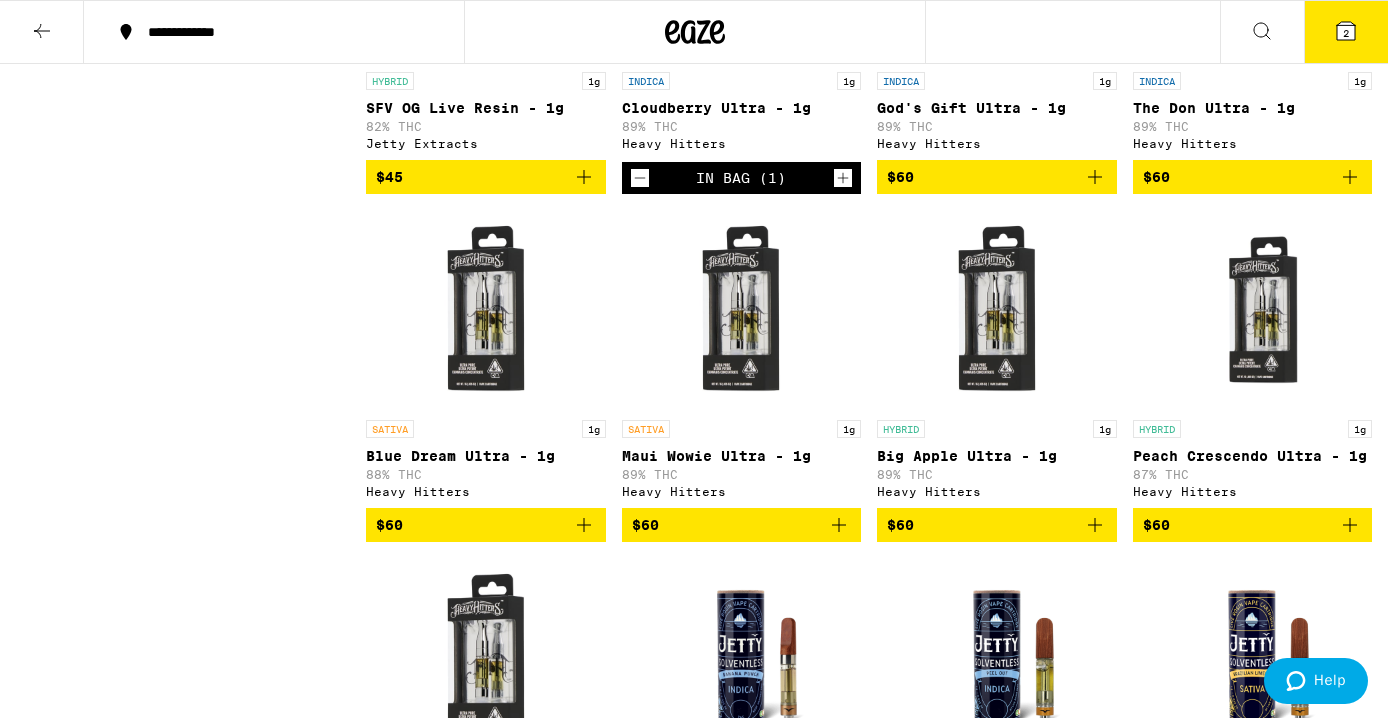 scroll, scrollTop: 7188, scrollLeft: 0, axis: vertical 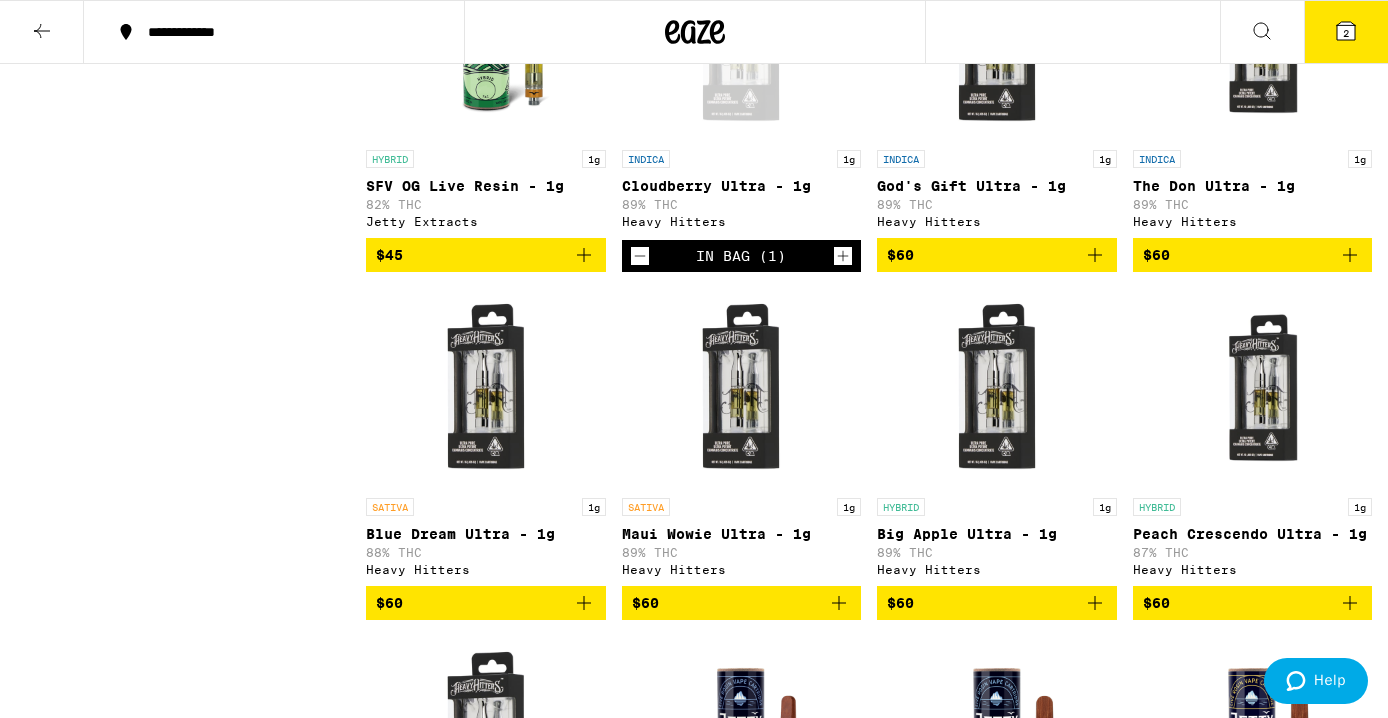 click 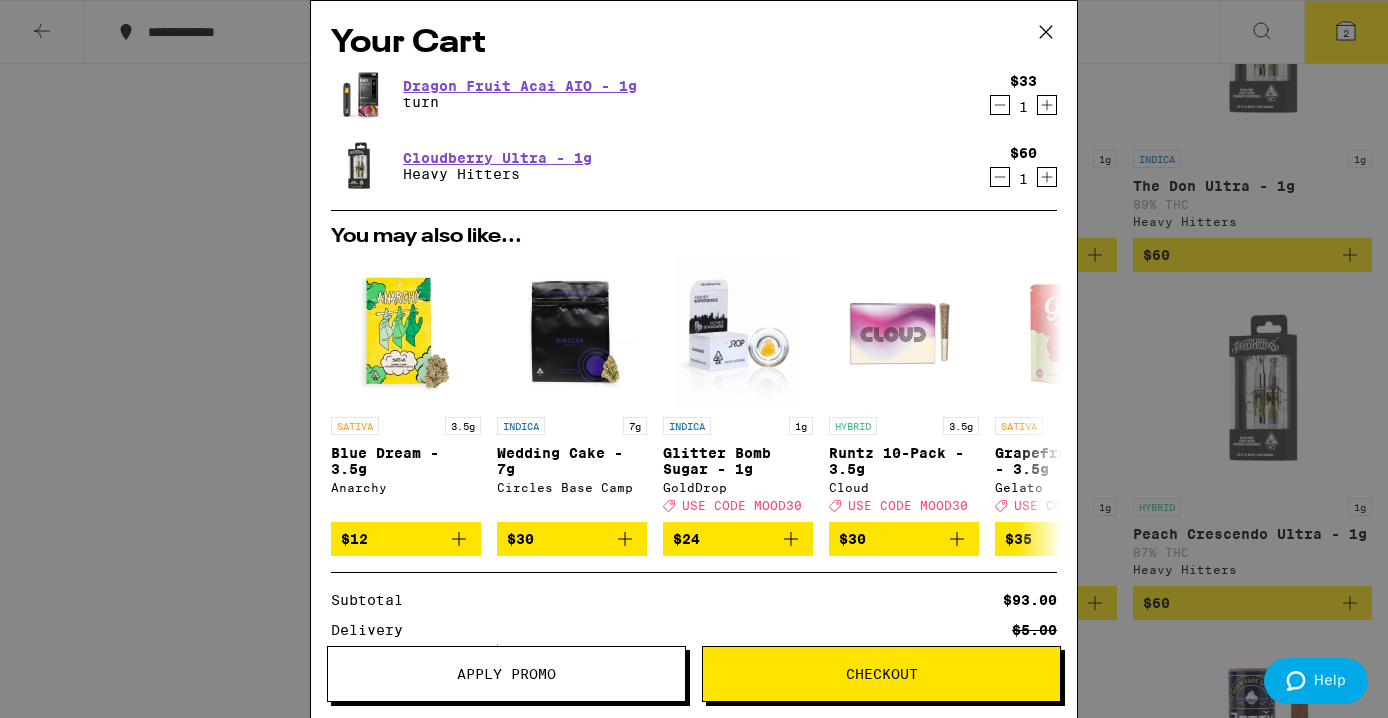 scroll, scrollTop: 204, scrollLeft: 0, axis: vertical 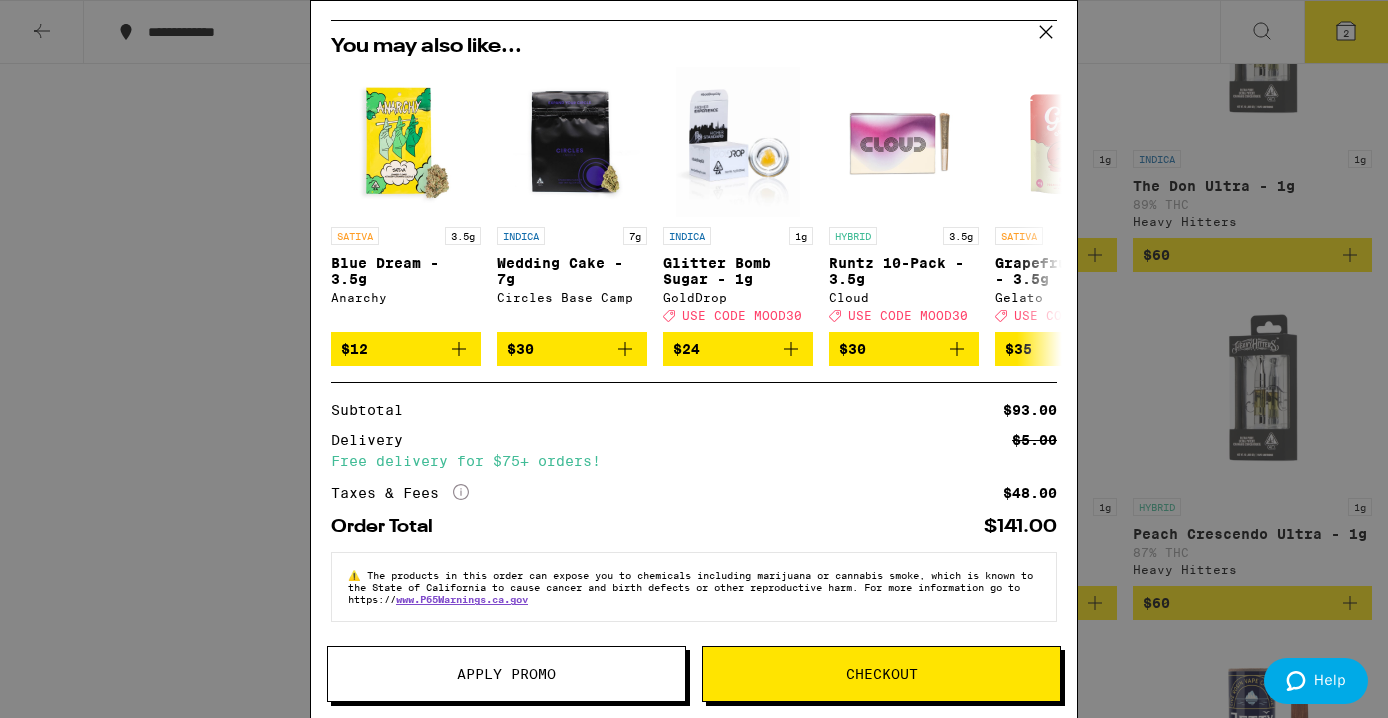 click on "Apply Promo" at bounding box center (506, 674) 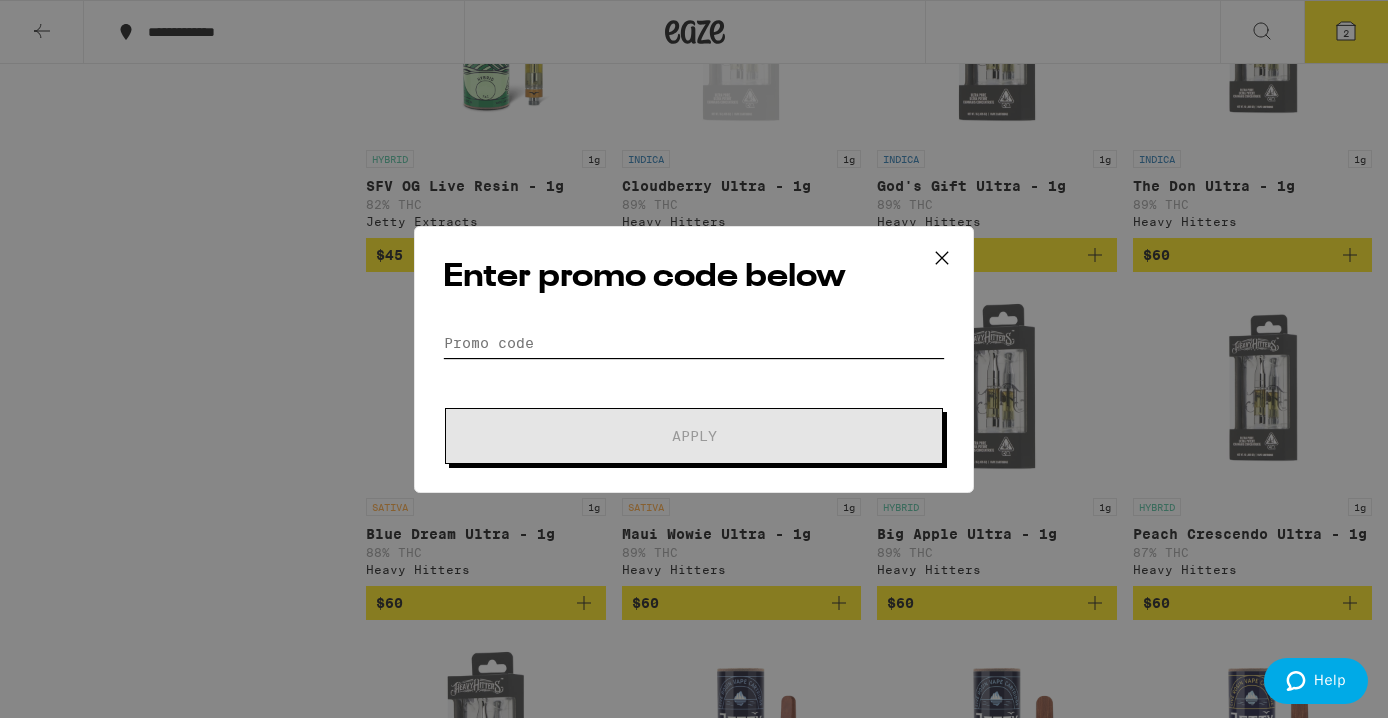 click on "Promo Code" at bounding box center [694, 343] 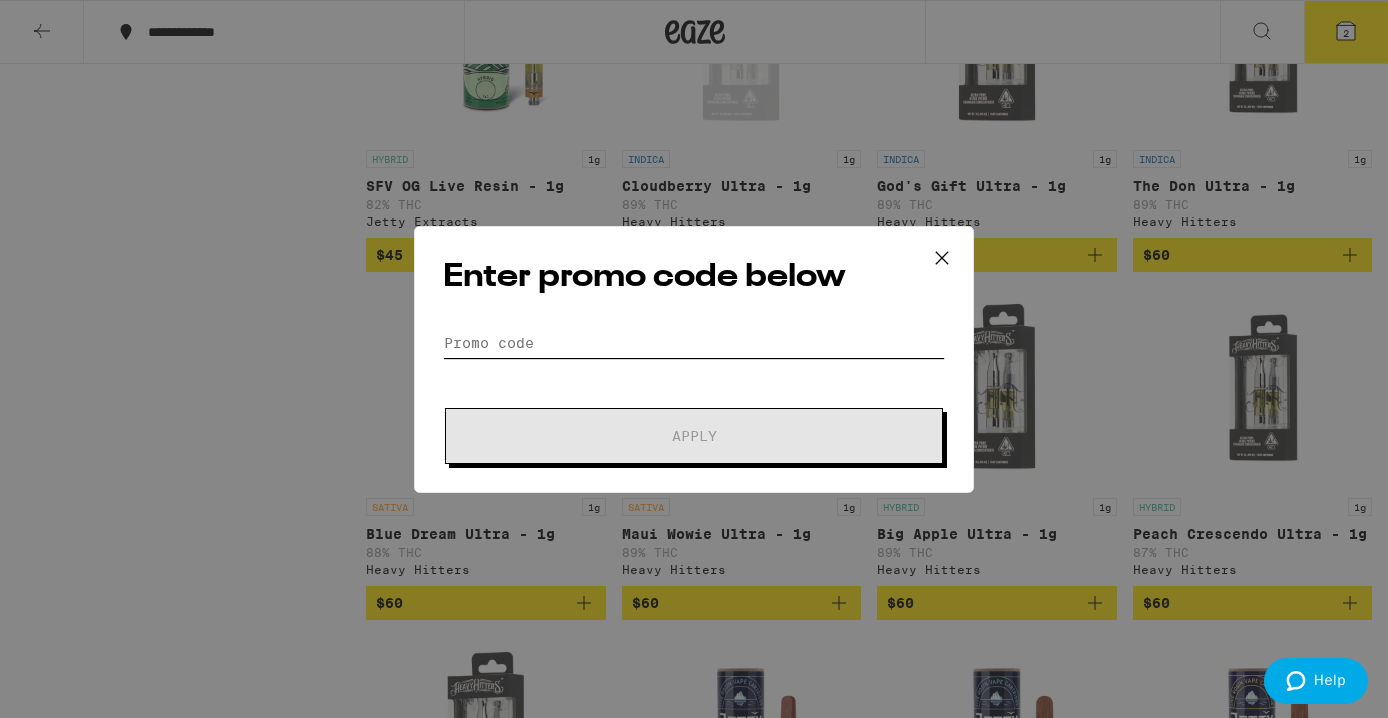 type on "V" 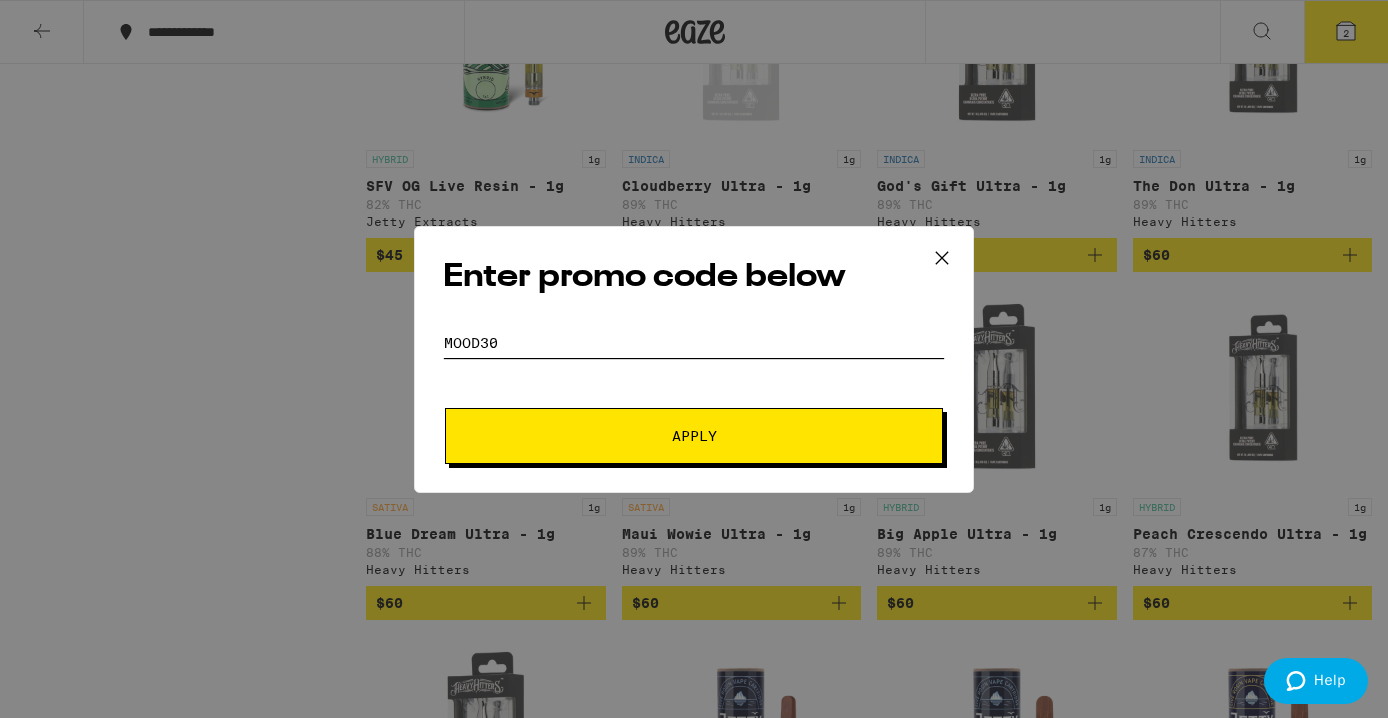 click on "Apply" at bounding box center [694, 436] 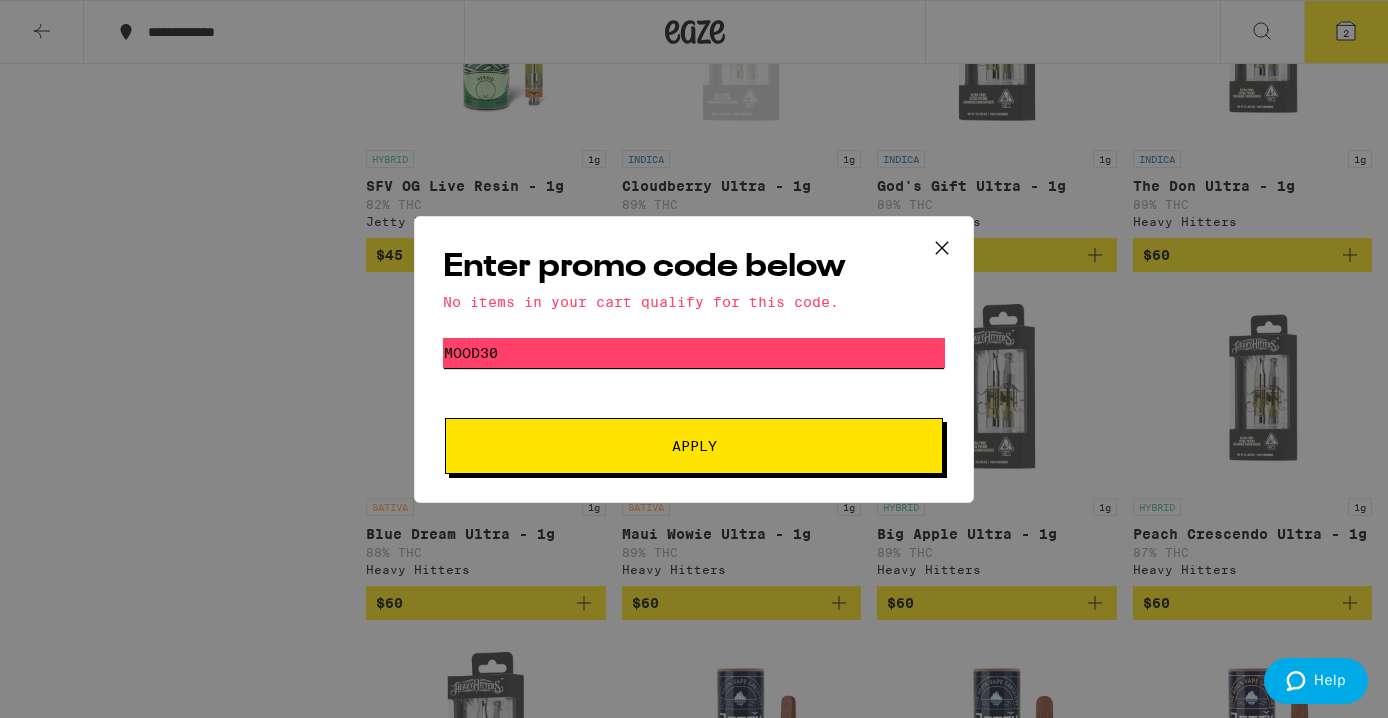 drag, startPoint x: 508, startPoint y: 345, endPoint x: 465, endPoint y: 312, distance: 54.20332 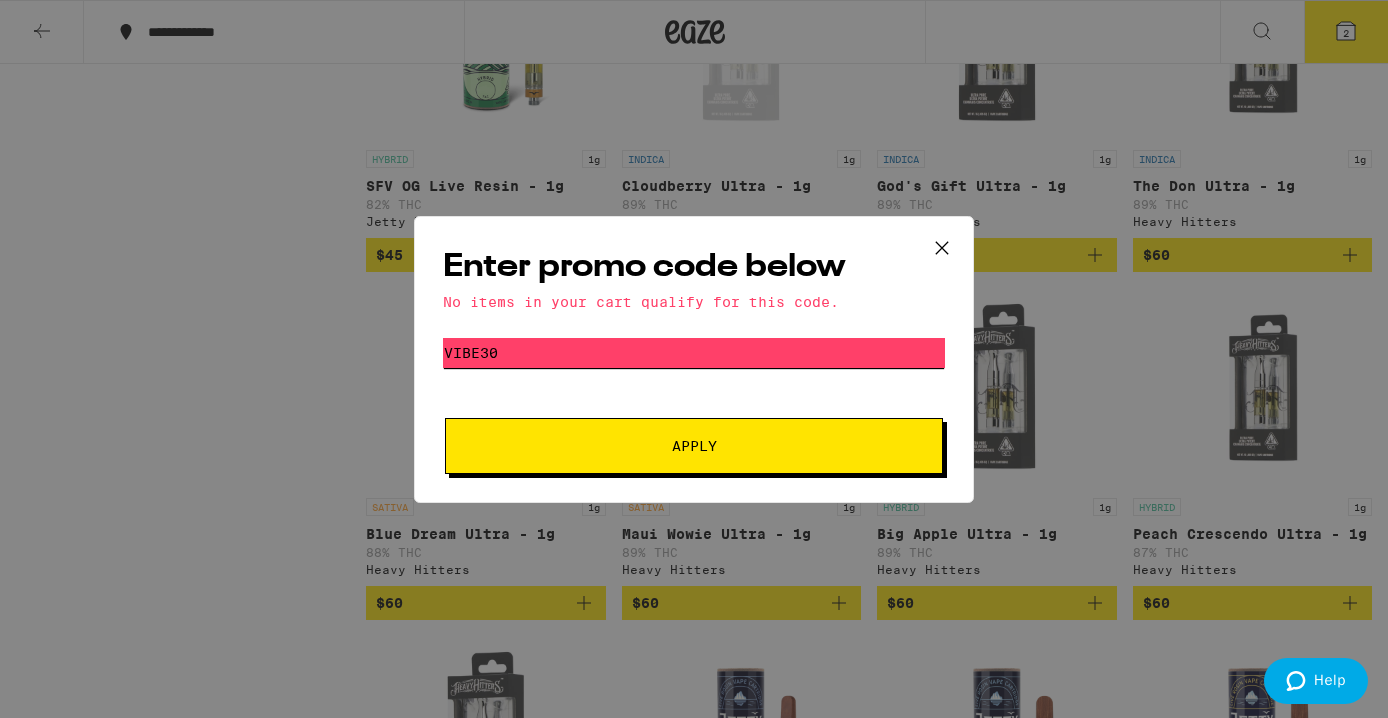 type on "VIBE30" 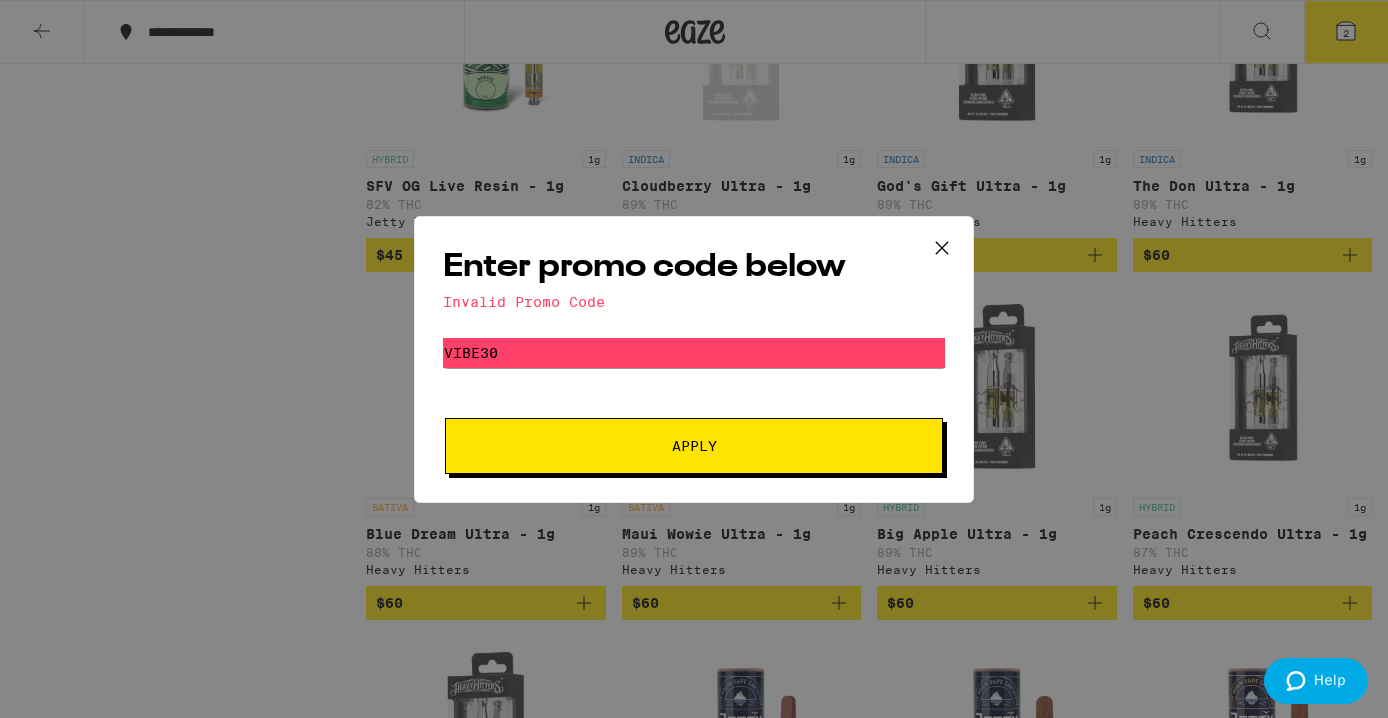 click 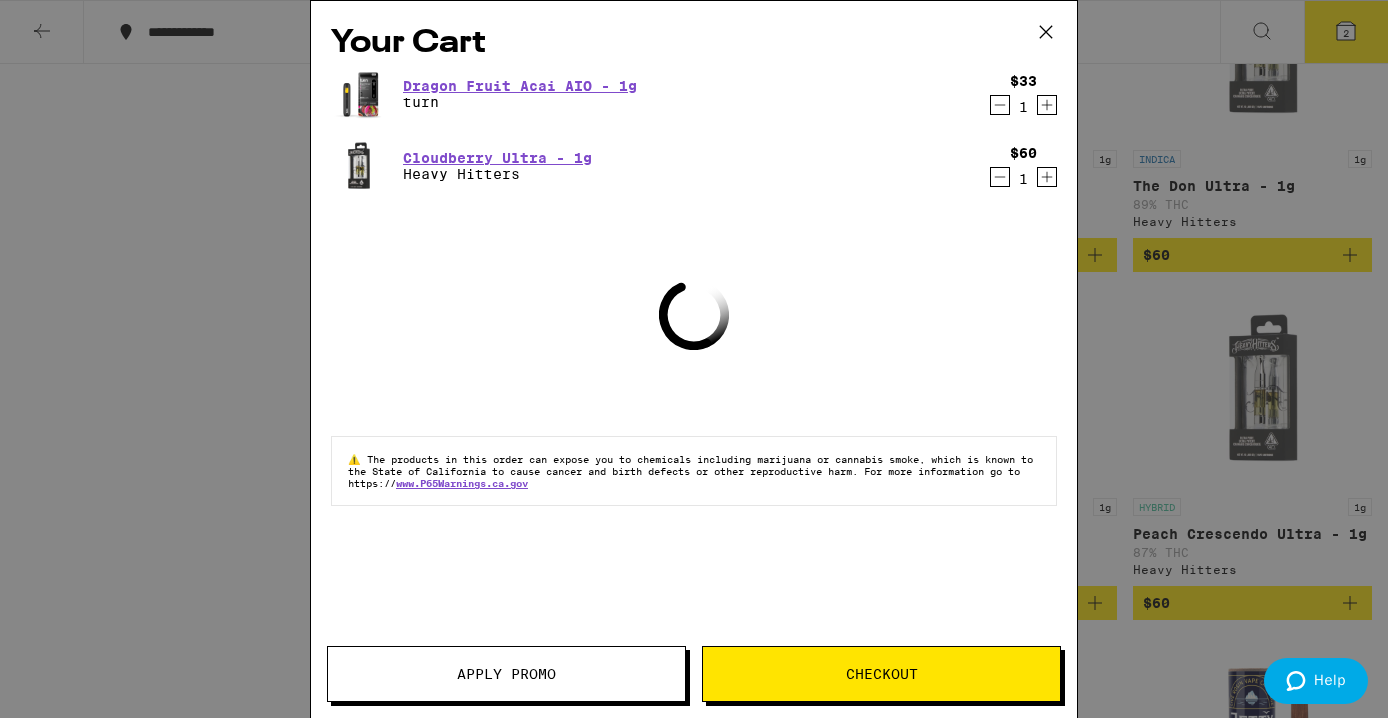 click on "Your Cart Dragon Fruit Acai AIO - 1g turn $33 1 Cloudberry Ultra - 1g Heavy Hitters $60 1 Loading ⚠️ The products in this order can expose you to chemicals including marijuana or cannabis smoke, which is known to the State of California to cause cancer and birth defects or other reproductive harm. For more information go to https:// www.P65Warnings.ca.gov Apply Promo Checkout" at bounding box center [694, 359] 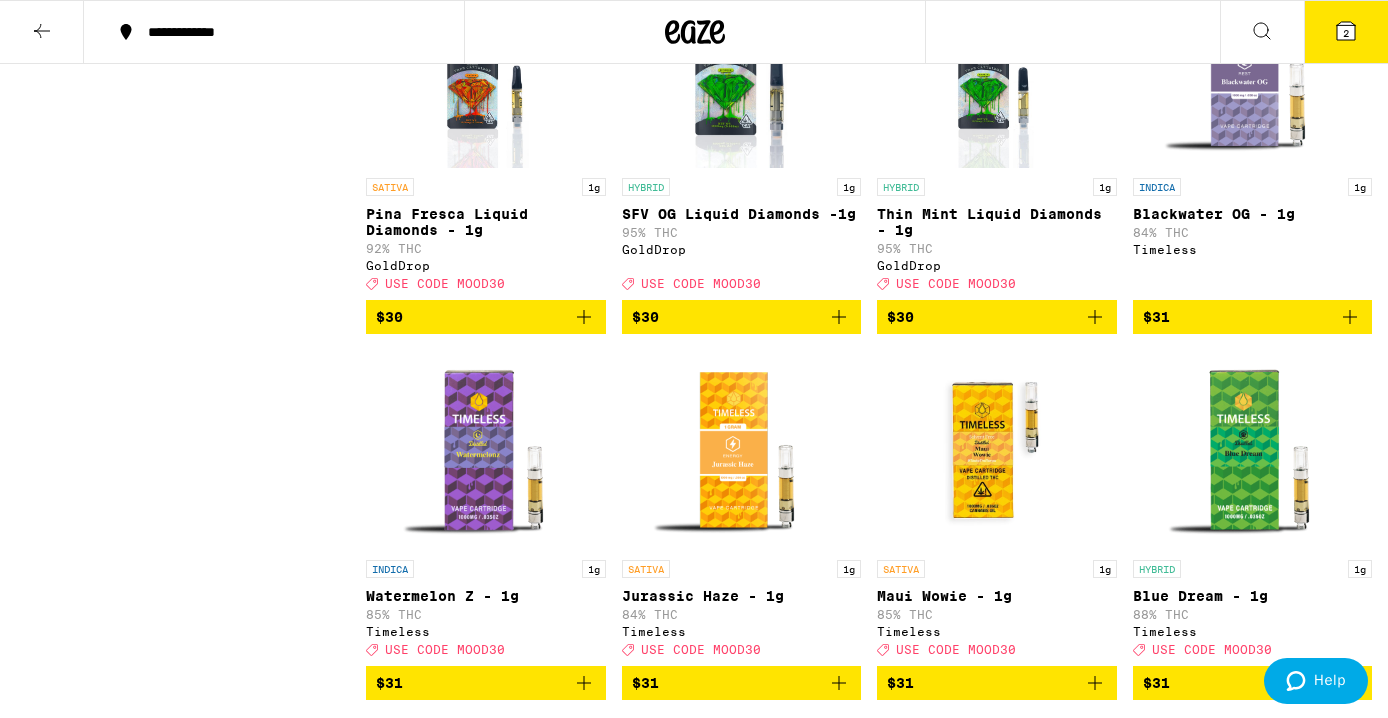 scroll, scrollTop: 4501, scrollLeft: 0, axis: vertical 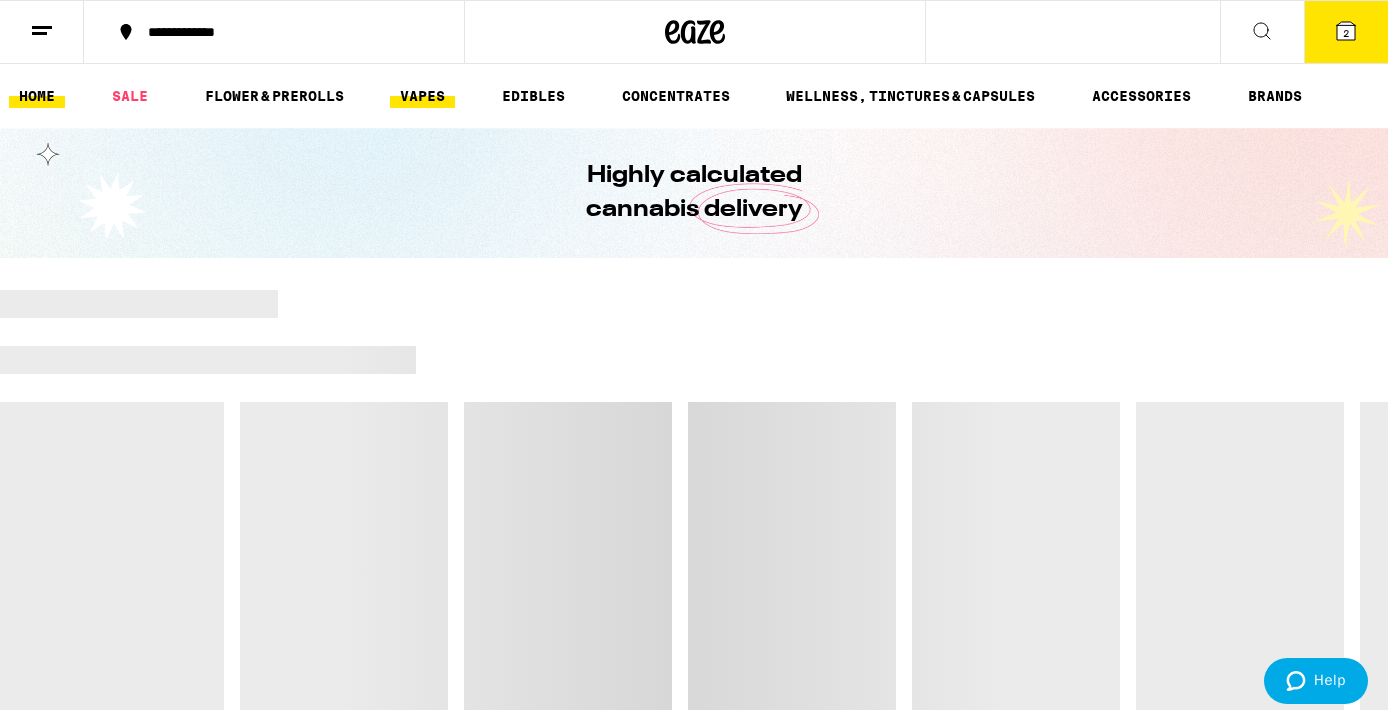 click on "VAPES" at bounding box center [422, 96] 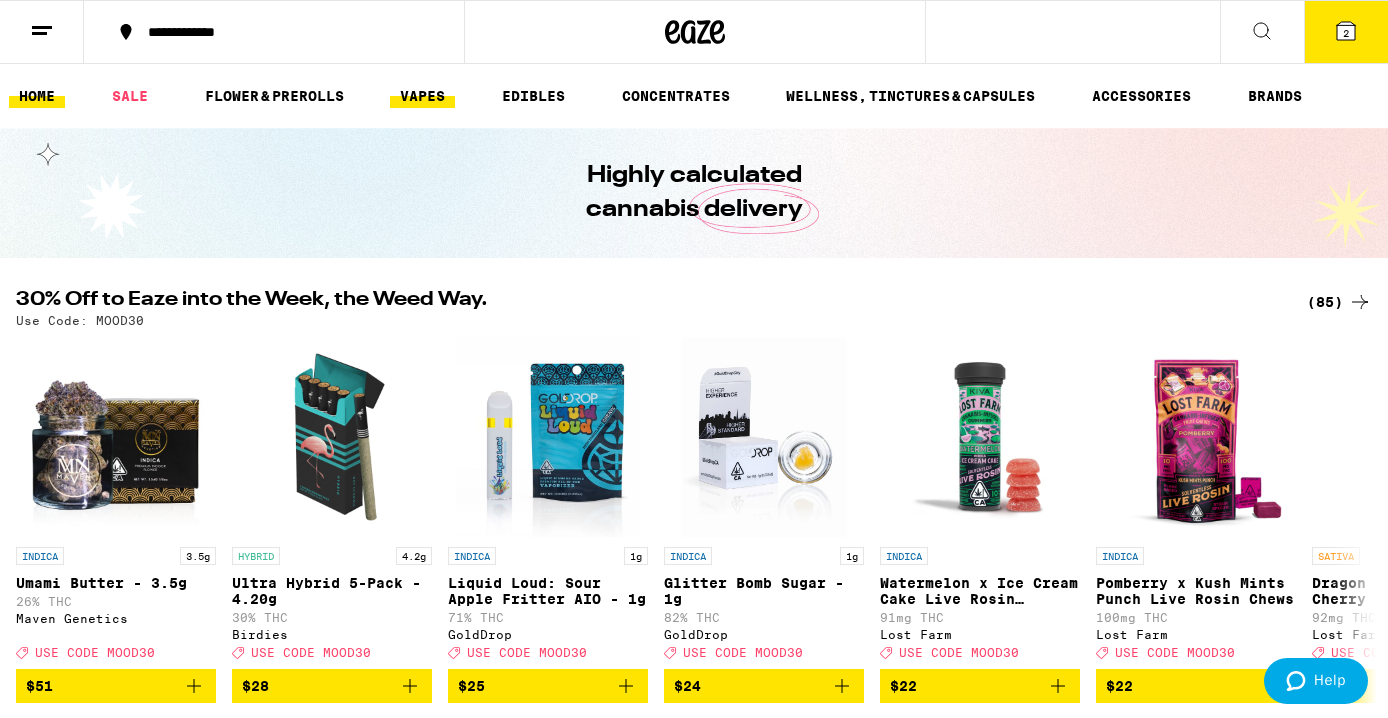 scroll, scrollTop: 0, scrollLeft: 0, axis: both 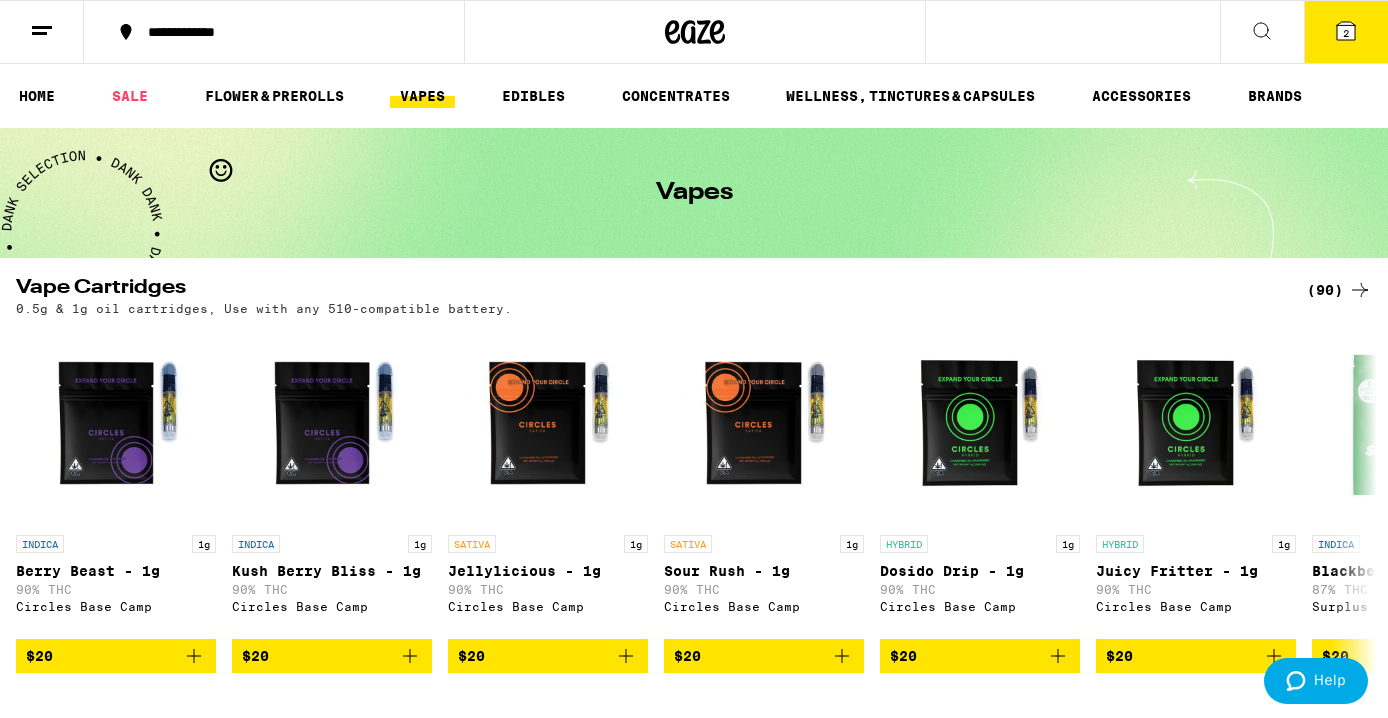 click on "(90)" at bounding box center (1339, 290) 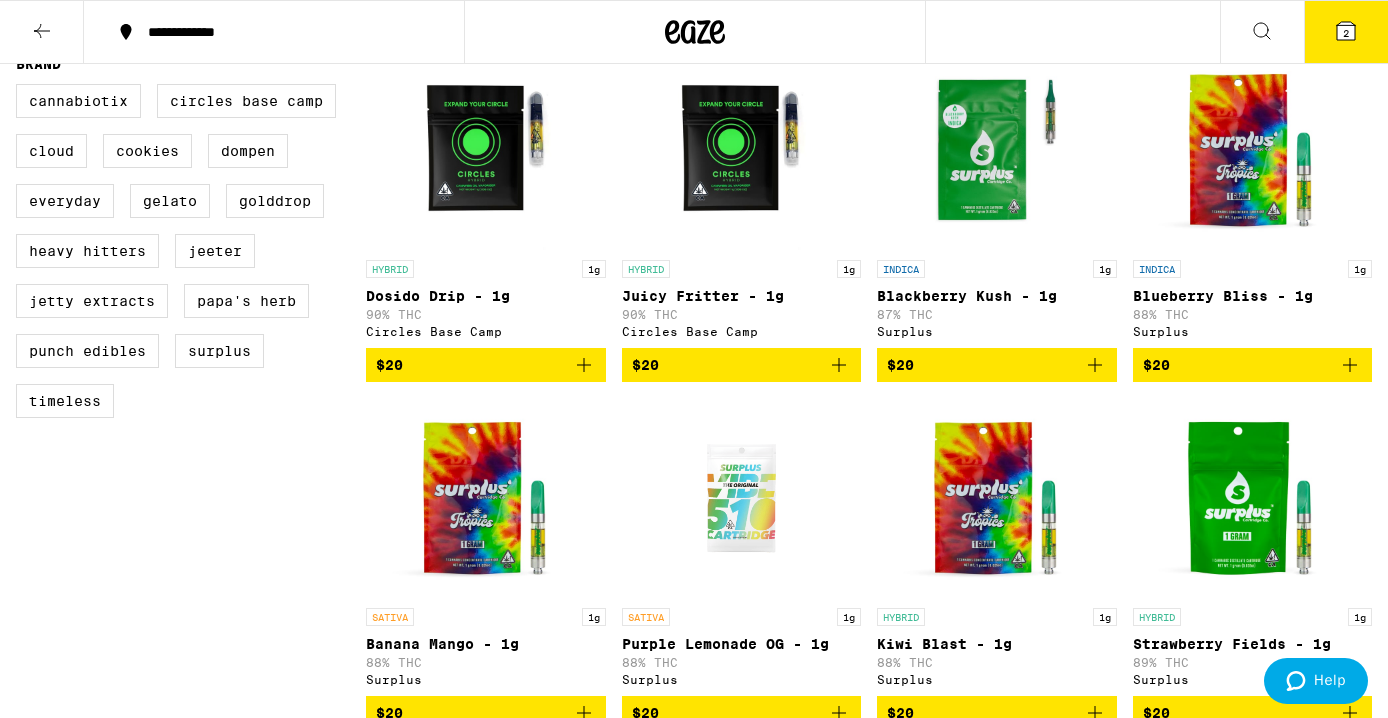 scroll, scrollTop: 507, scrollLeft: 0, axis: vertical 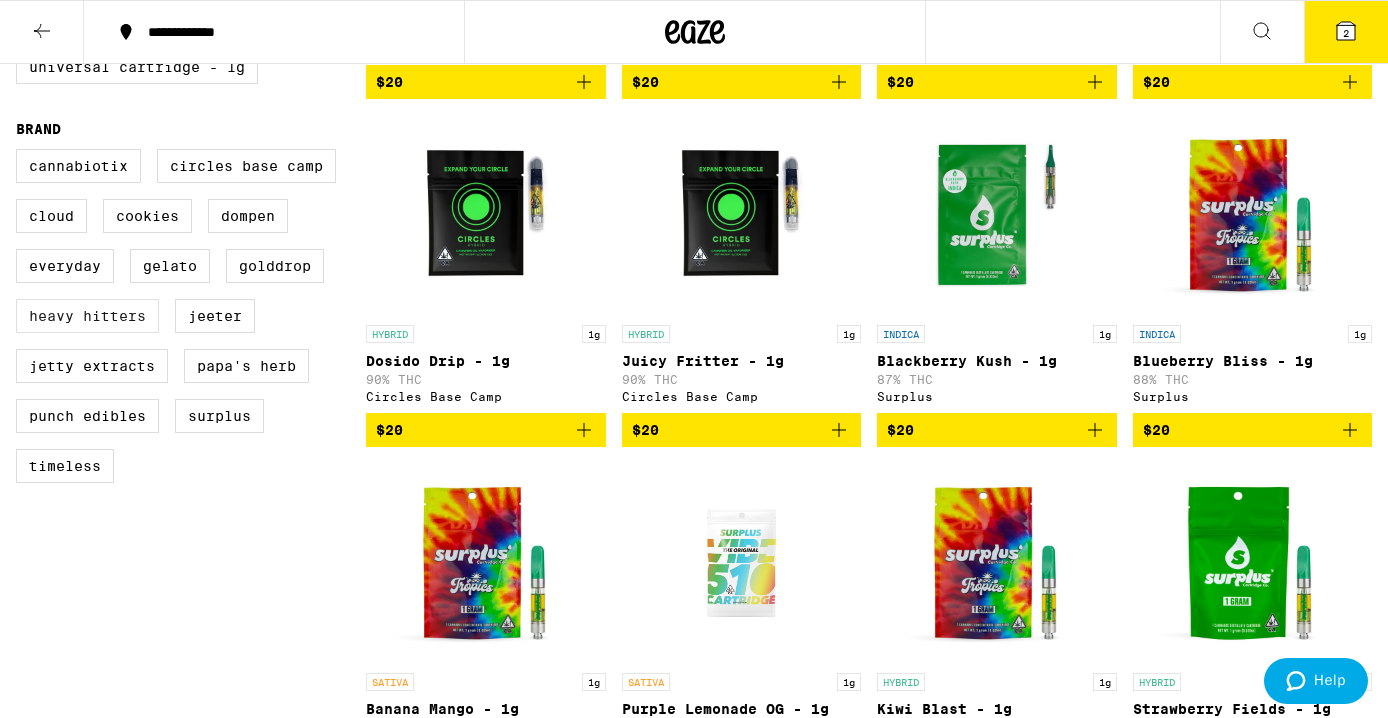 click on "Heavy Hitters" at bounding box center [87, 316] 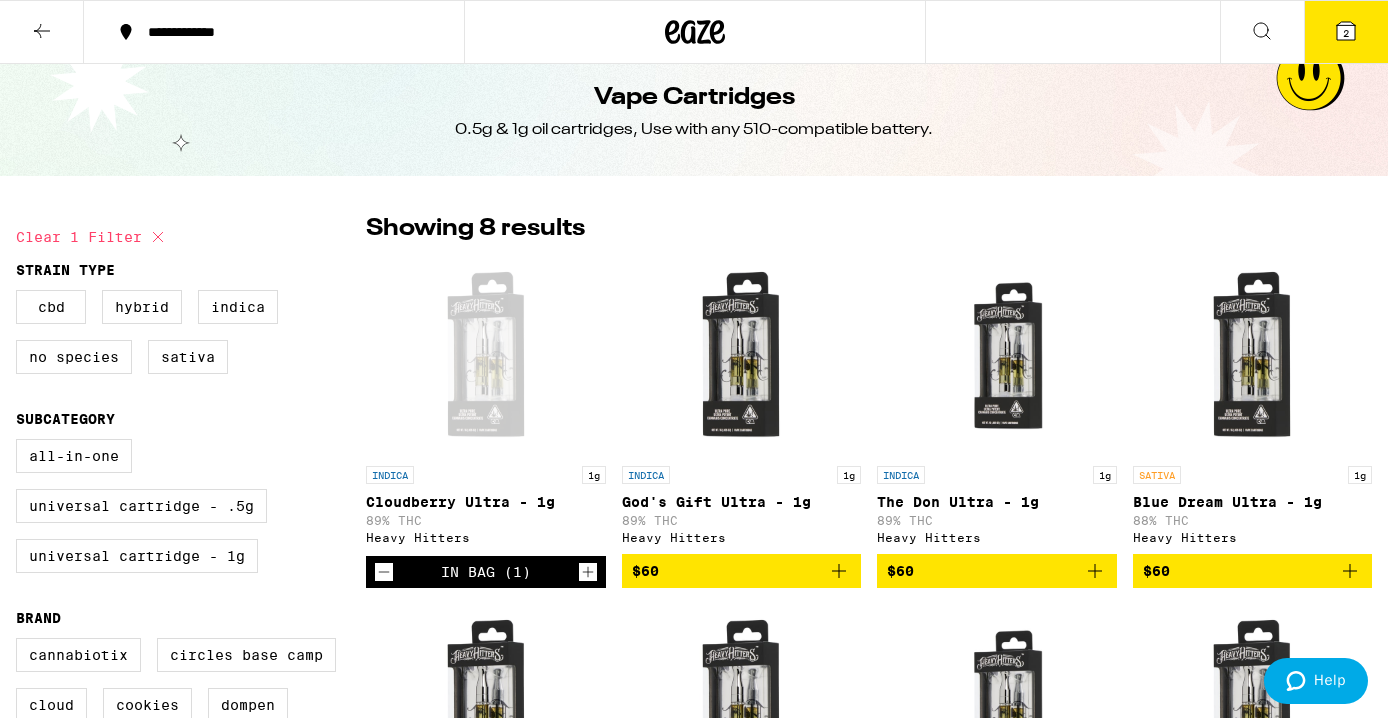 scroll, scrollTop: 14, scrollLeft: 0, axis: vertical 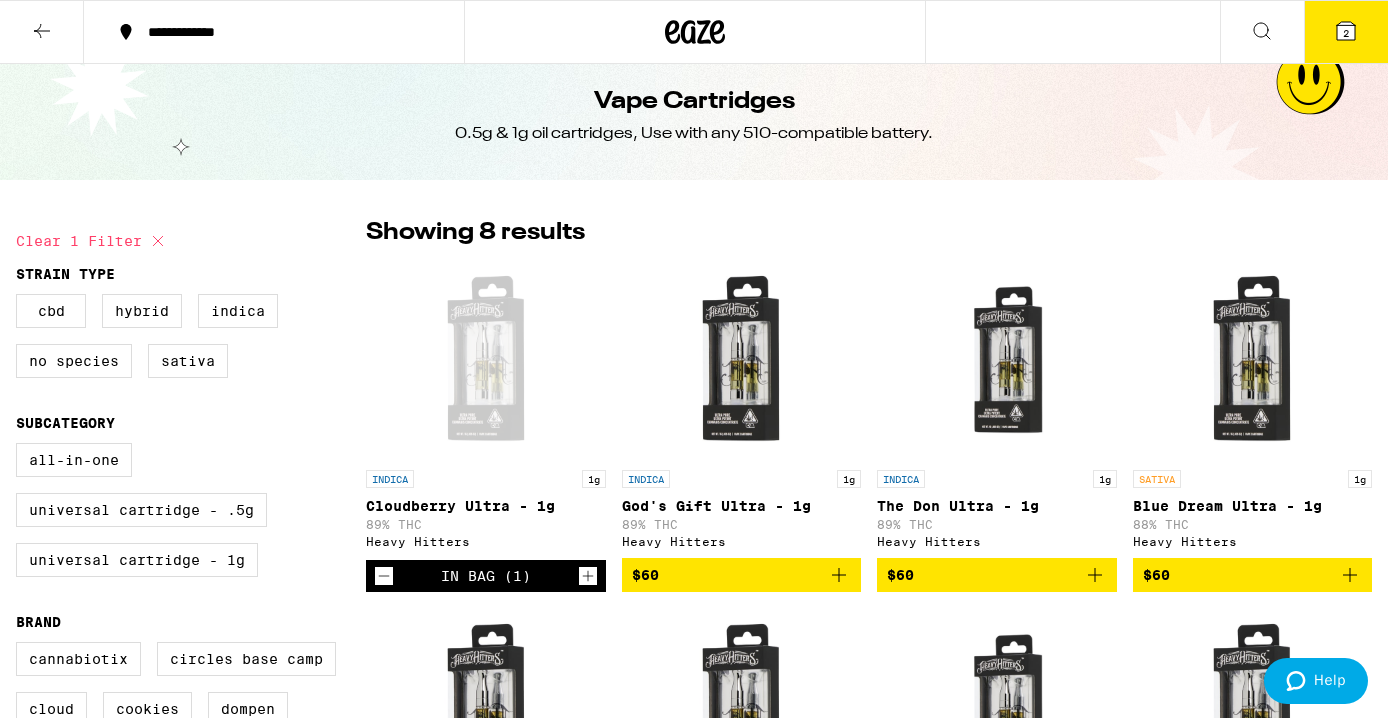 click 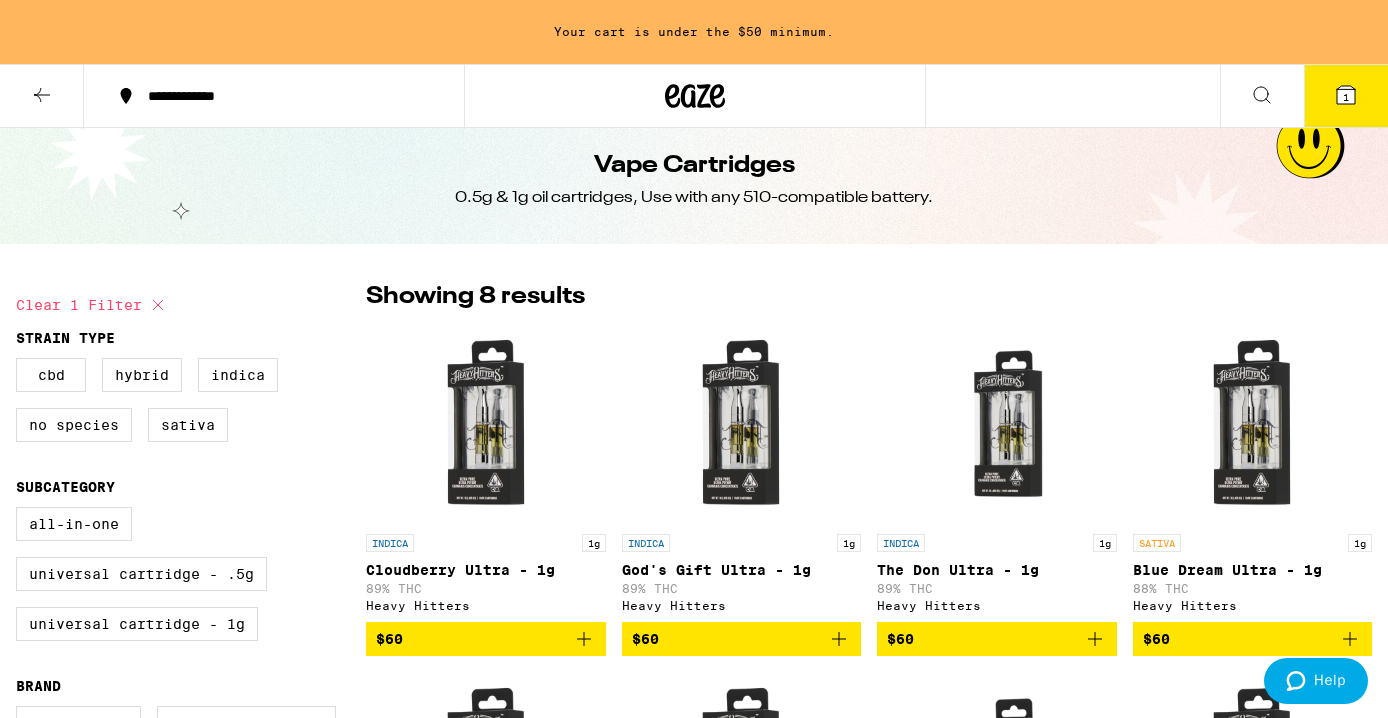 scroll, scrollTop: 78, scrollLeft: 0, axis: vertical 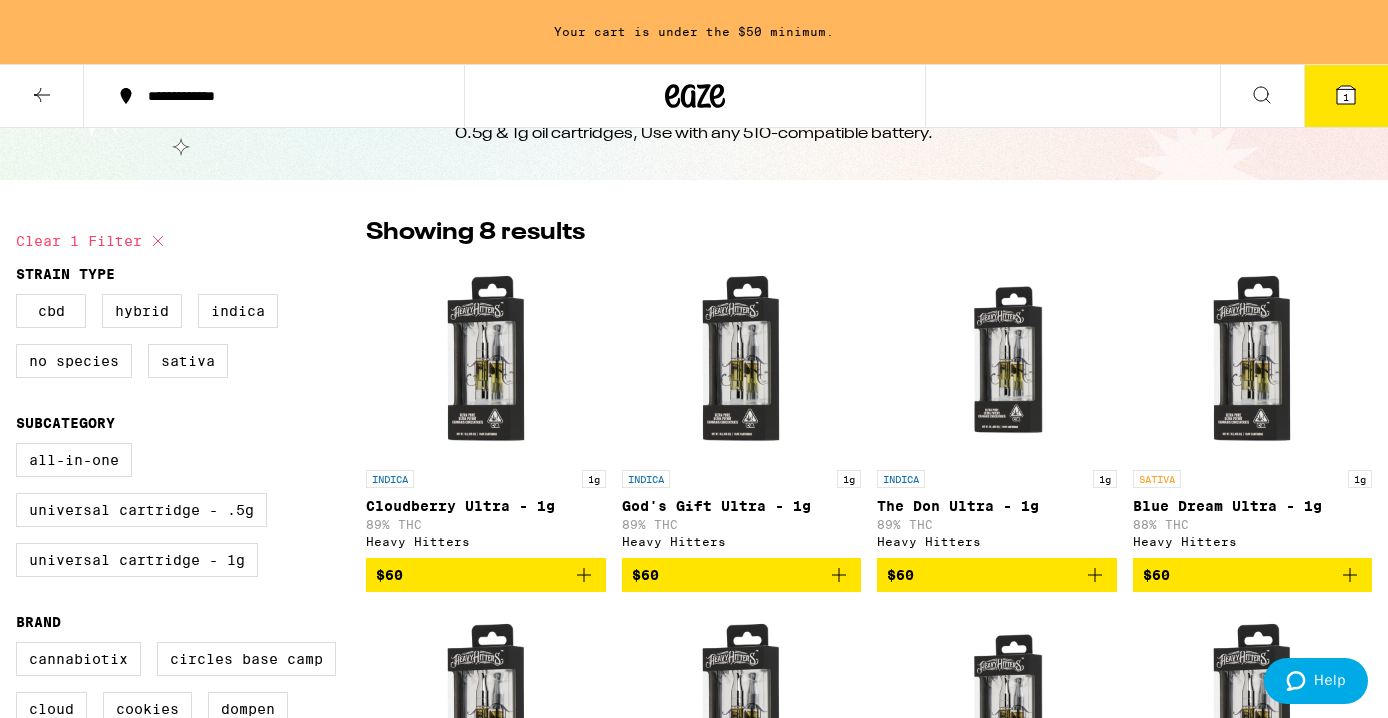 click on "God's Gift Ultra - 1g" at bounding box center [742, 506] 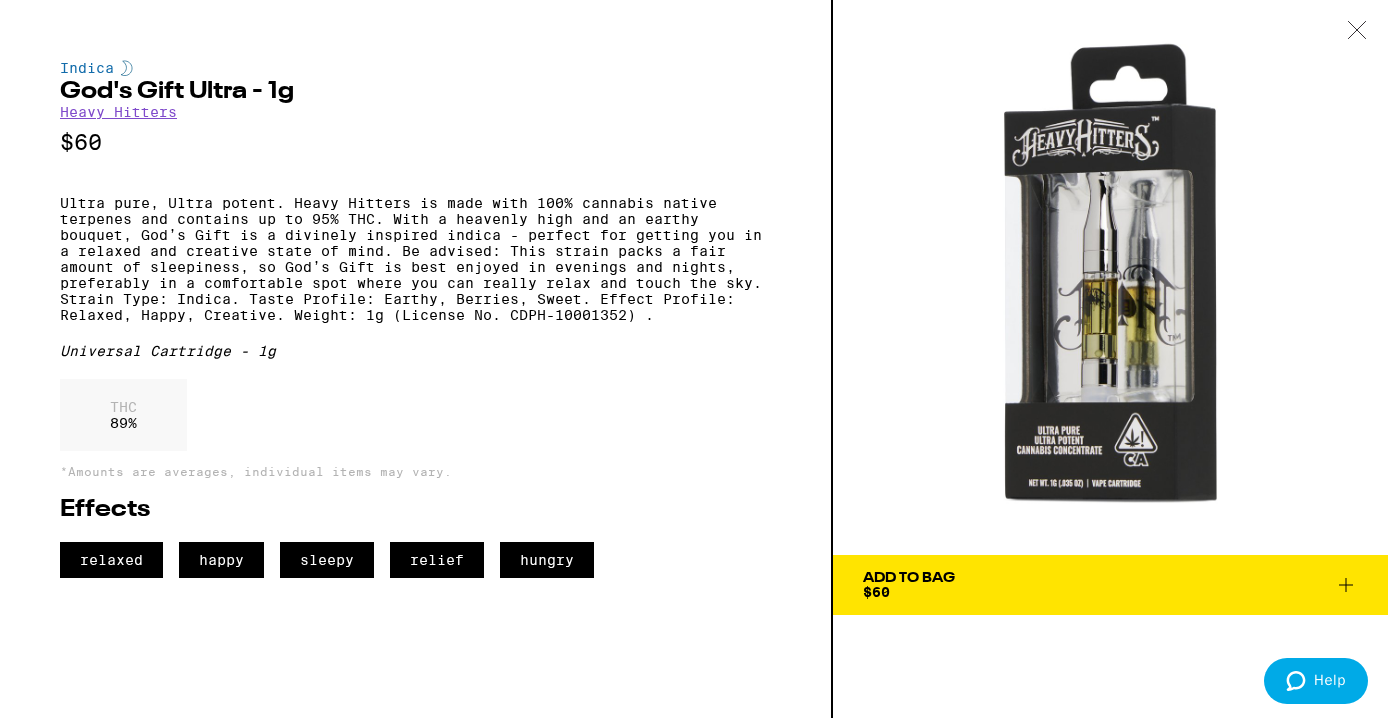 click on "Add To Bag $60" at bounding box center [1110, 585] 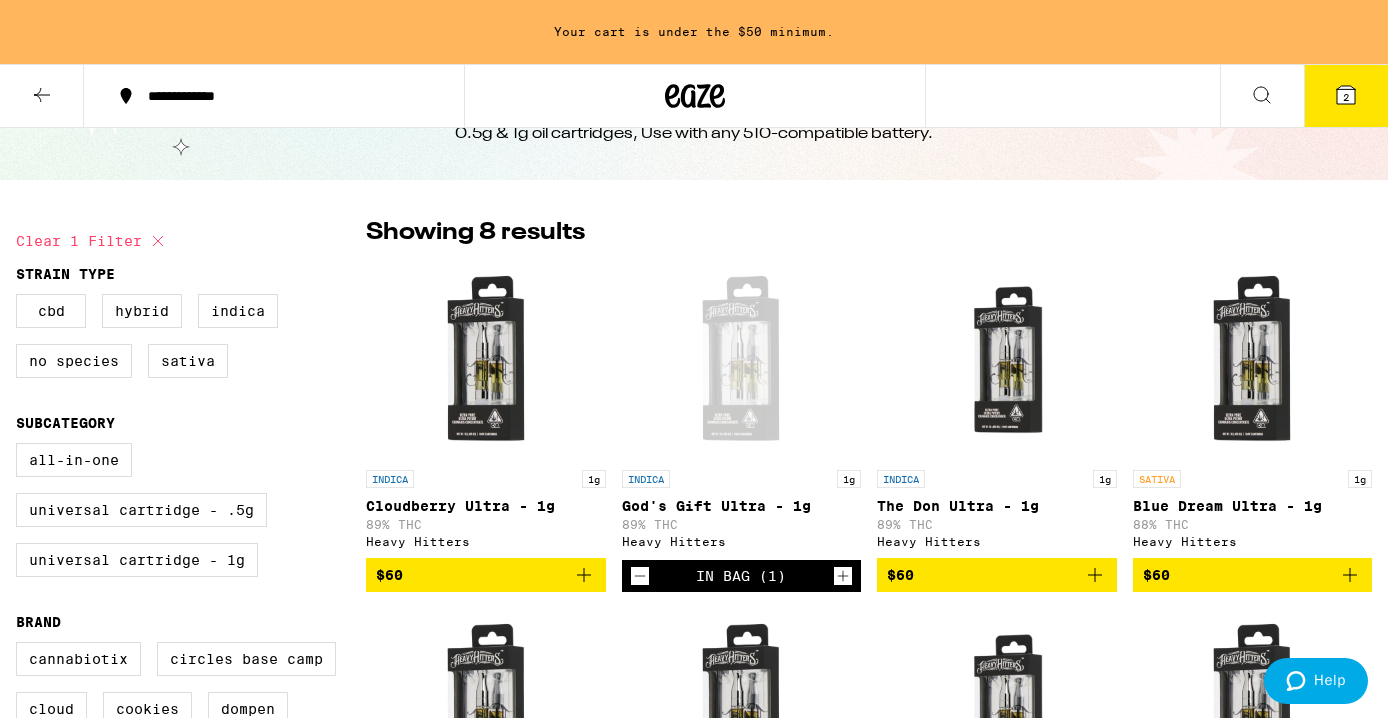 scroll, scrollTop: 14, scrollLeft: 0, axis: vertical 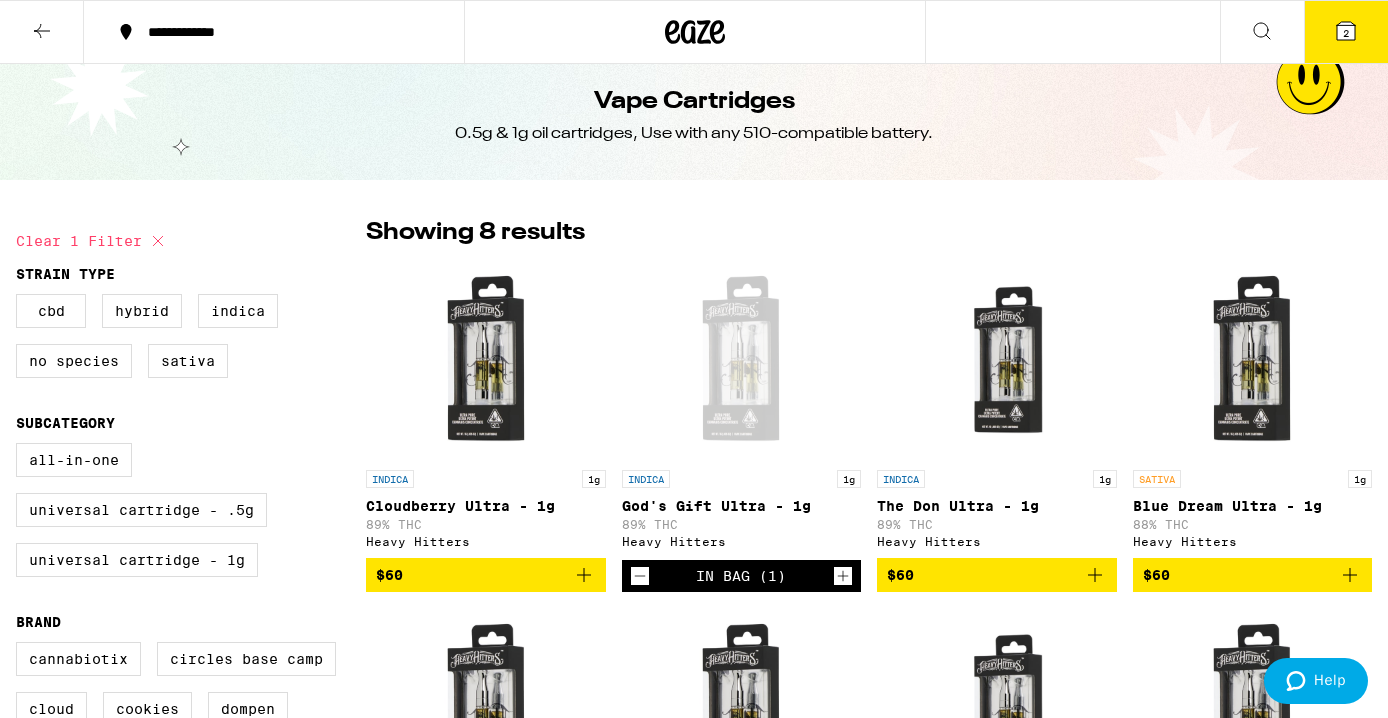 click at bounding box center [997, 360] 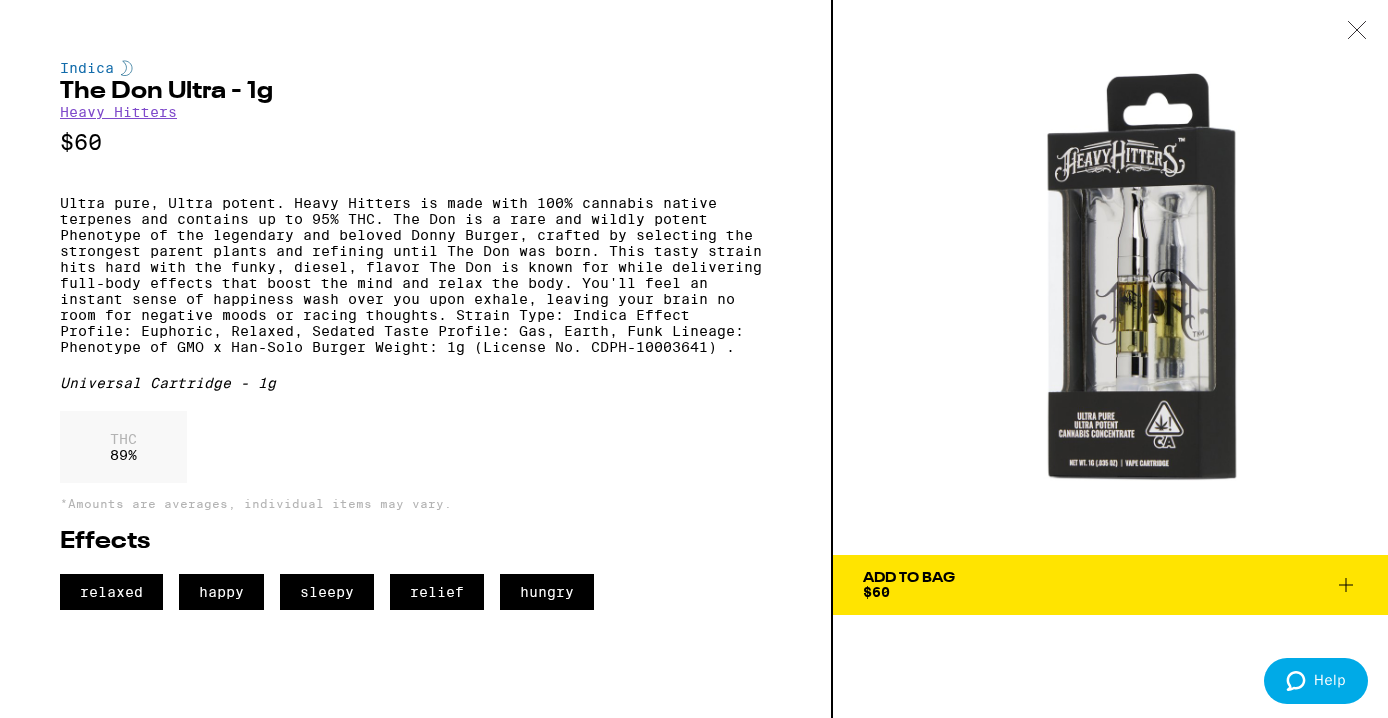 click at bounding box center (1357, 31) 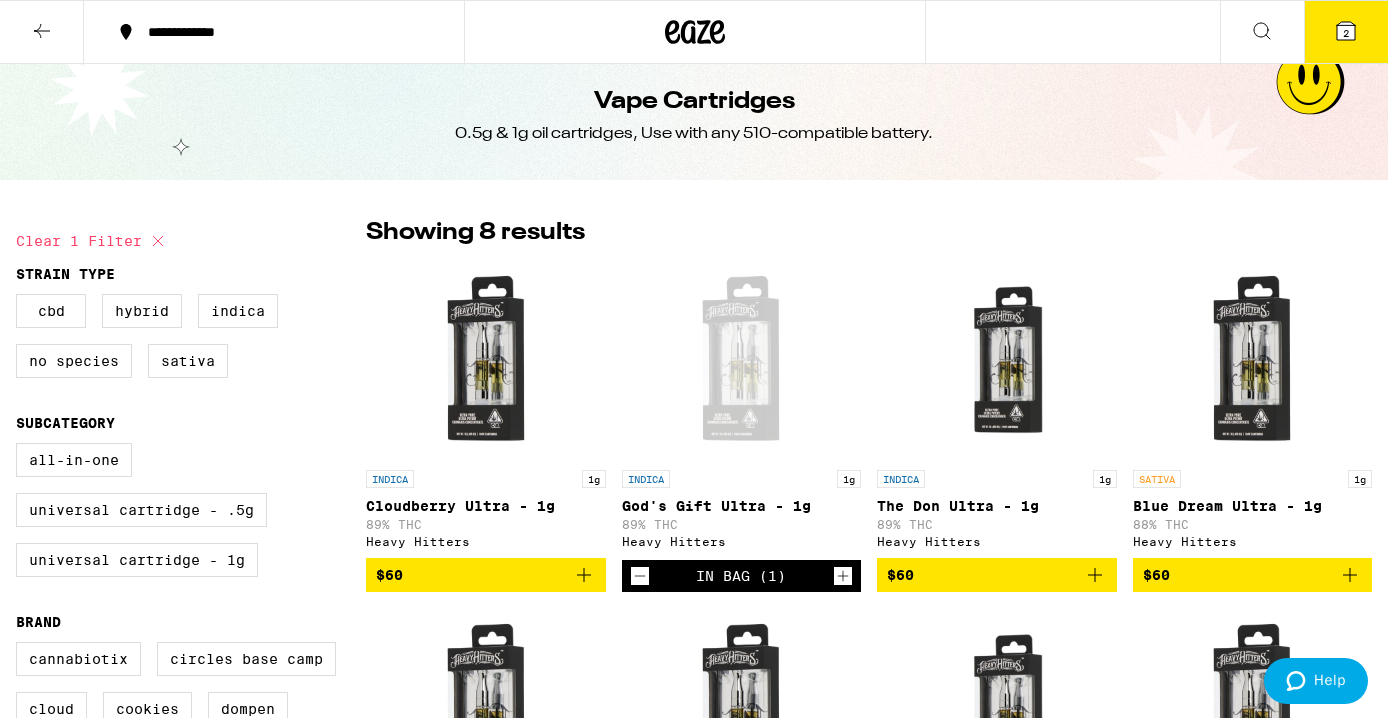 click at bounding box center [486, 360] 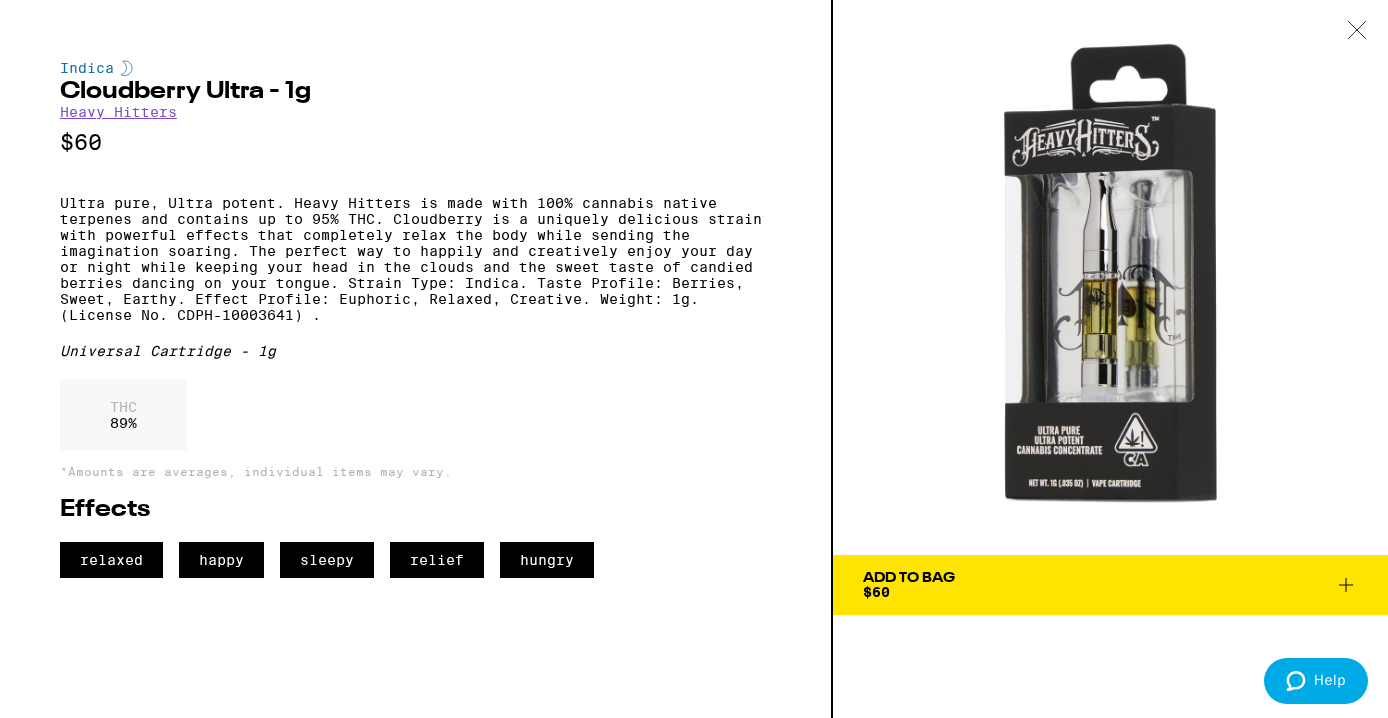 click at bounding box center (1357, 31) 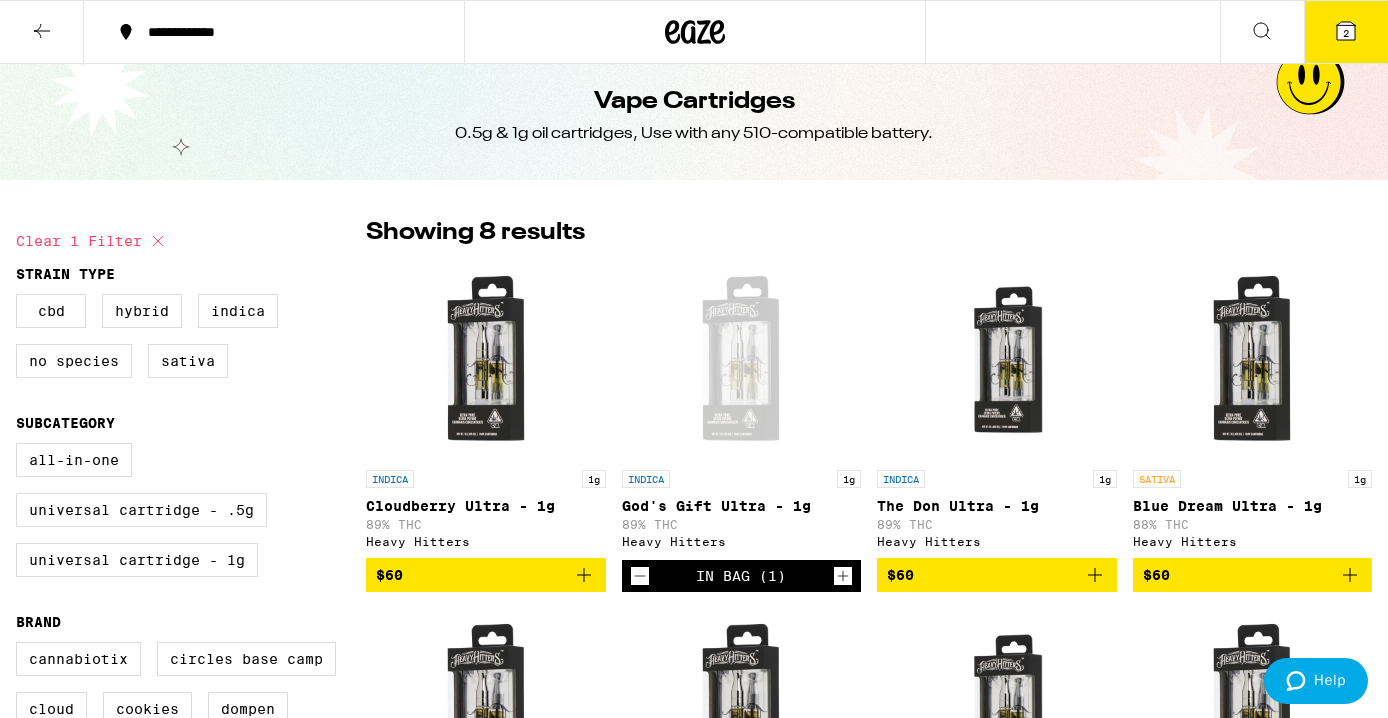 click 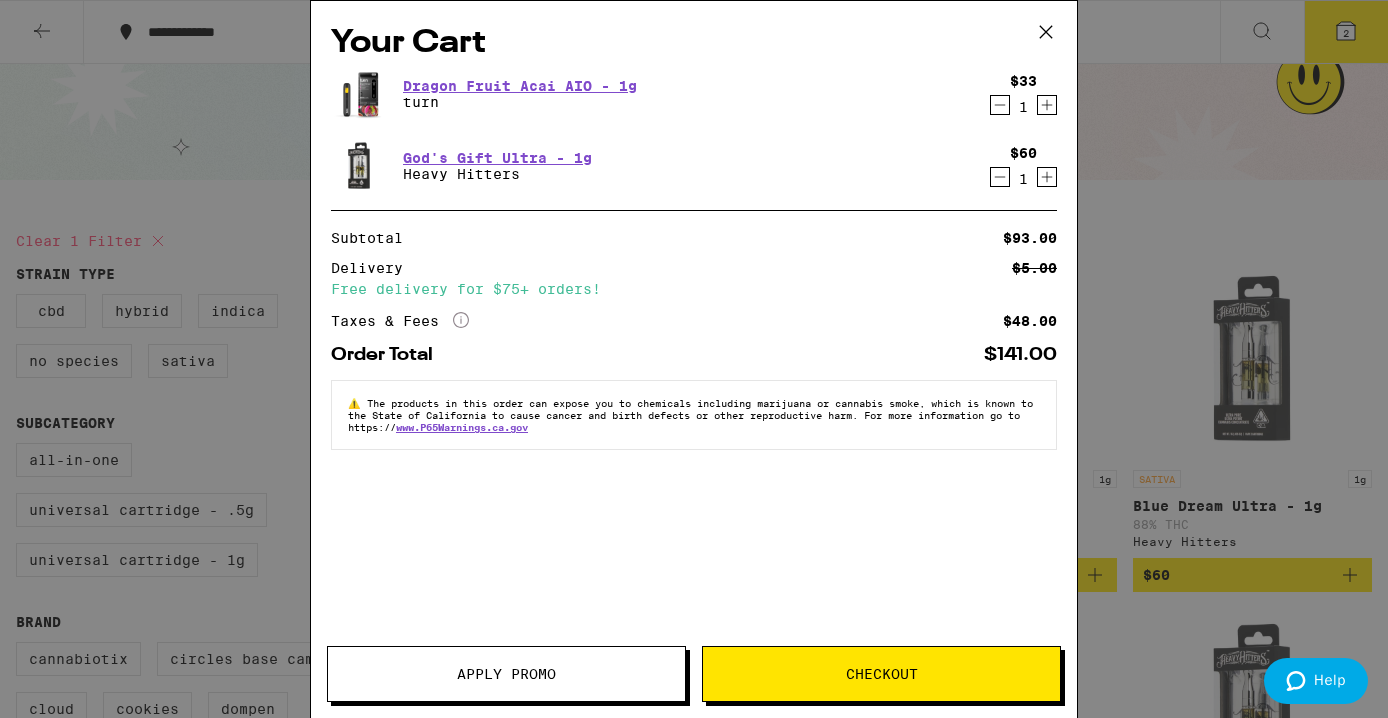 drag, startPoint x: 993, startPoint y: 183, endPoint x: 785, endPoint y: 371, distance: 280.3712 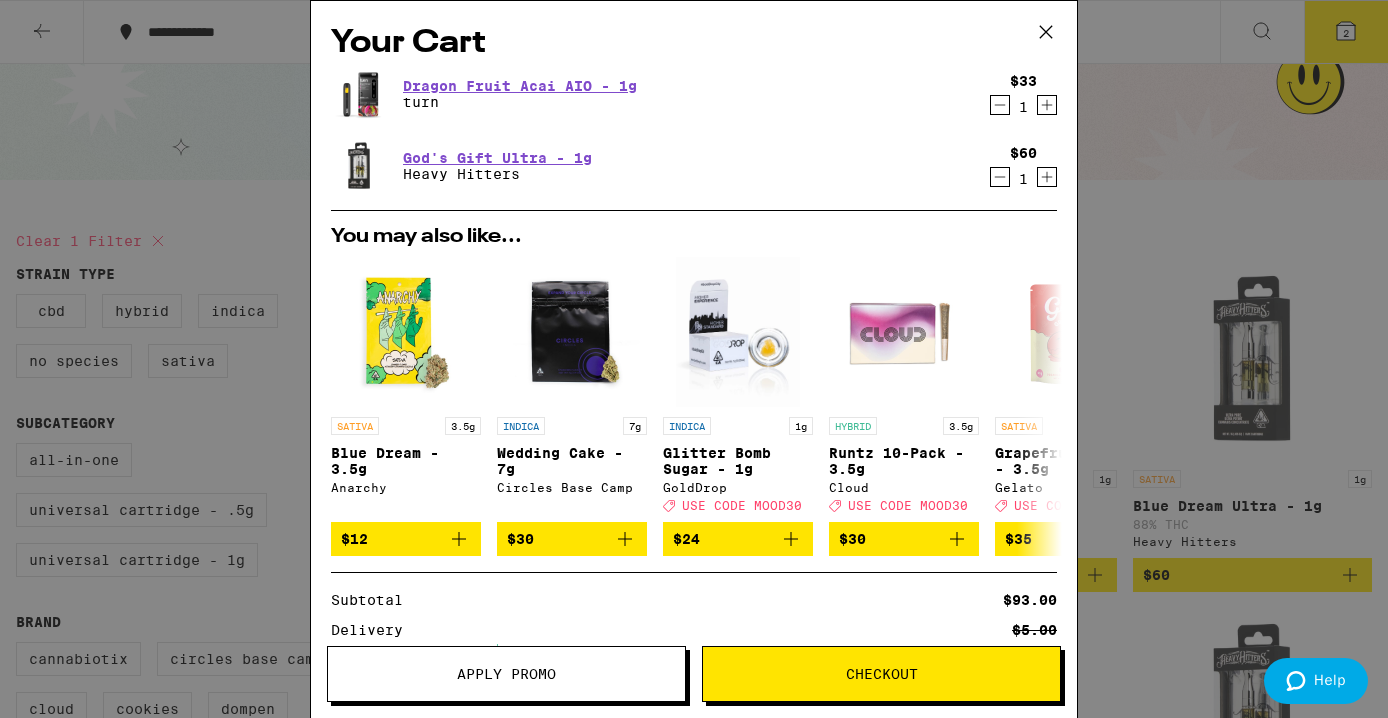 click 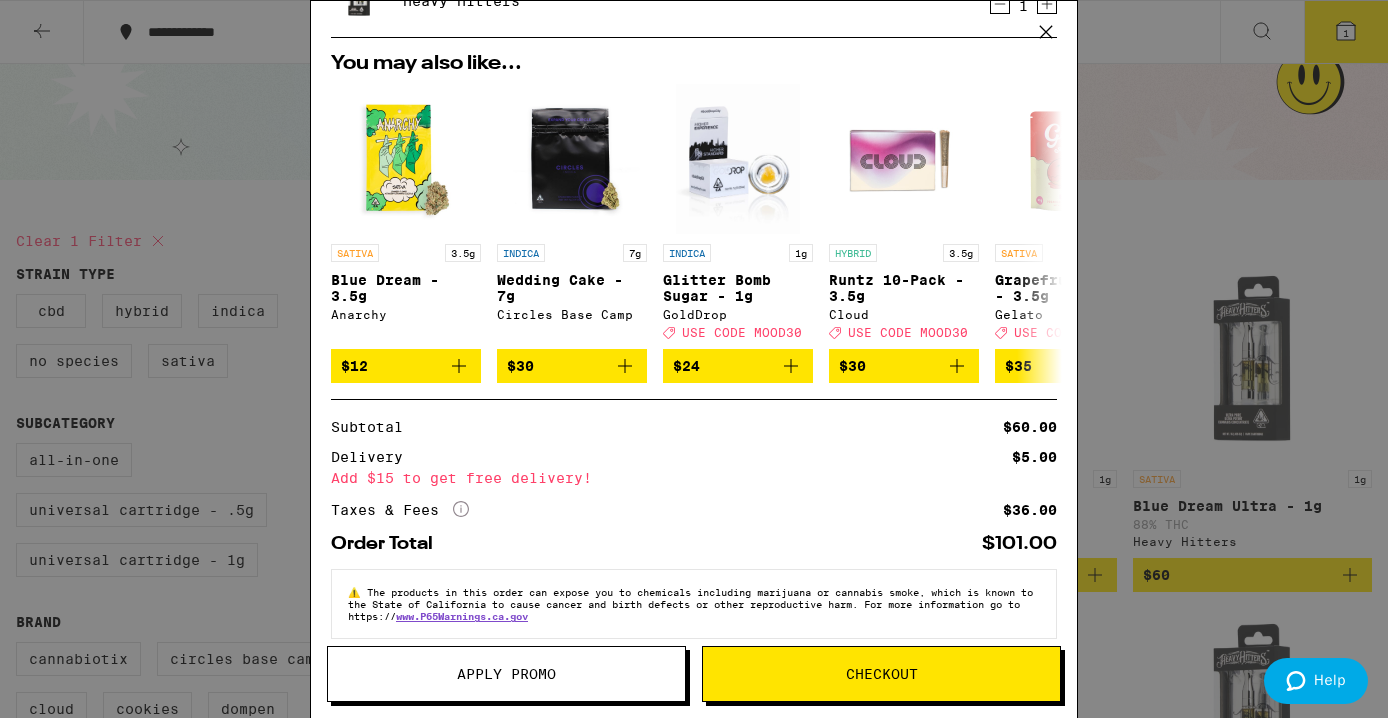 scroll, scrollTop: 132, scrollLeft: 0, axis: vertical 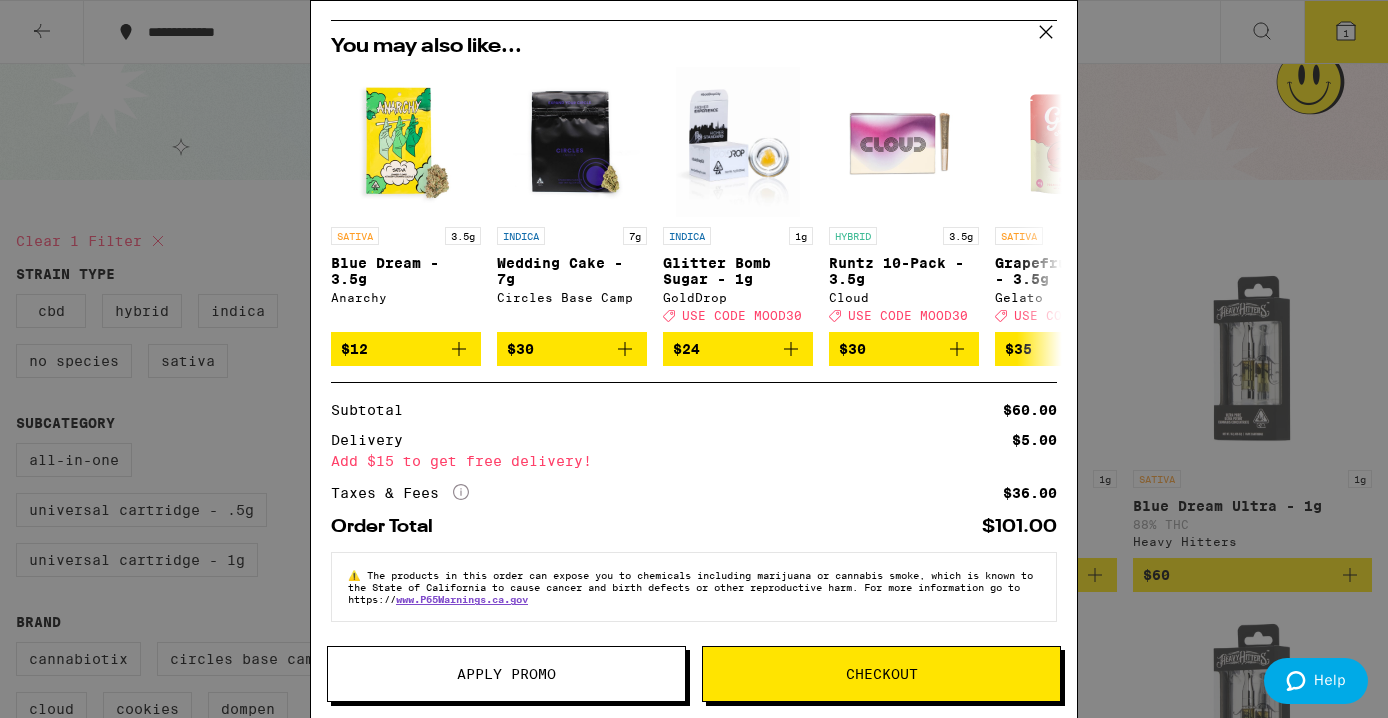 click on "Your Cart God's Gift Ultra - 1g Heavy Hitters $60 1 You may also like... SATIVA 3.5g Blue Dream - 3.5g Anarchy $12 INDICA 7g Wedding Cake - 7g Circles Base Camp $30 INDICA 1g Glitter Bomb Sugar - 1g GoldDrop Deal Created with Sketch. USE CODE MOOD30 $24 HYBRID 3.5g Runtz 10-Pack - 3.5g Cloud Deal Created with Sketch. USE CODE MOOD30 $30 SATIVA 3.5g Grapefruit Haze - 3.5g Gelato Deal Created with Sketch. USE CODE 35OFF $35 INDICA 3.5g Umami Butter - 3.5g Maven Genetics Deal Created with Sketch. USE CODE MOOD30 $51 SATIVA 3.5g Sour Sangria - 3.5g Maven Genetics Deal Created with Sketch. USE CODE MOOD30 $51 HYBRID 3.5g FKAFL - 3.5g Maven Genetics Deal Created with Sketch. USE CODE MOOD30 $51 INDICA 3.5g Banana OG - 3.5g Anarchy $12 INDICA 3.5g Modified Grapes - 3.5g Anarchy Deal Created with Sketch. USE CODE 35OFF $12 Subtotal $60.00 Delivery $5.00 Add $15 to get free delivery! Taxes & Fees More Info $36.00 Order Total $101.00 ⚠️ www.P65Warnings.ca.gov Apply Promo Checkout" at bounding box center (694, 359) 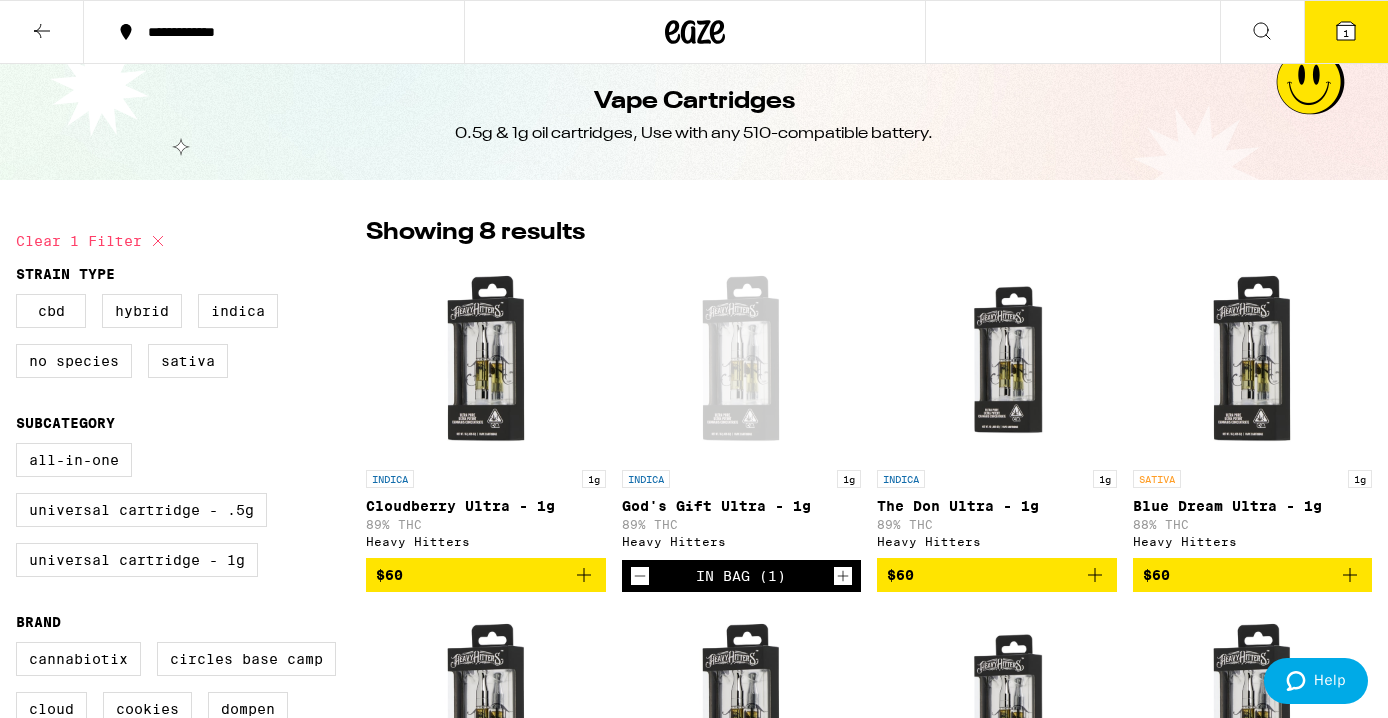 click at bounding box center (42, 32) 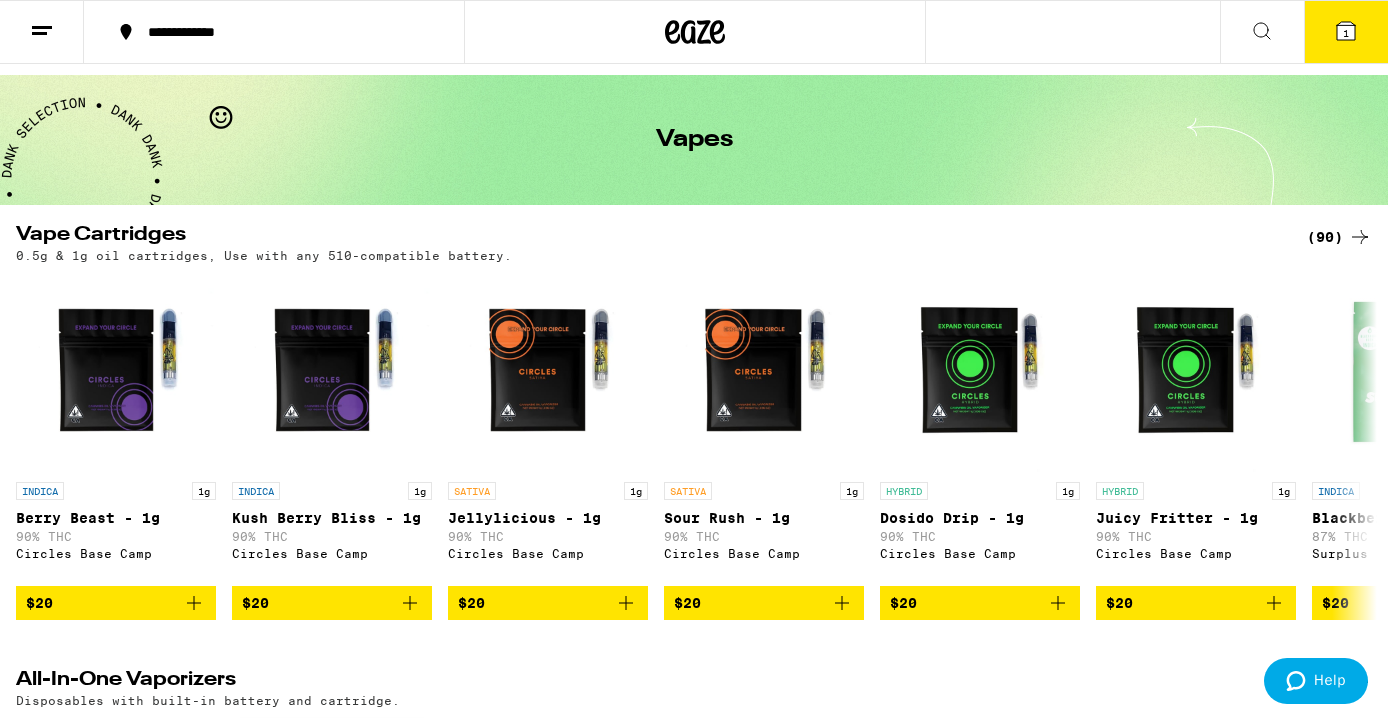 scroll, scrollTop: 52, scrollLeft: 0, axis: vertical 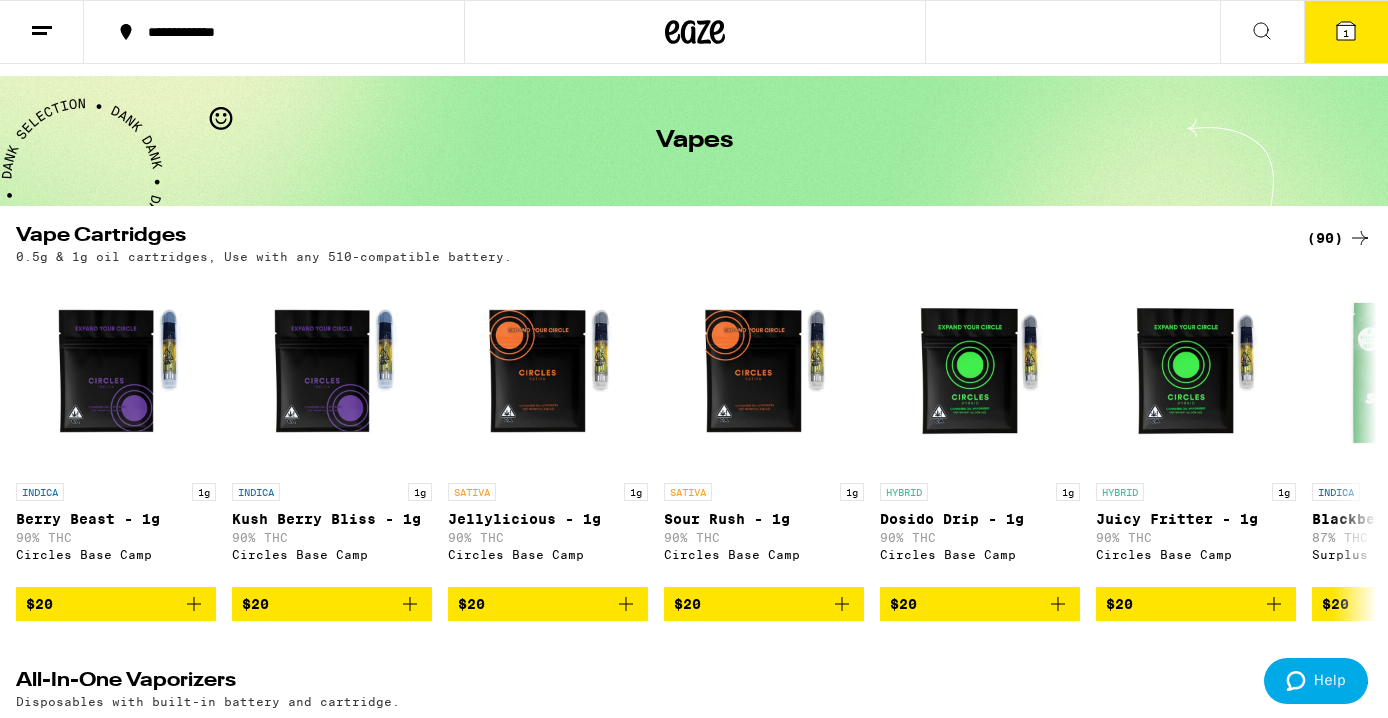 click on "(90)" at bounding box center (1339, 238) 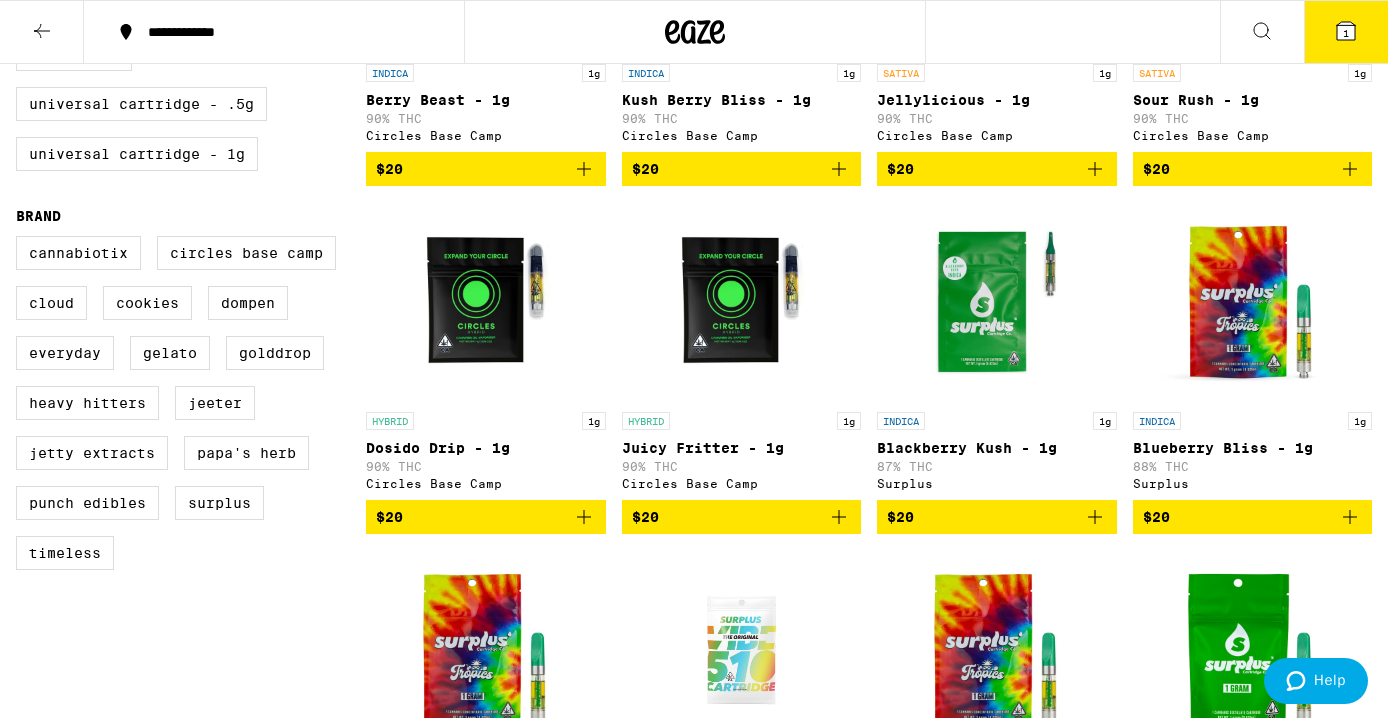 scroll, scrollTop: 421, scrollLeft: 0, axis: vertical 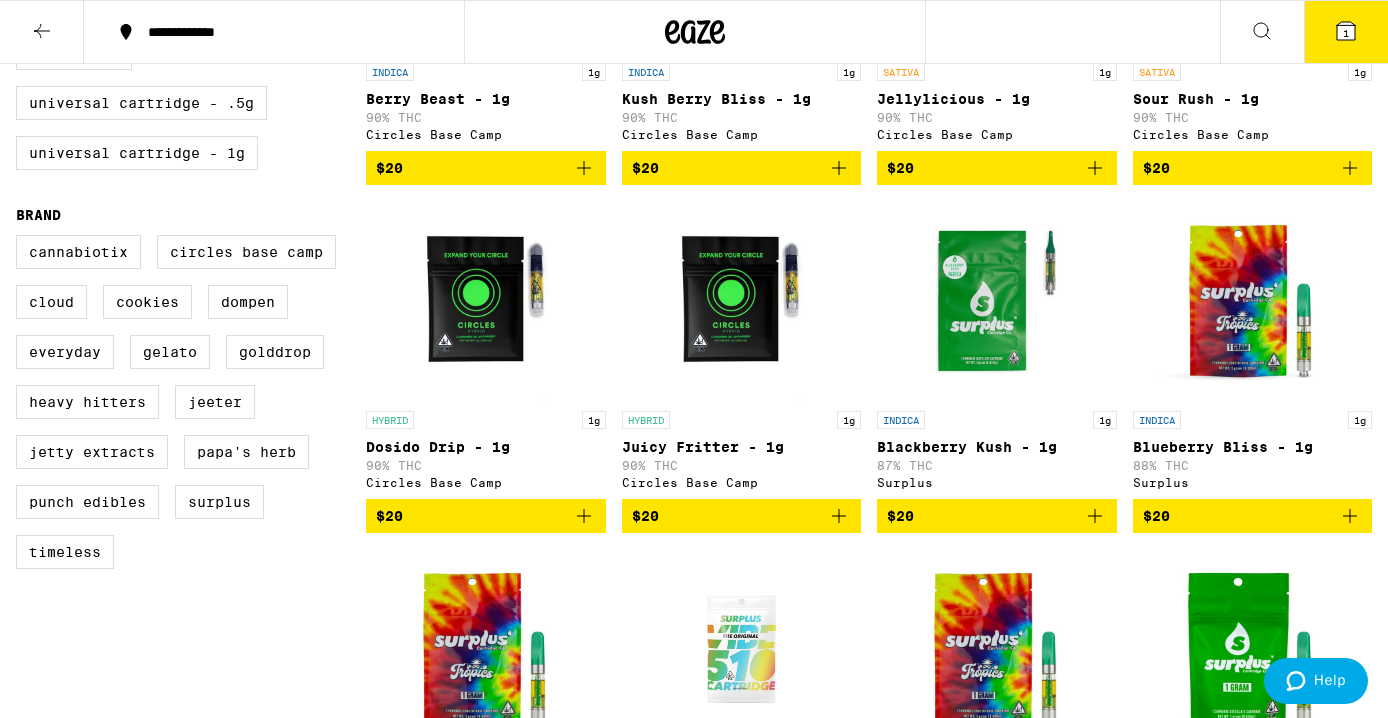 click 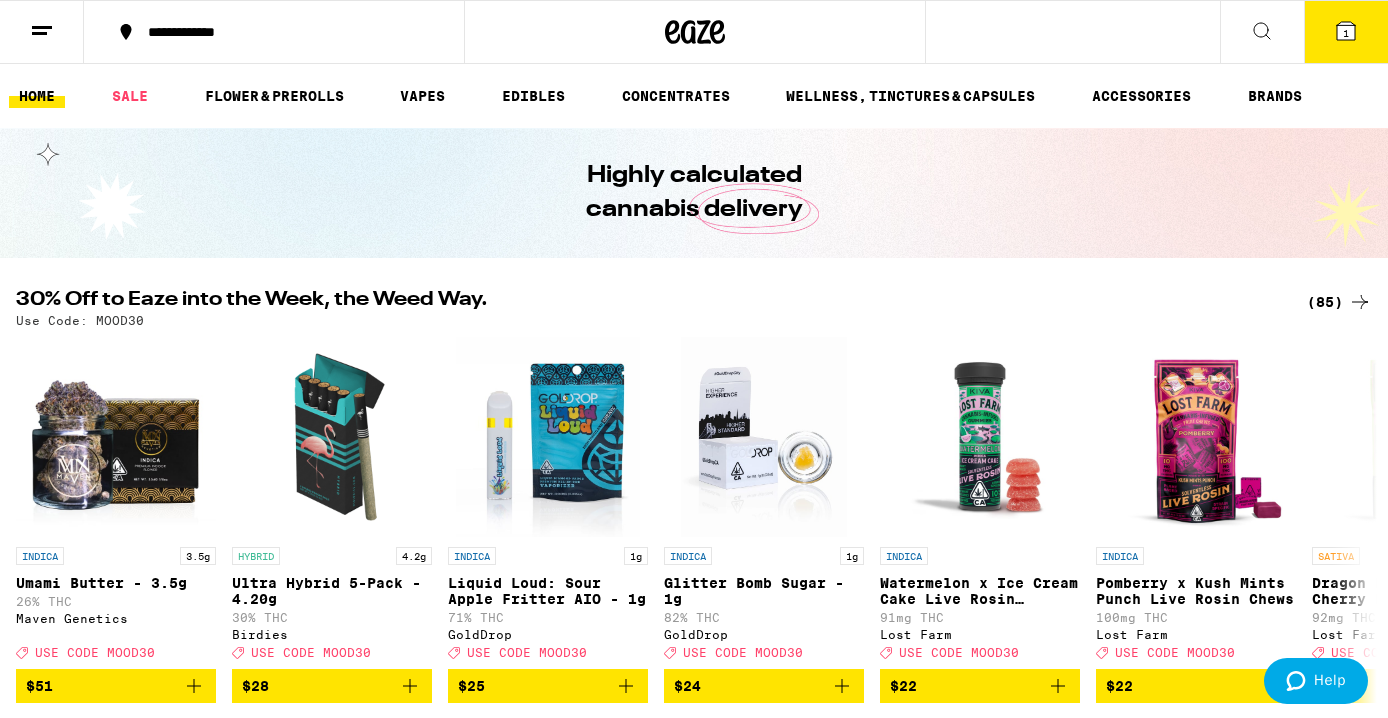scroll, scrollTop: 0, scrollLeft: 0, axis: both 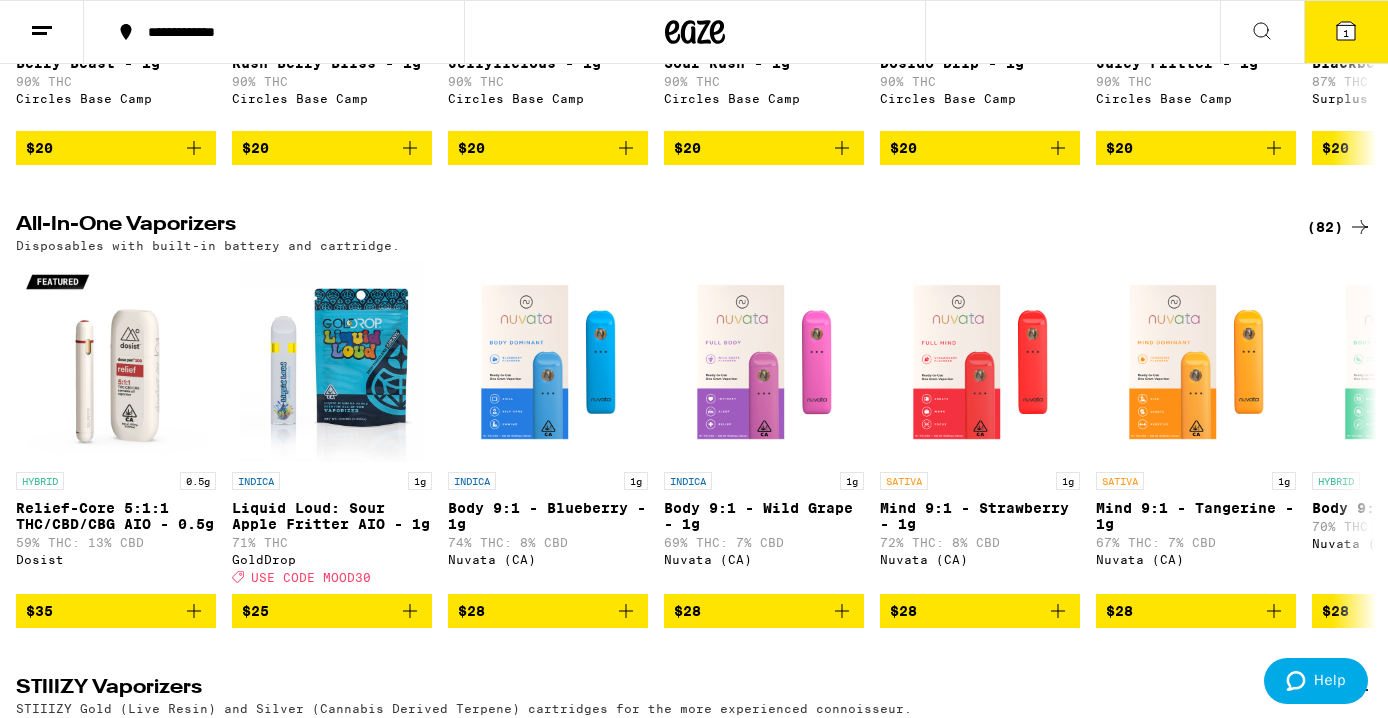 click on "(82)" at bounding box center [1339, 227] 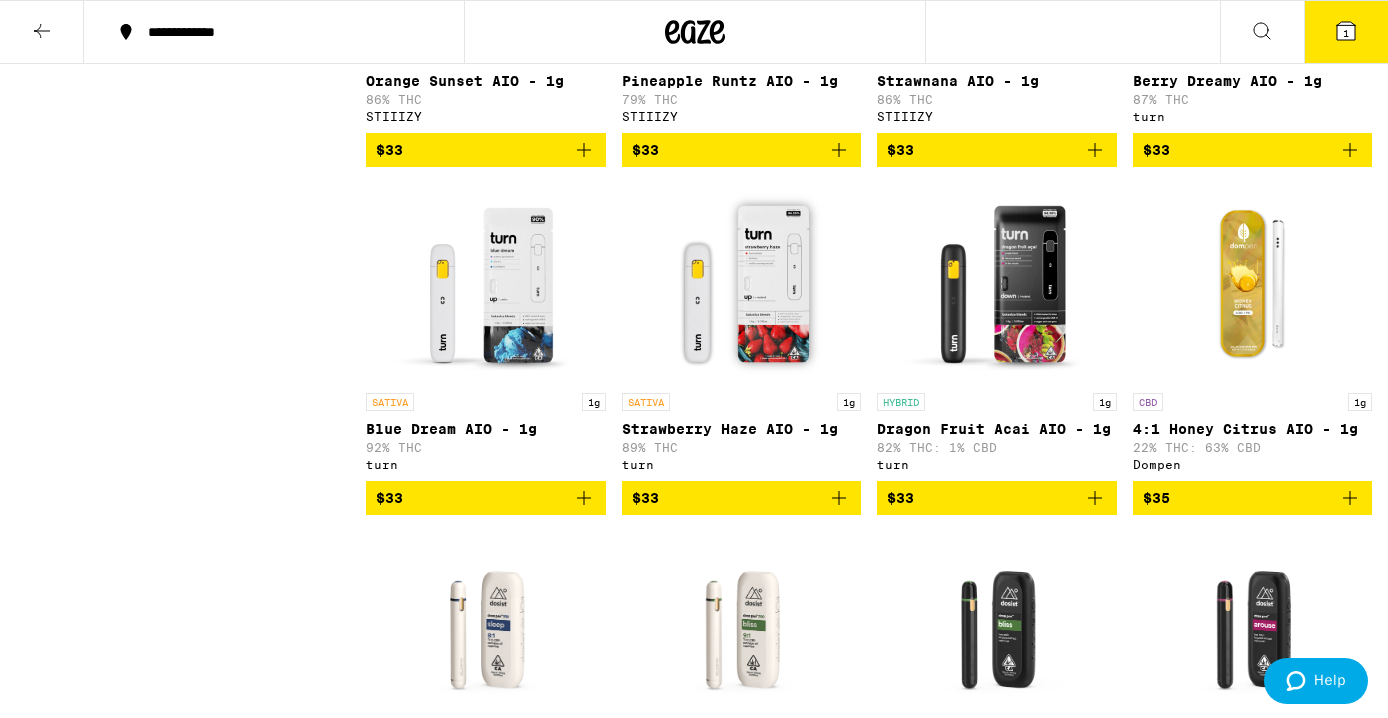scroll, scrollTop: 4799, scrollLeft: 0, axis: vertical 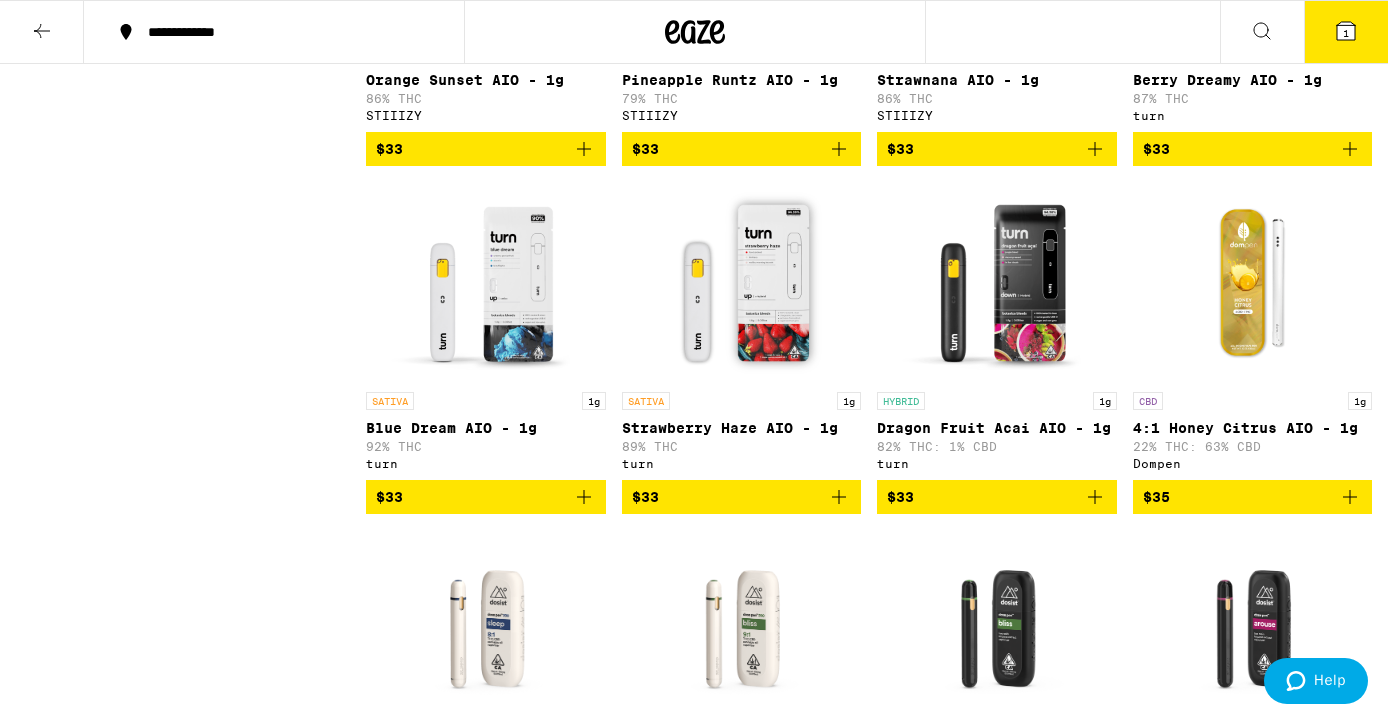 click at bounding box center (42, 32) 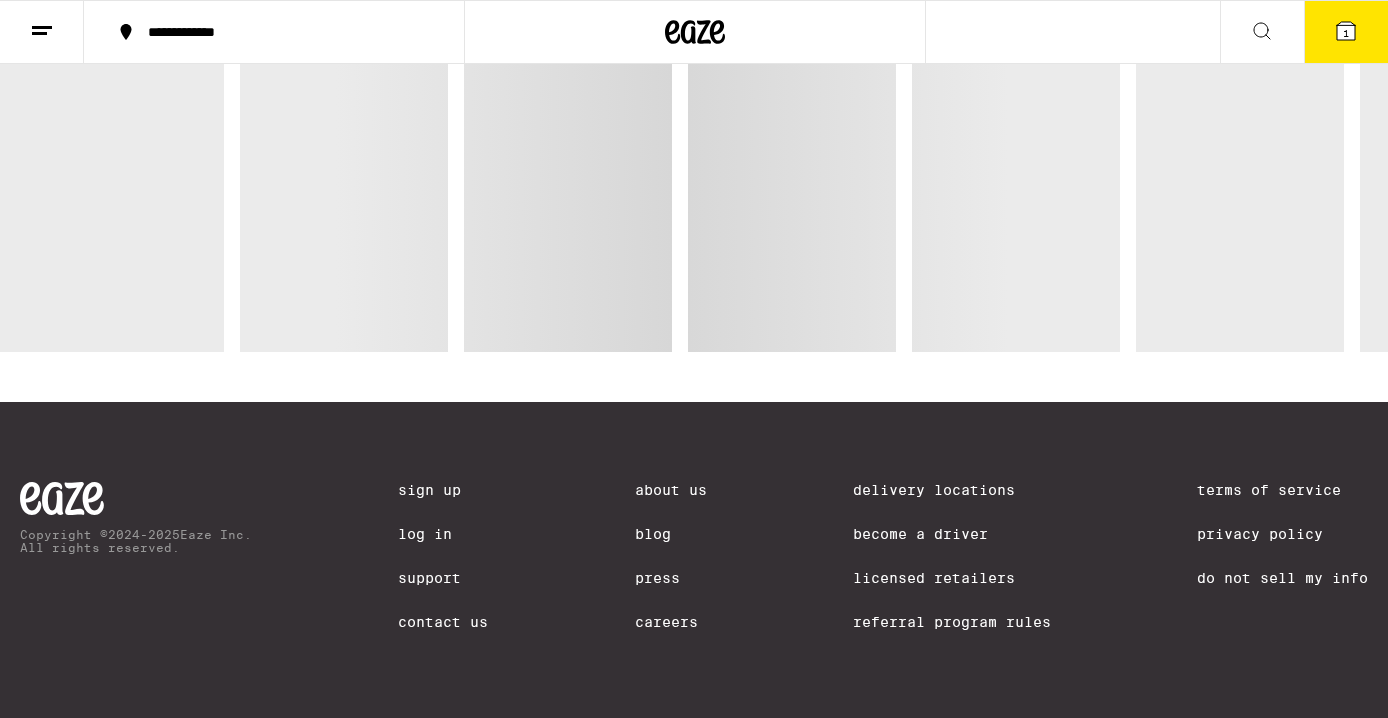 scroll, scrollTop: 0, scrollLeft: 0, axis: both 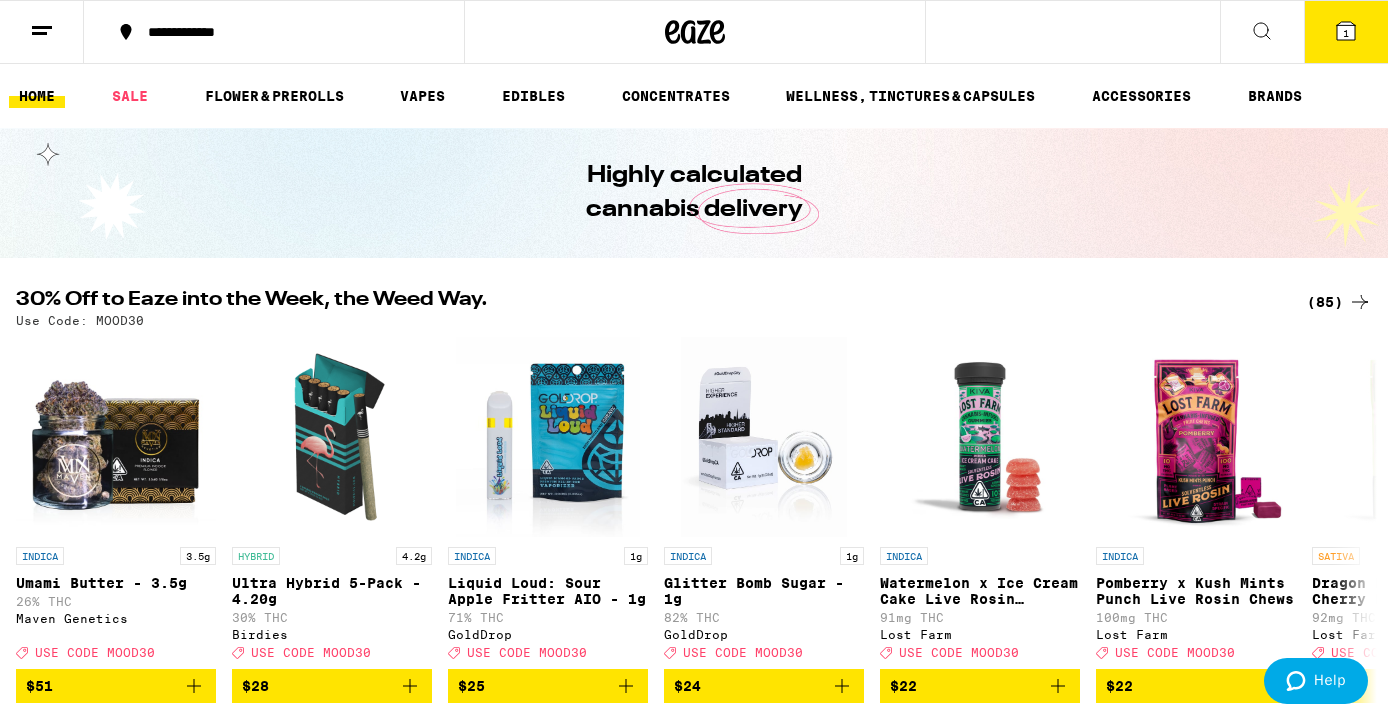 click 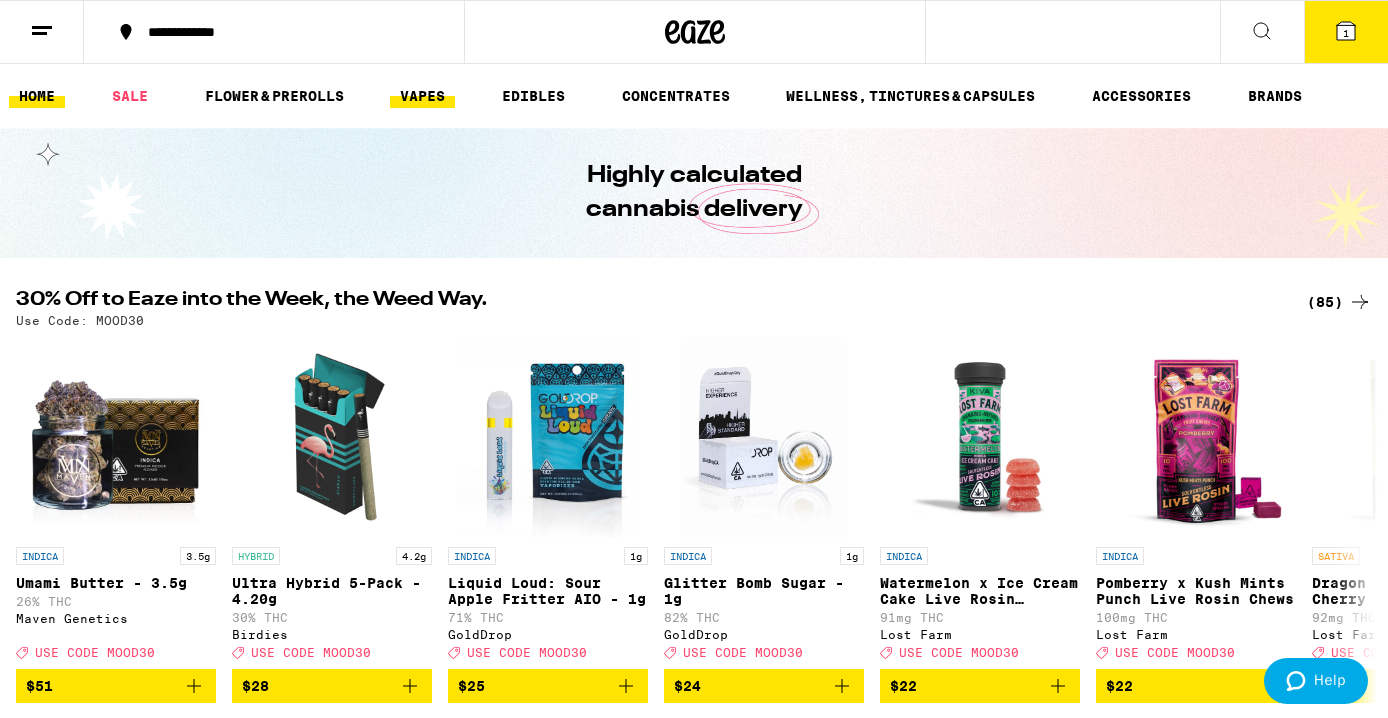 click on "VAPES" at bounding box center (422, 96) 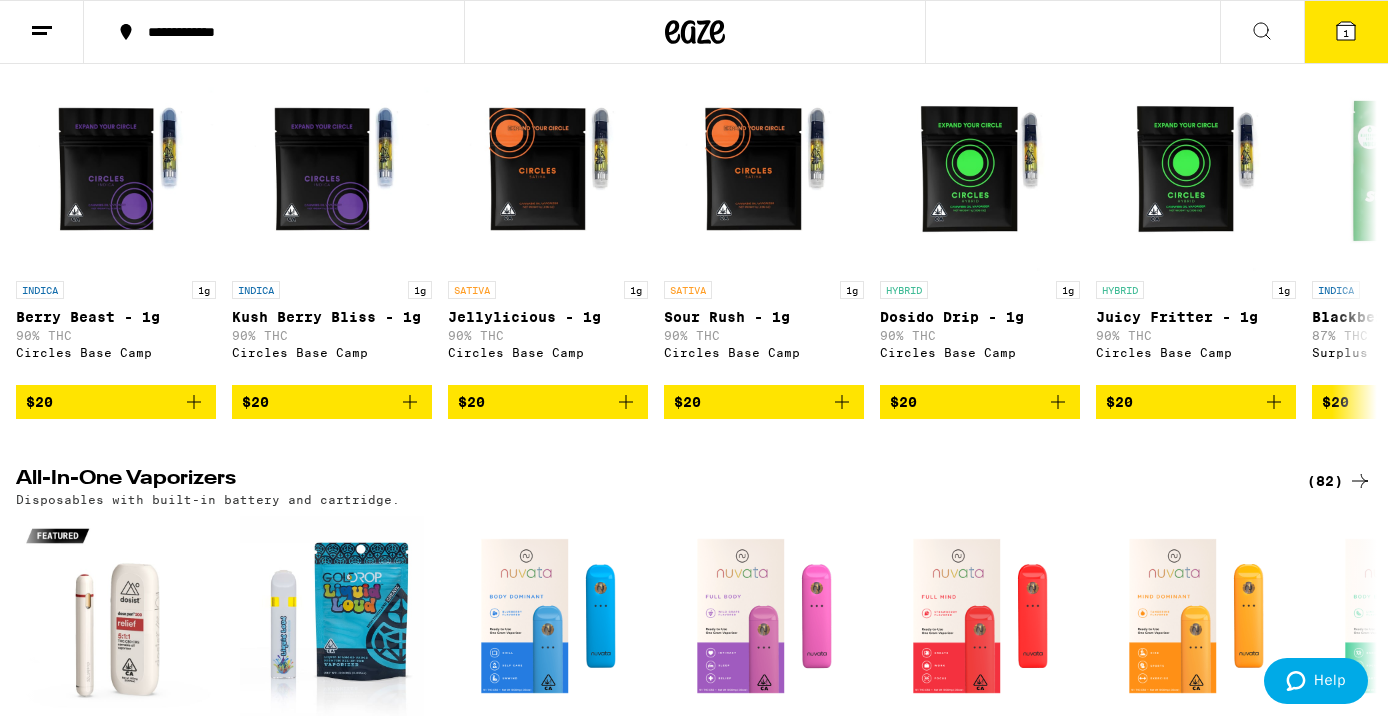 scroll, scrollTop: 0, scrollLeft: 0, axis: both 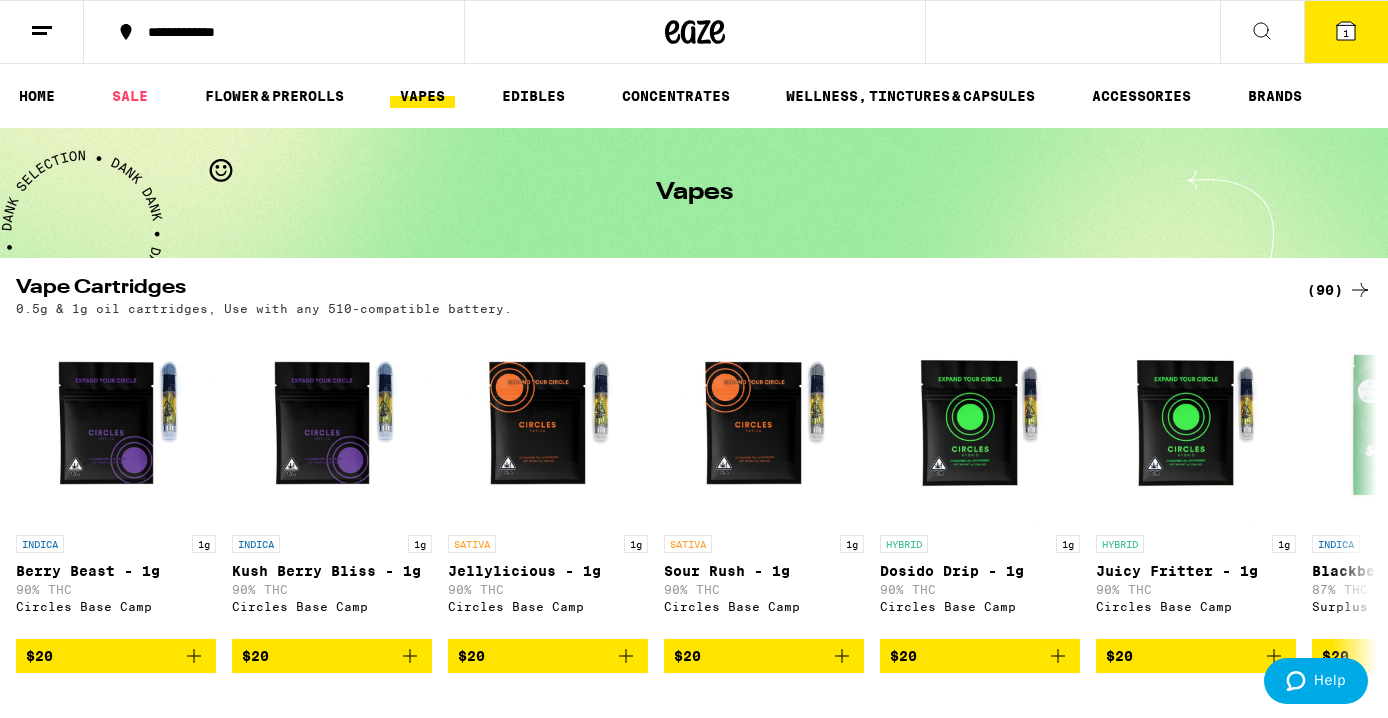 click at bounding box center (42, 32) 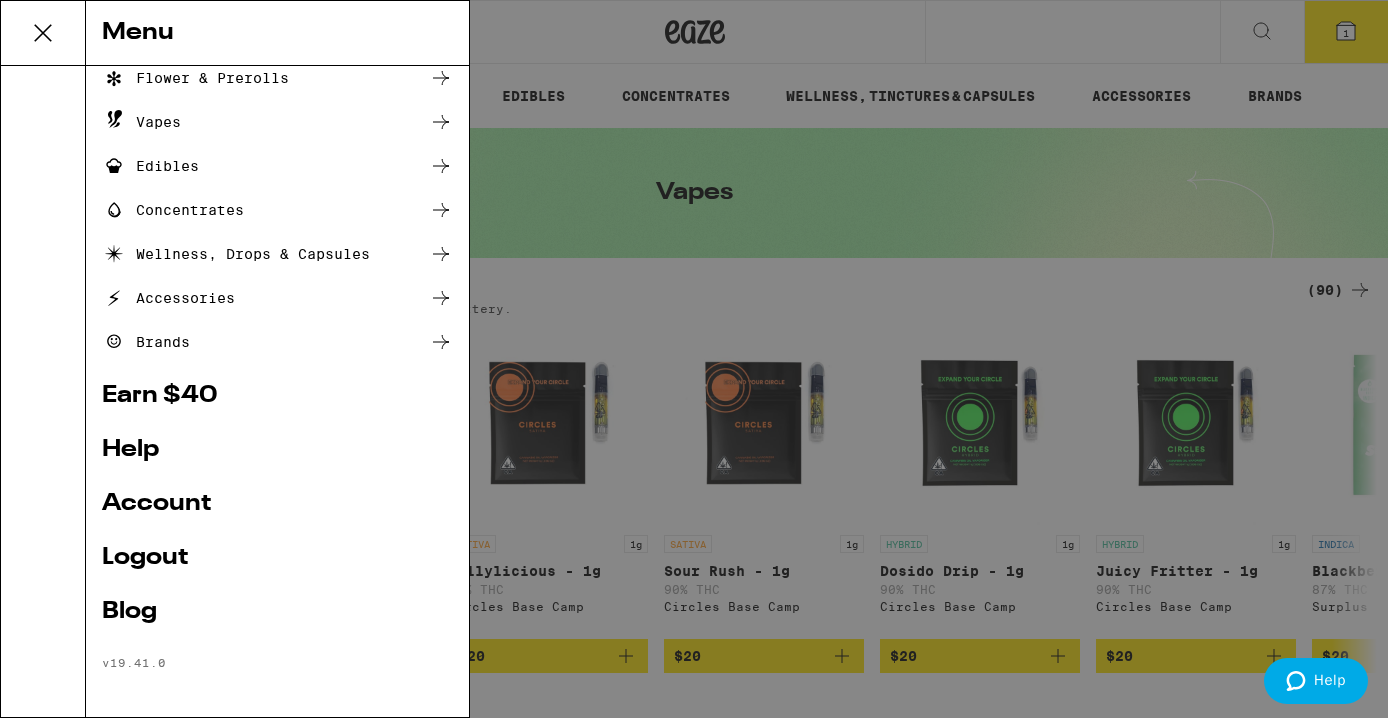 scroll, scrollTop: 0, scrollLeft: 0, axis: both 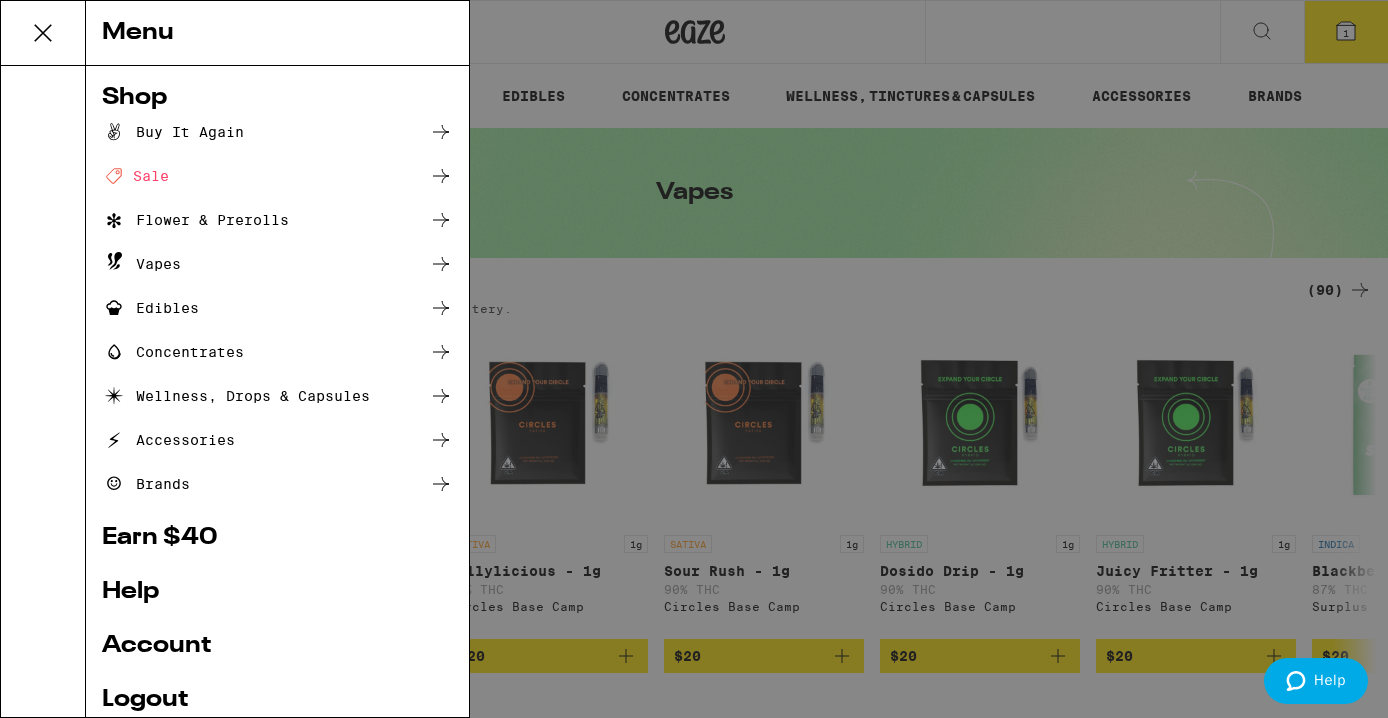 click on "Menu Shop Buy It Again Deal Created with Sketch. Sale Flower & Prerolls Vapes Edibles Concentrates Wellness, Drops & Capsules Accessories Brands Earn $ 40 Help Account Logout Blog v  19.41.0" at bounding box center [694, 359] 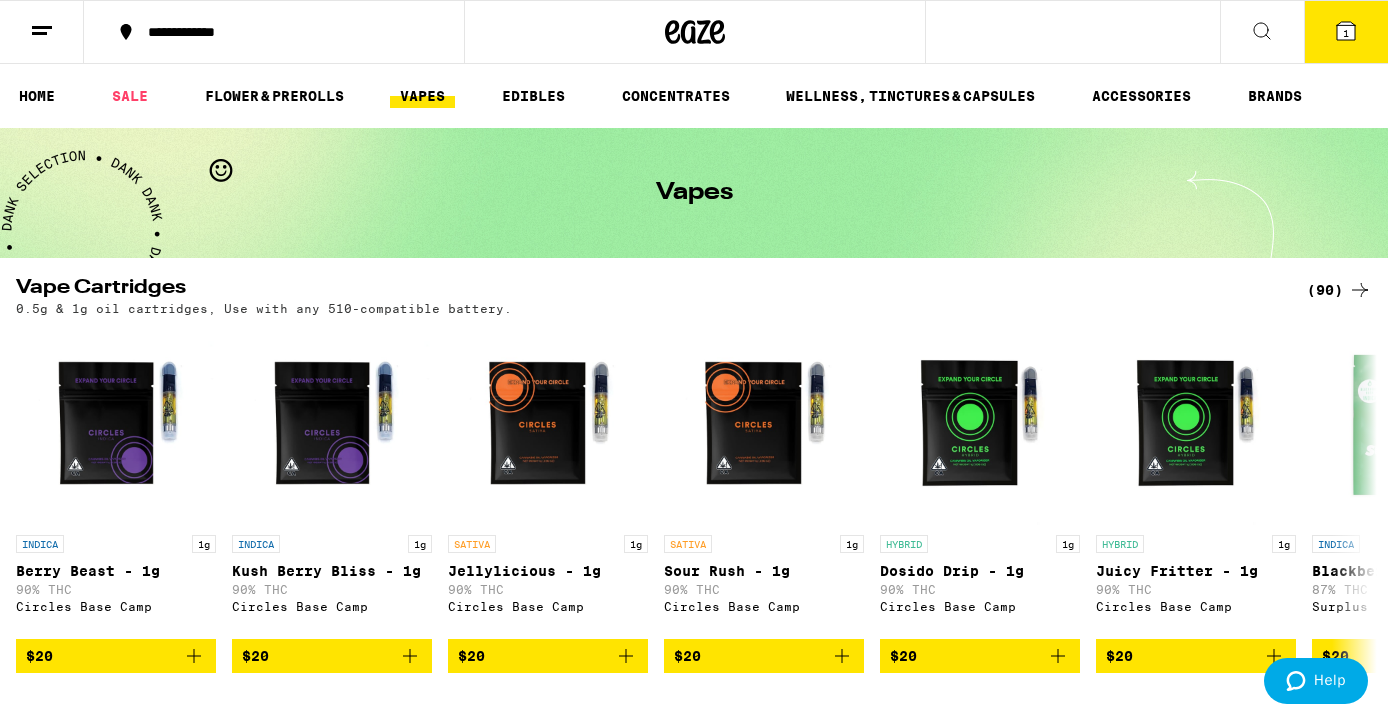click at bounding box center (1262, 32) 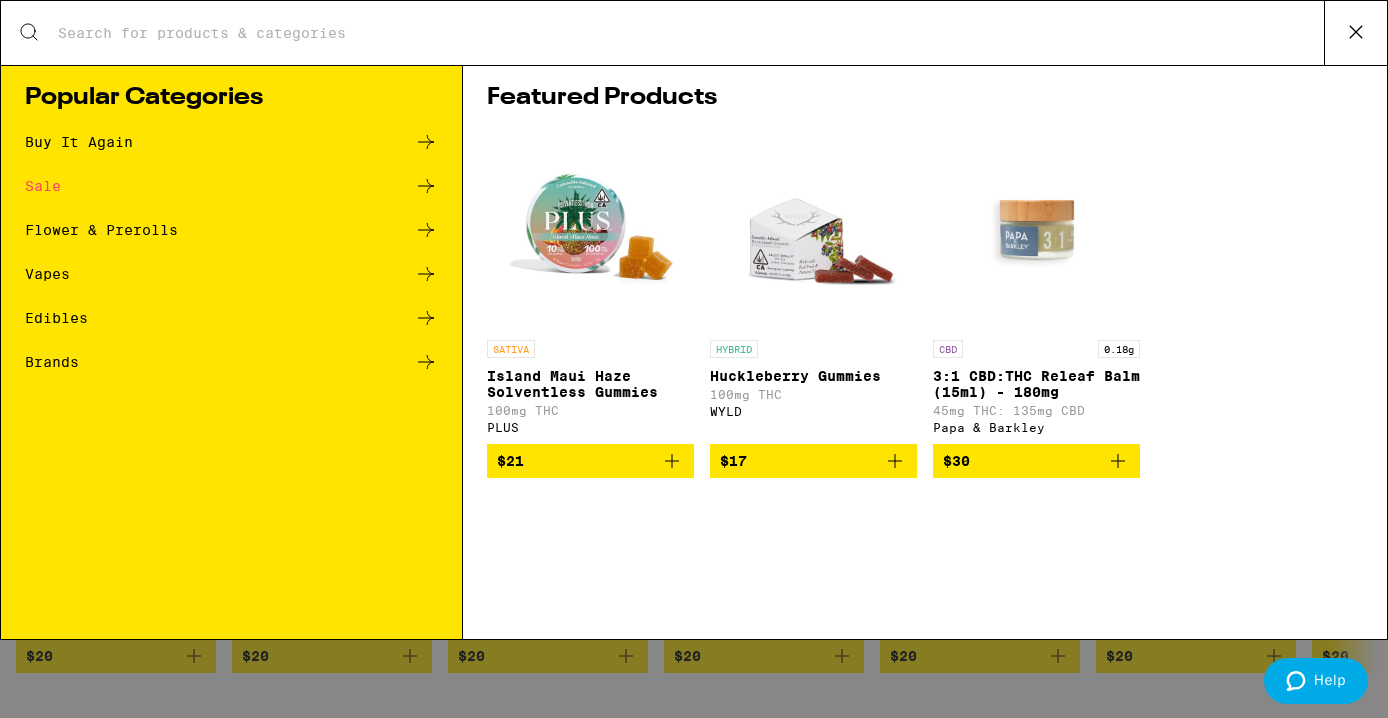 click on "Search for Products Popular Categories Buy It Again Sale Flower & Prerolls Vapes Edibles Brands Featured Products SATIVA Island Maui Haze Solventless Gummies 100mg THC PLUS $21 HYBRID Huckleberry Gummies 100mg THC WYLD $17 CBD 0.18g 3:1 CBD:THC Releaf Balm (15ml) - 180mg 45mg THC: 135mg CBD Papa & Barkley $30" at bounding box center (694, 359) 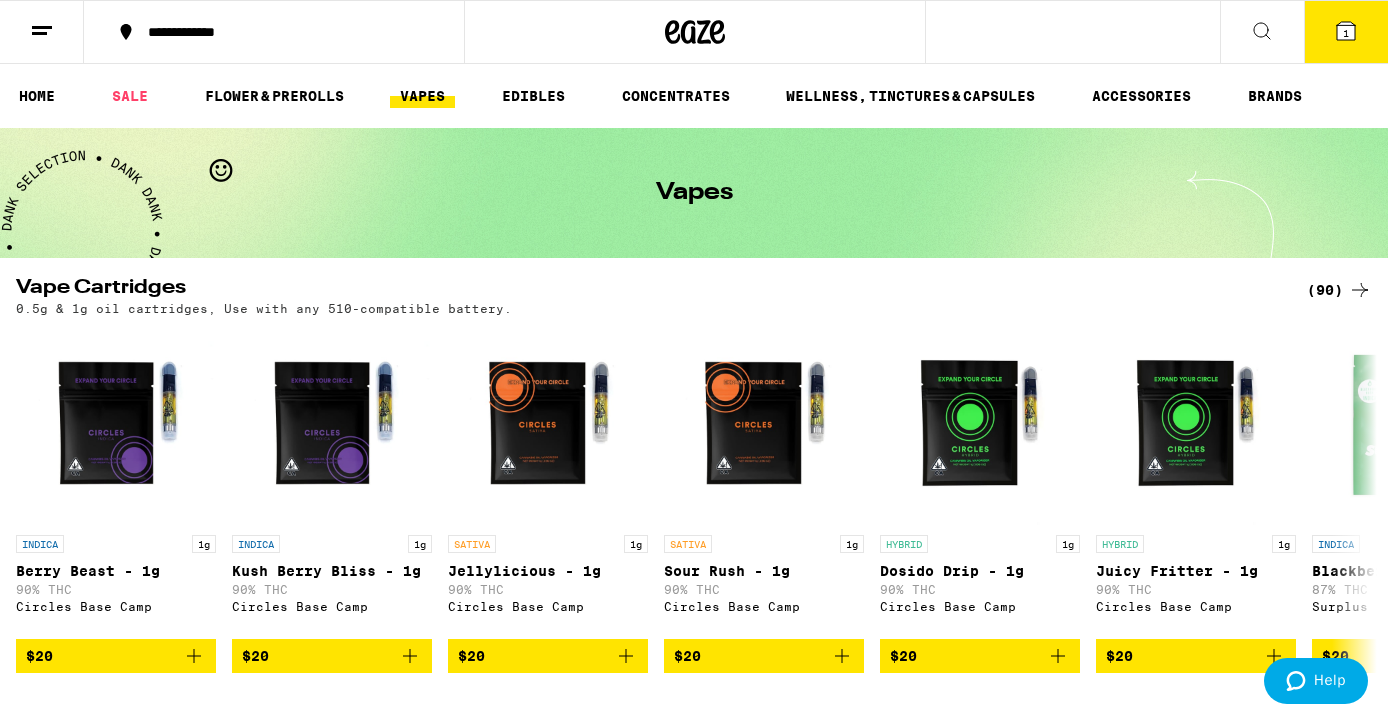 click at bounding box center (42, 32) 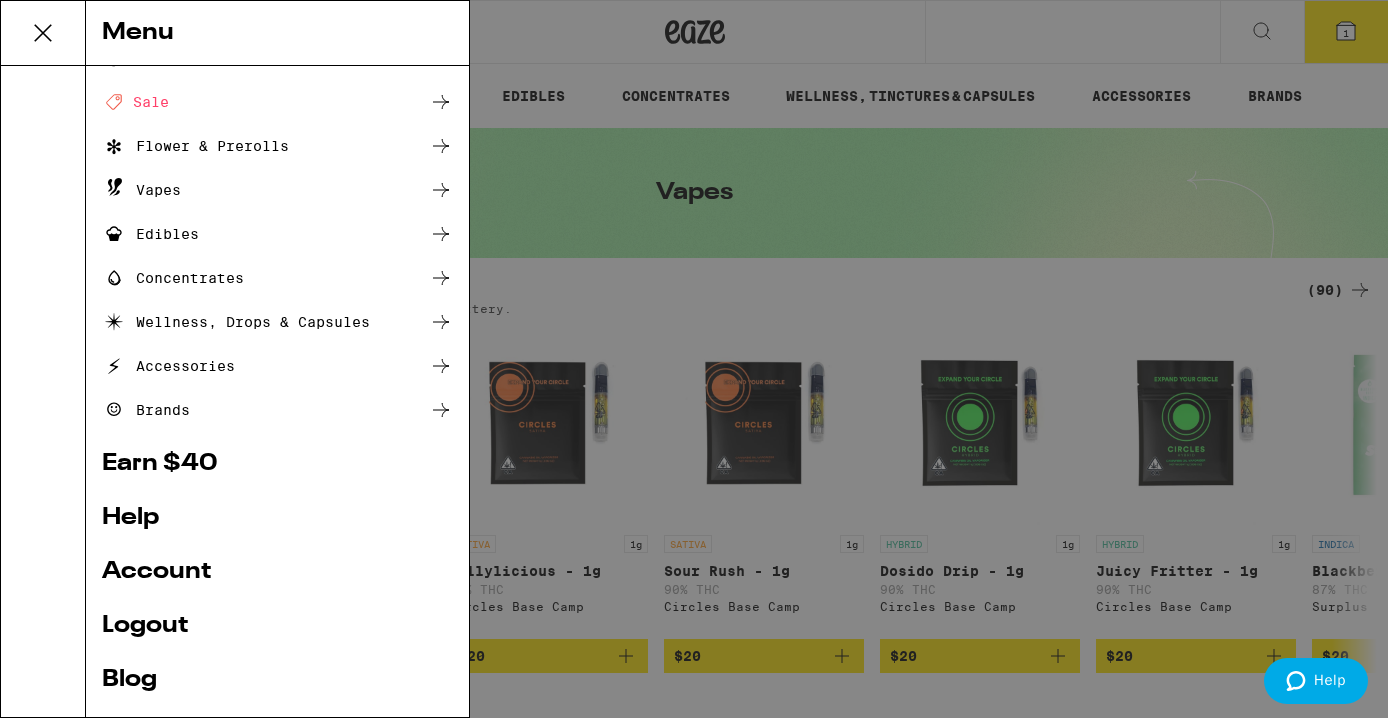 scroll, scrollTop: 135, scrollLeft: 0, axis: vertical 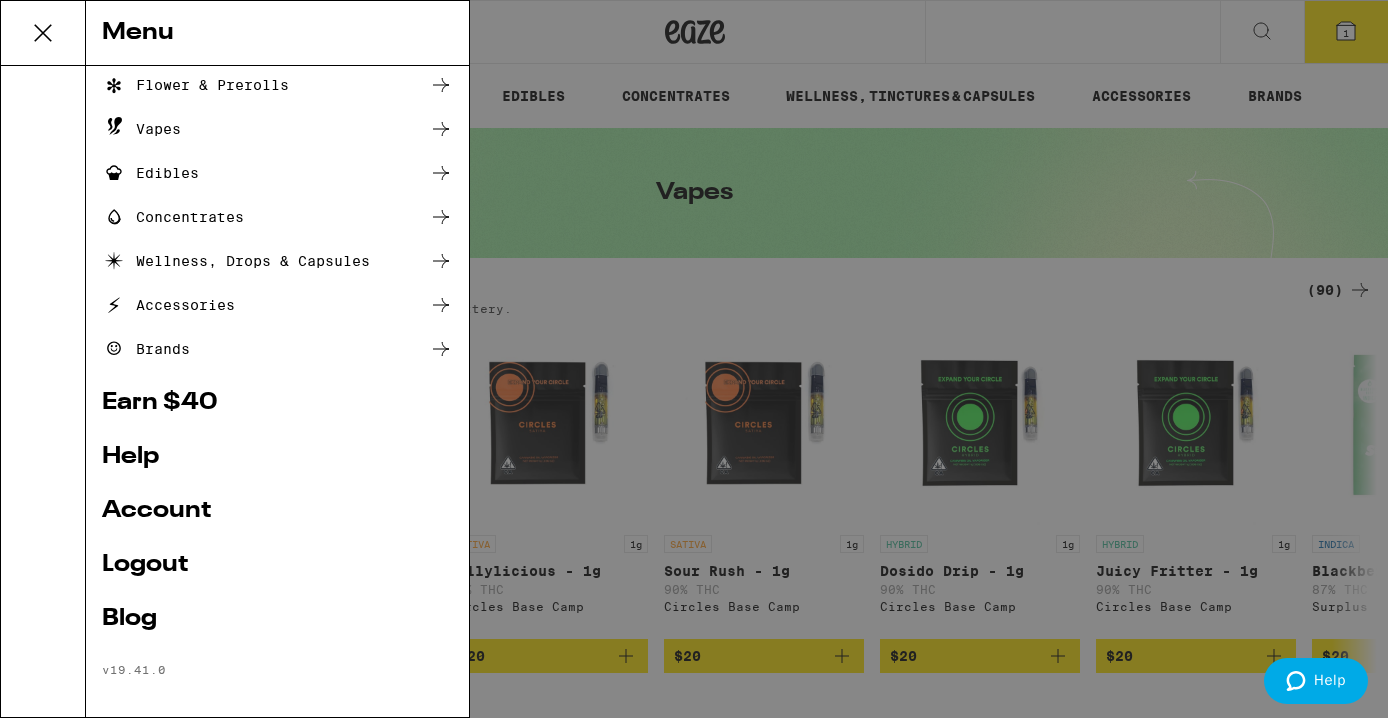 click on "Shop Buy It Again Deal Created with Sketch. Sale Flower & Prerolls Vapes Edibles Concentrates Wellness, Drops & Capsules Accessories Brands Earn $ 40 Help Account Logout Blog v  19.41.0" at bounding box center [277, 314] 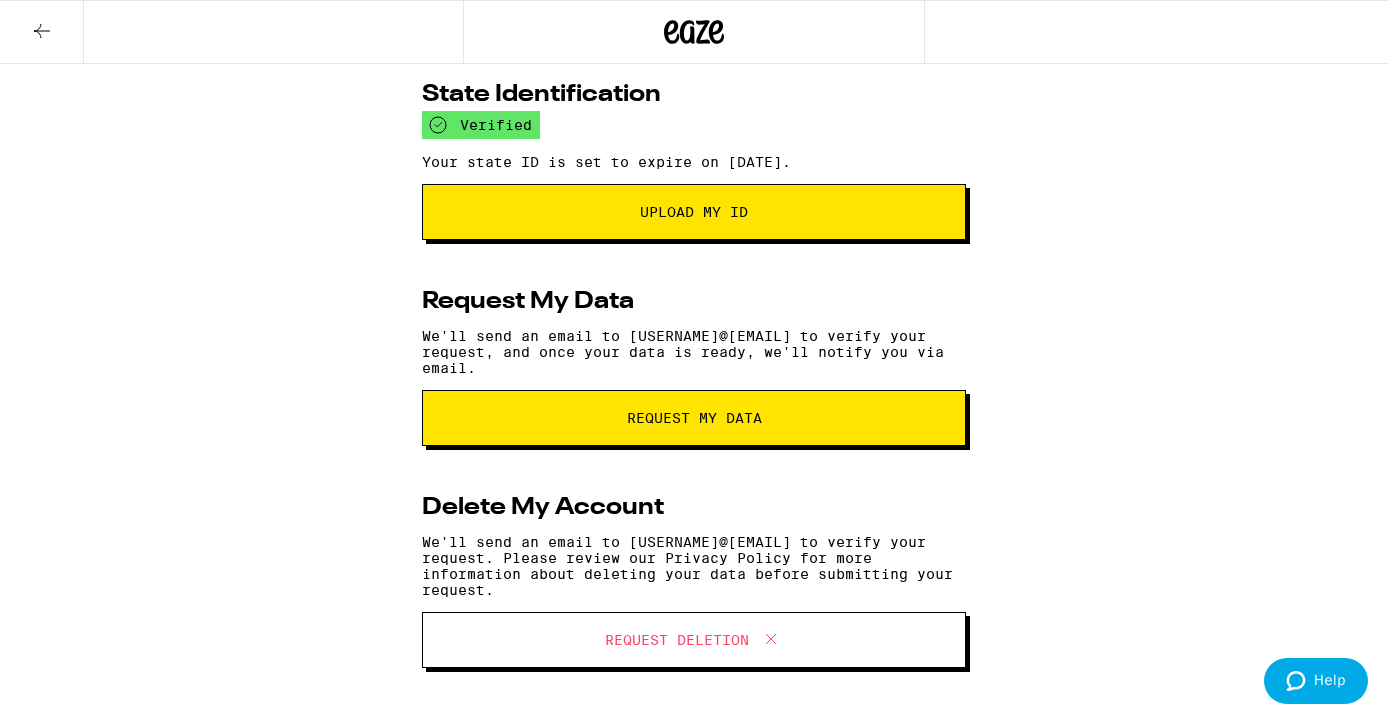 scroll, scrollTop: 0, scrollLeft: 0, axis: both 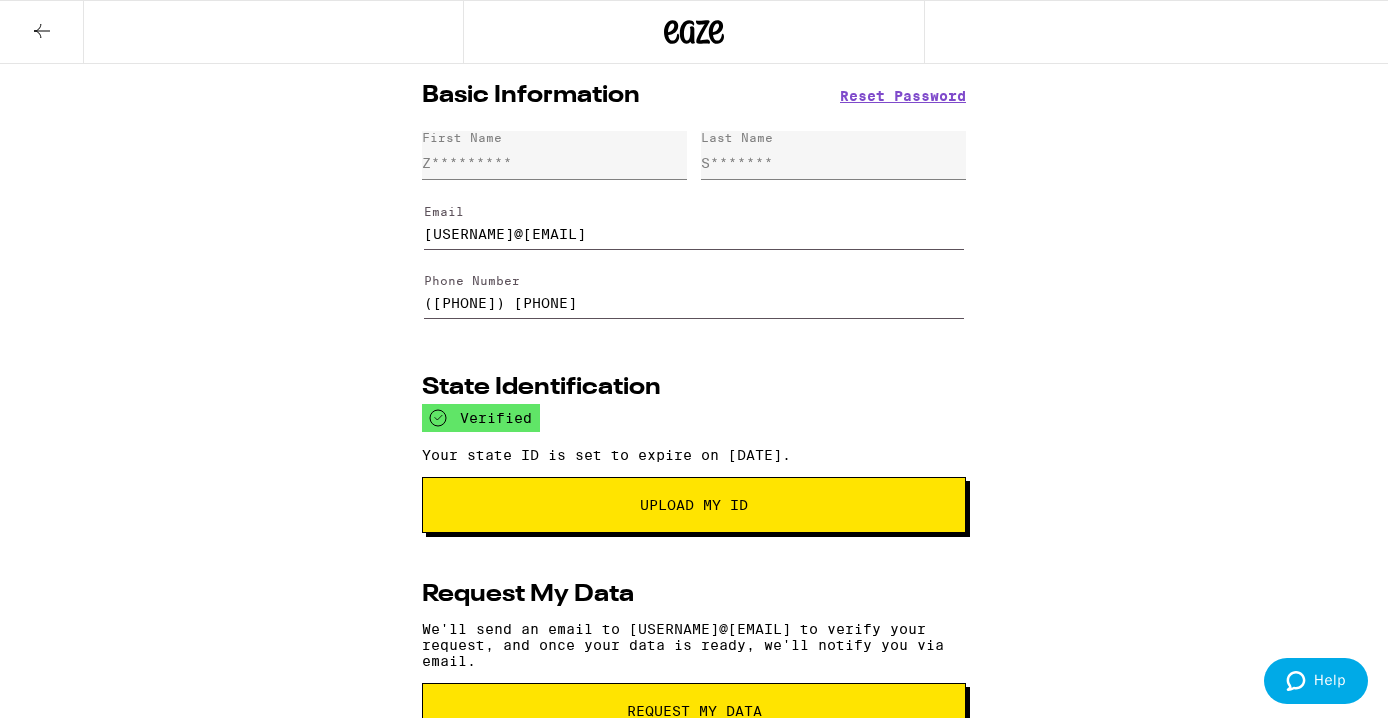click at bounding box center [42, 32] 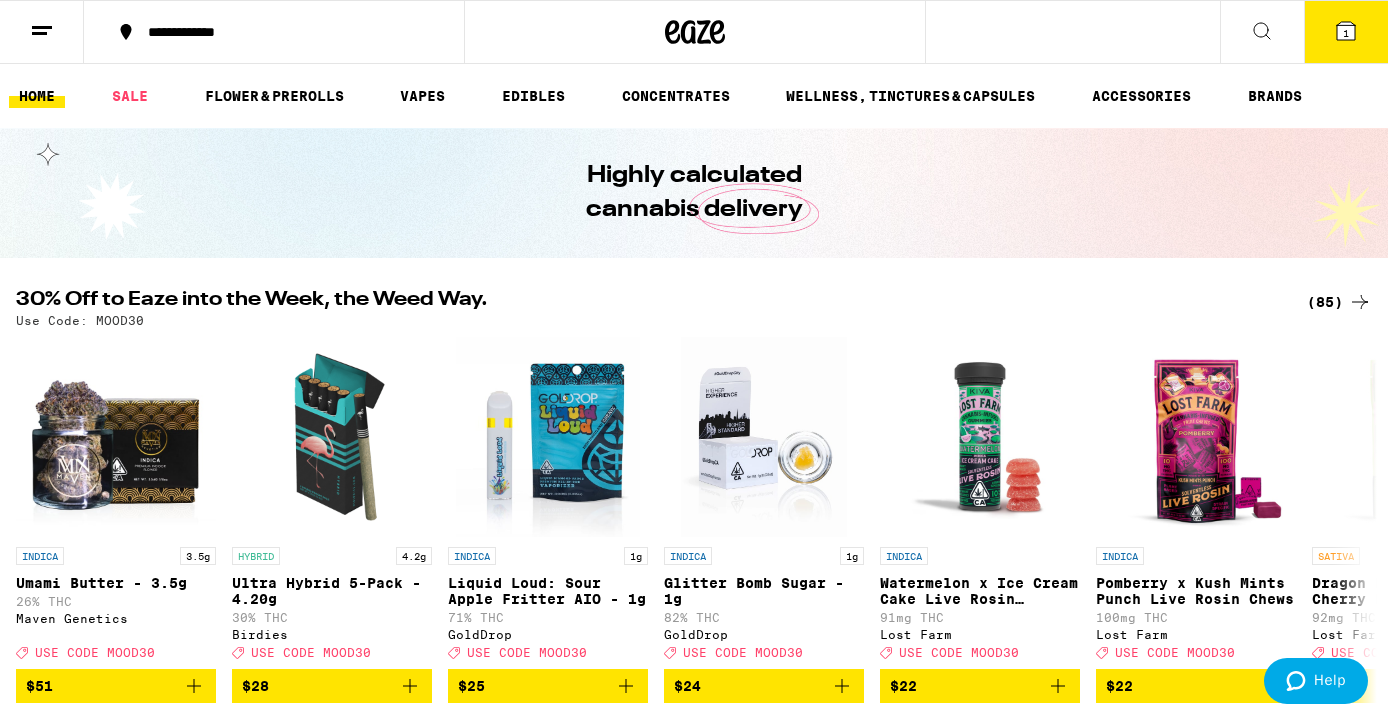 scroll, scrollTop: 0, scrollLeft: 0, axis: both 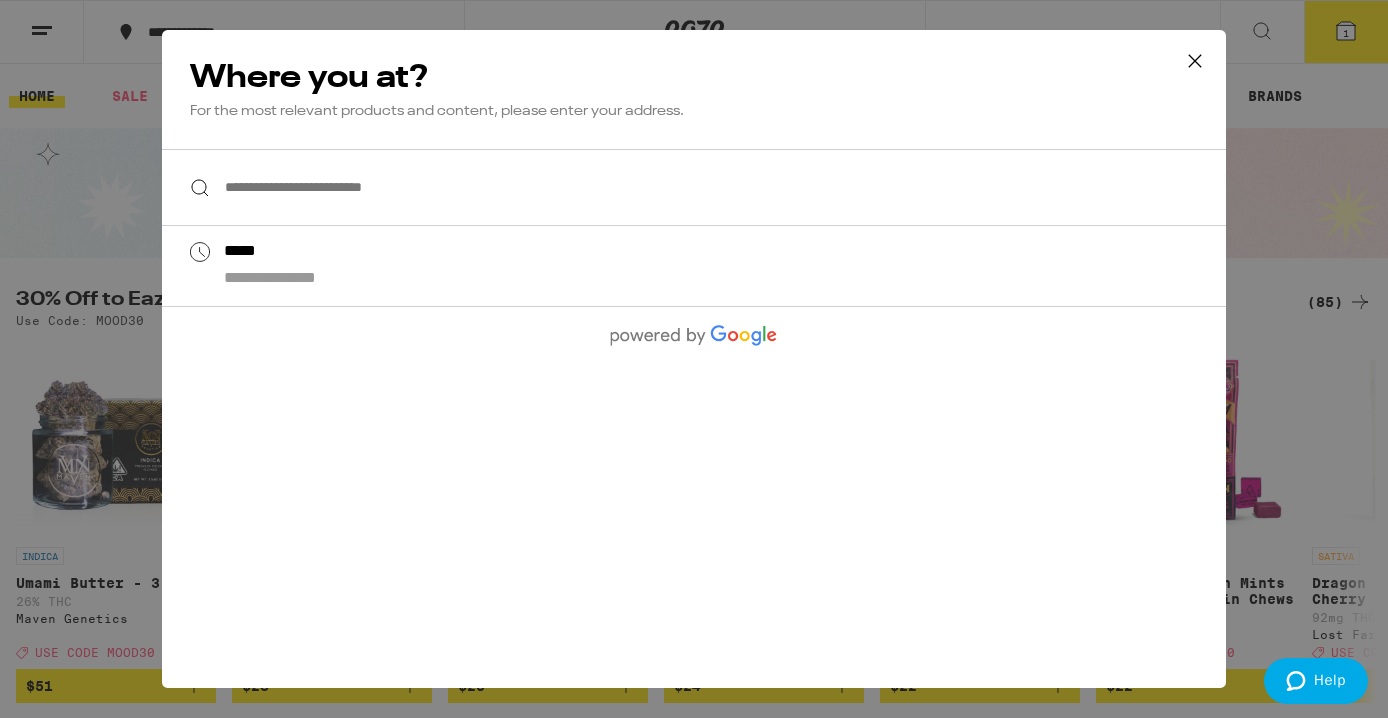 click on "**********" at bounding box center [694, 187] 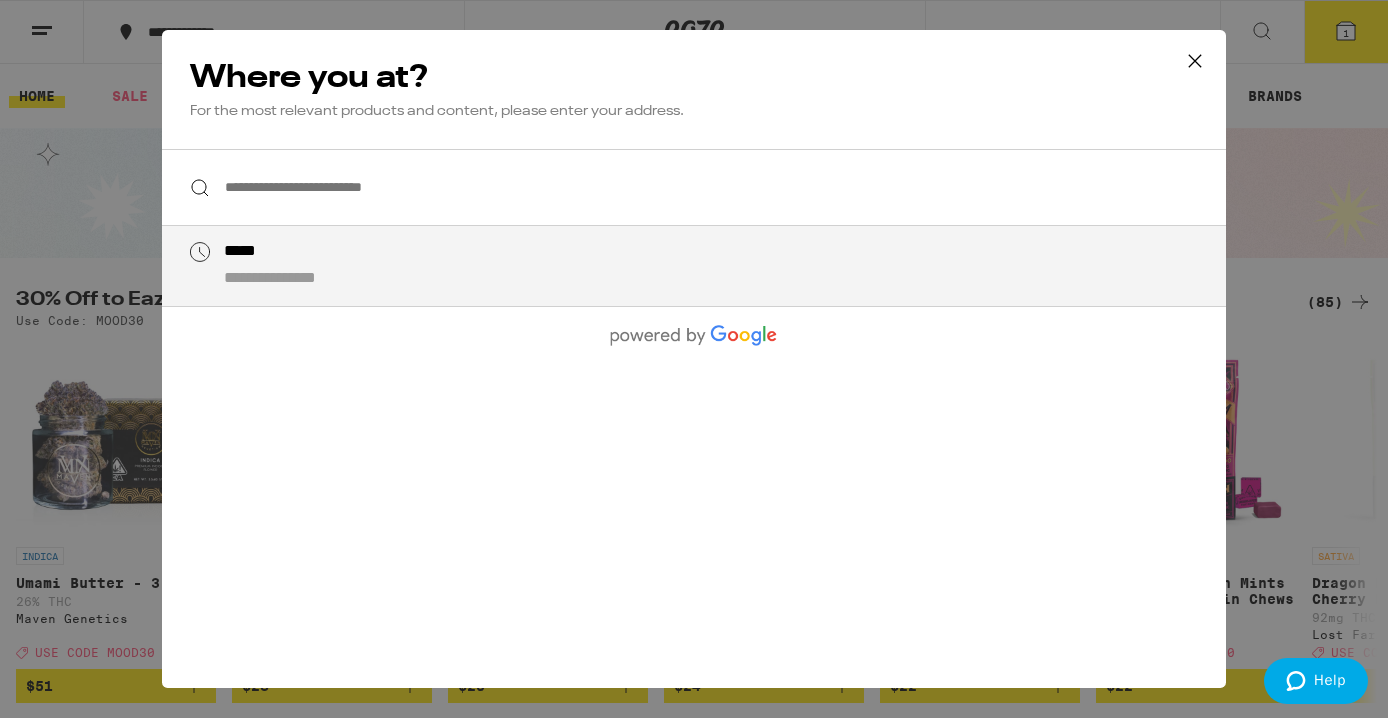 click 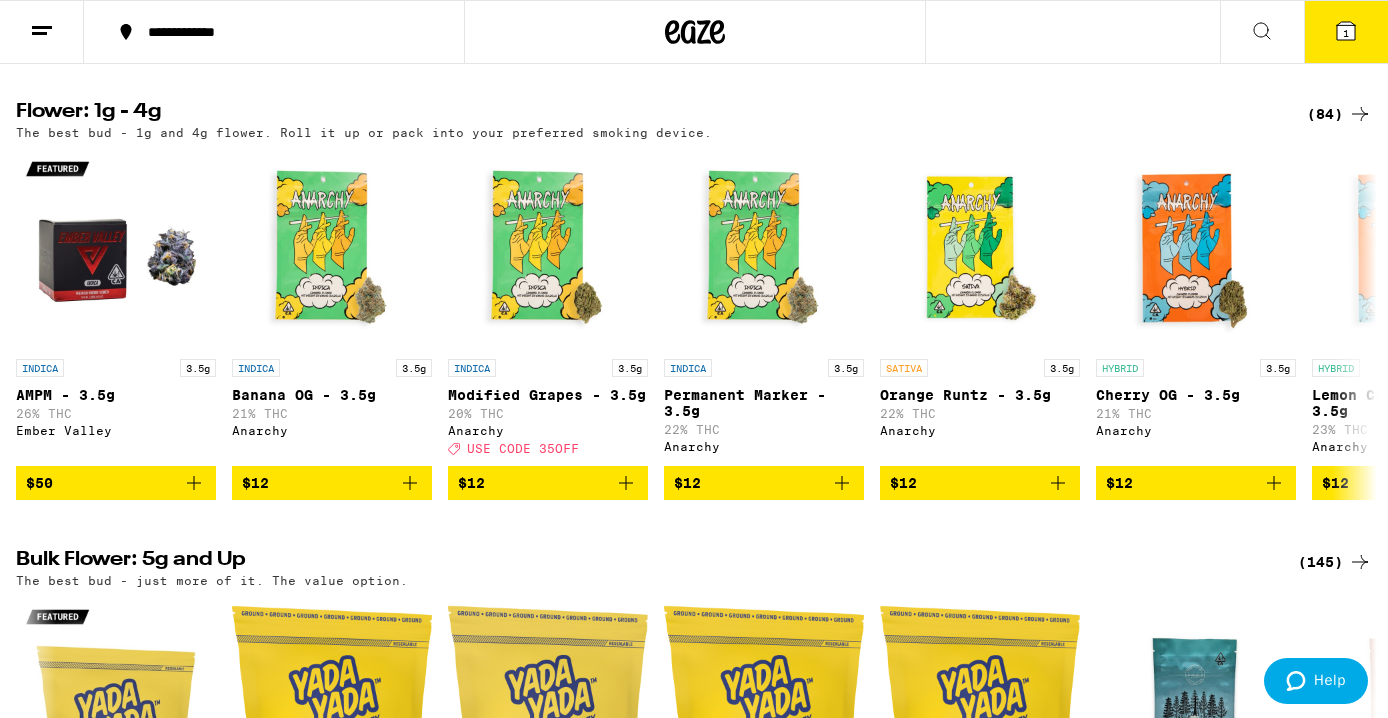 scroll, scrollTop: 0, scrollLeft: 0, axis: both 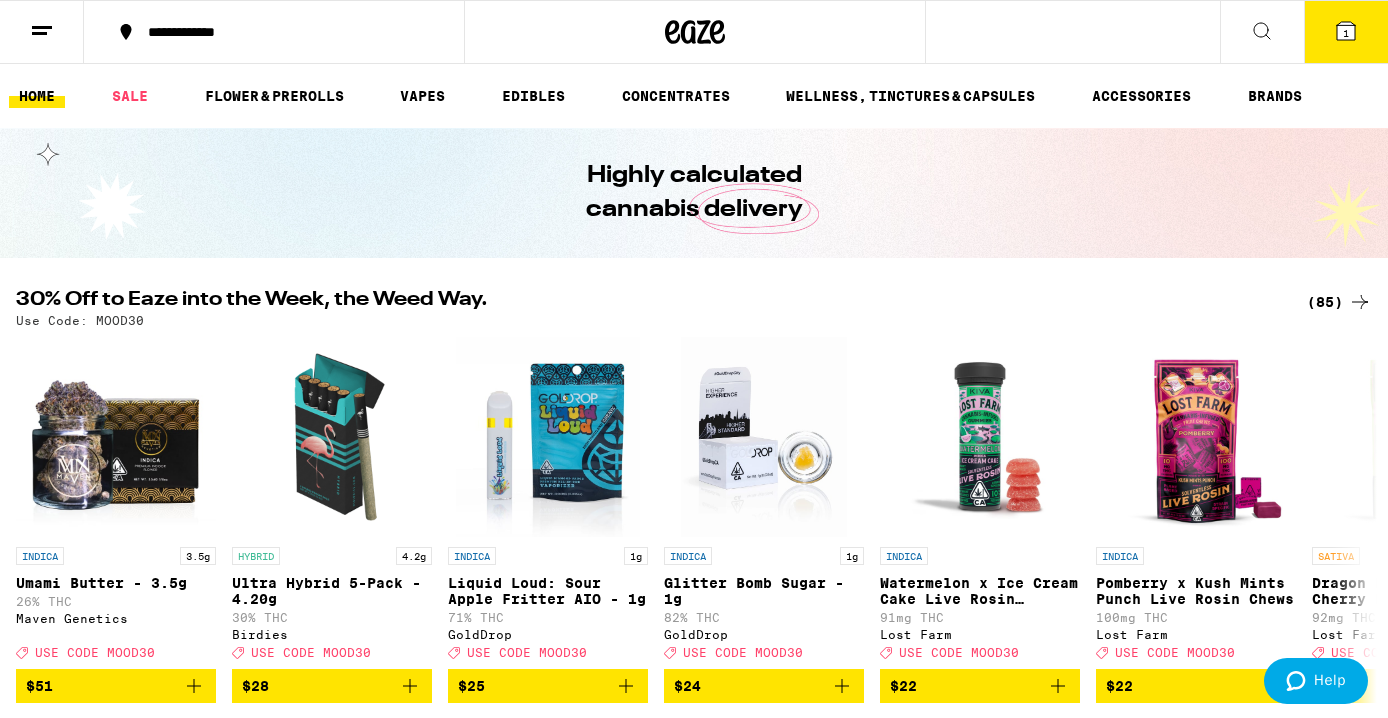click on "1" at bounding box center [1346, 32] 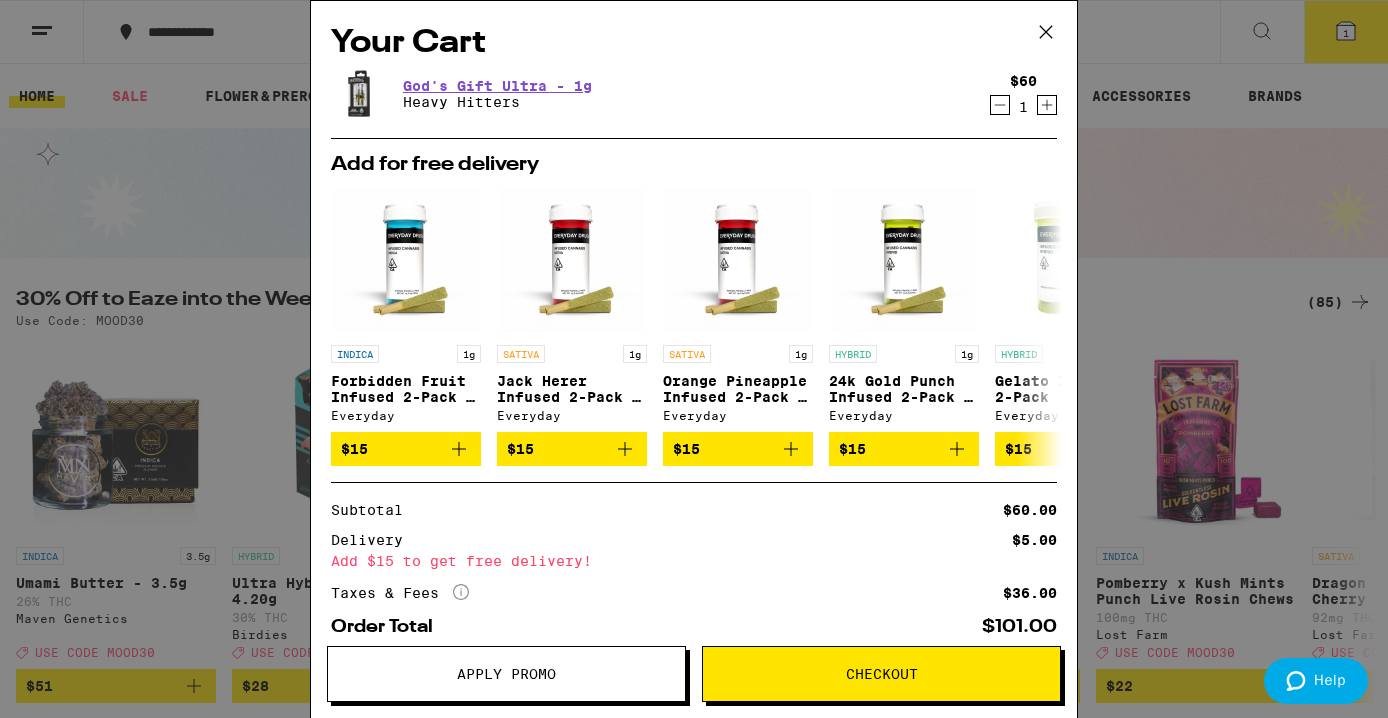 click on "Checkout" at bounding box center [881, 674] 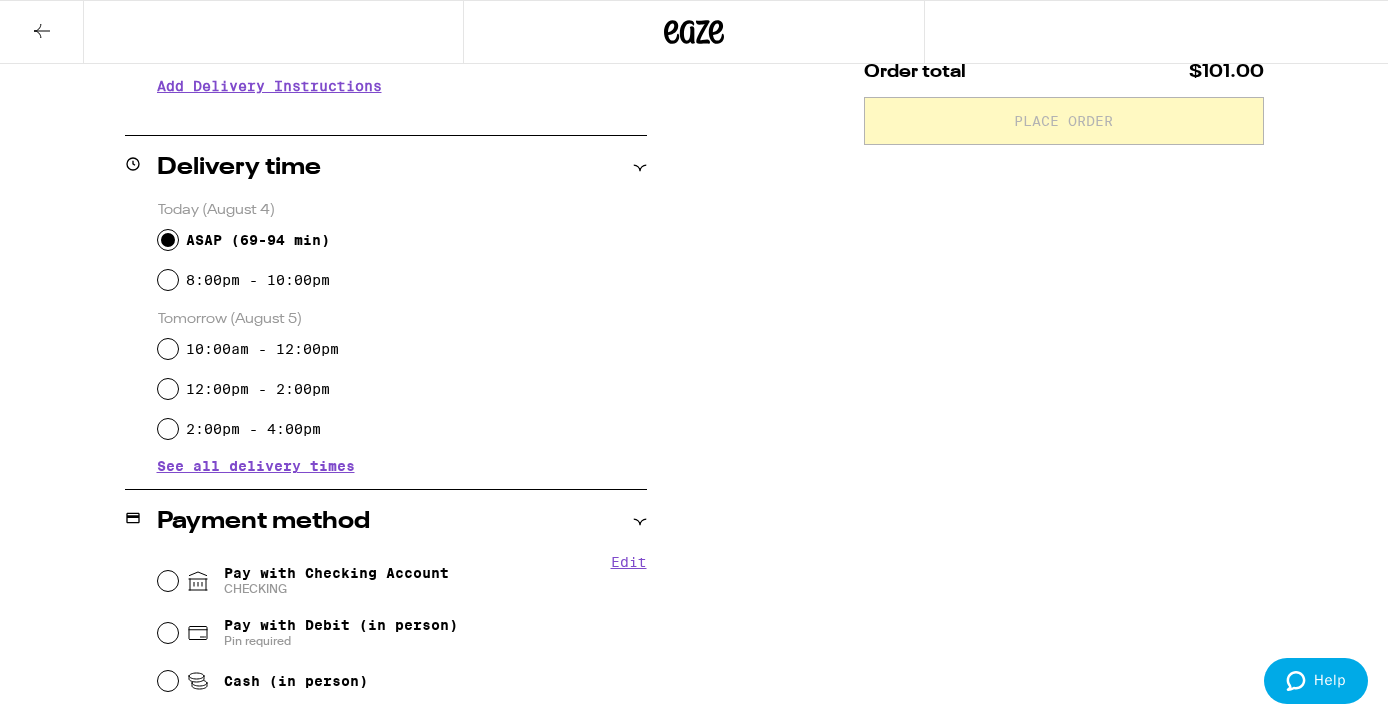 scroll, scrollTop: 435, scrollLeft: 0, axis: vertical 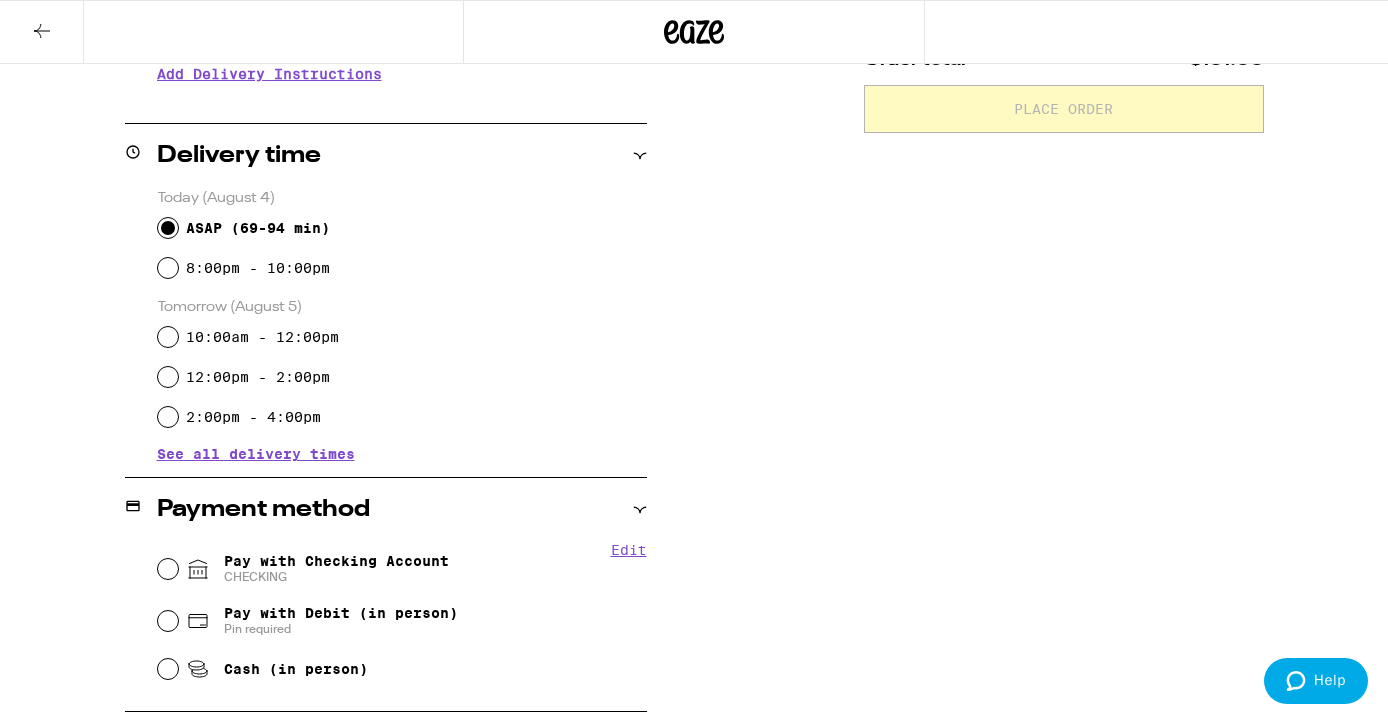 click on "Pay with Debit (in person)" at bounding box center (341, 613) 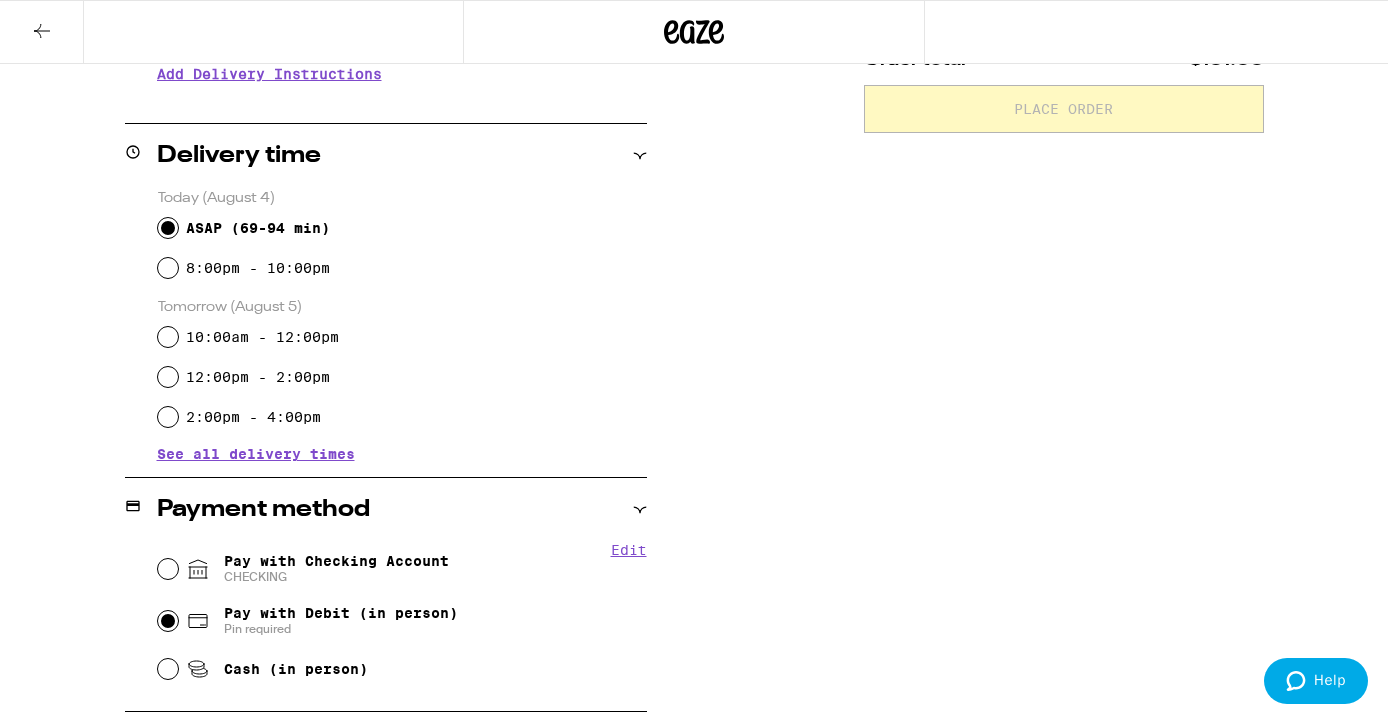 click on "Pay with Debit (in person) Pin required" at bounding box center (168, 621) 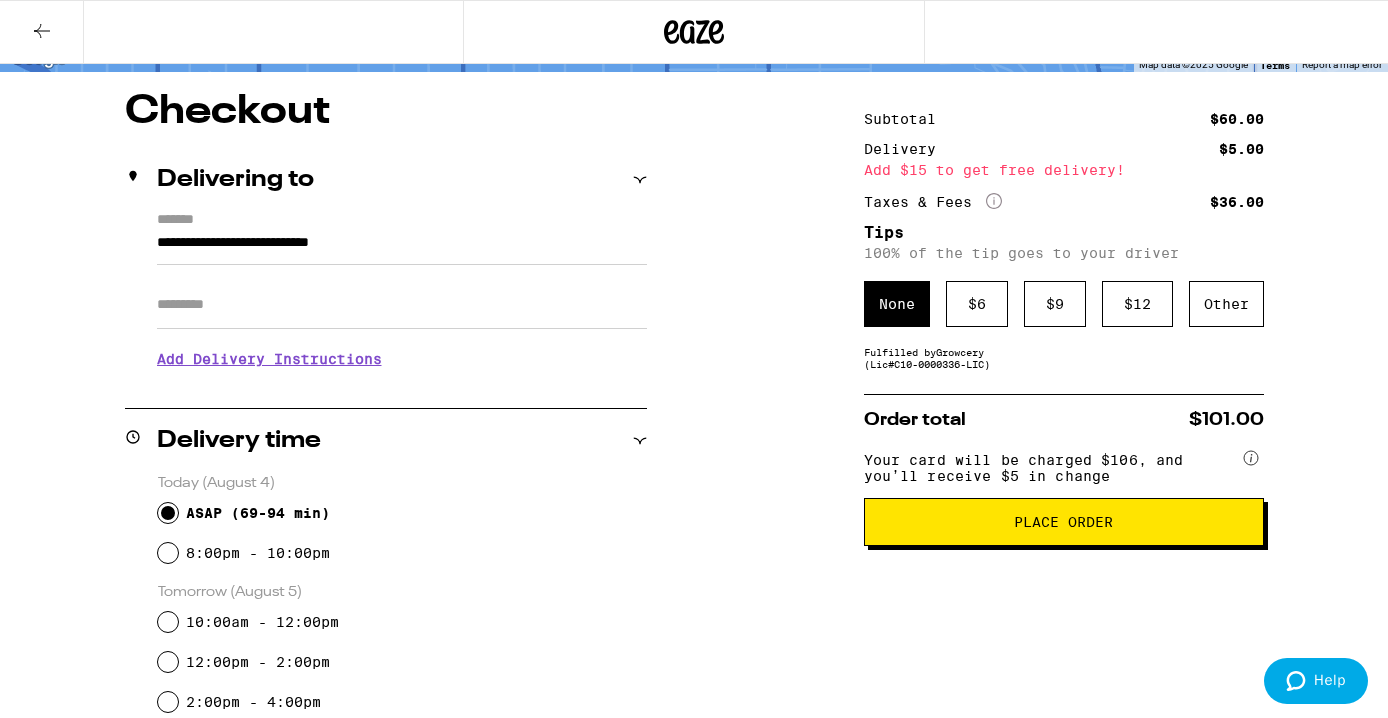 scroll, scrollTop: 143, scrollLeft: 0, axis: vertical 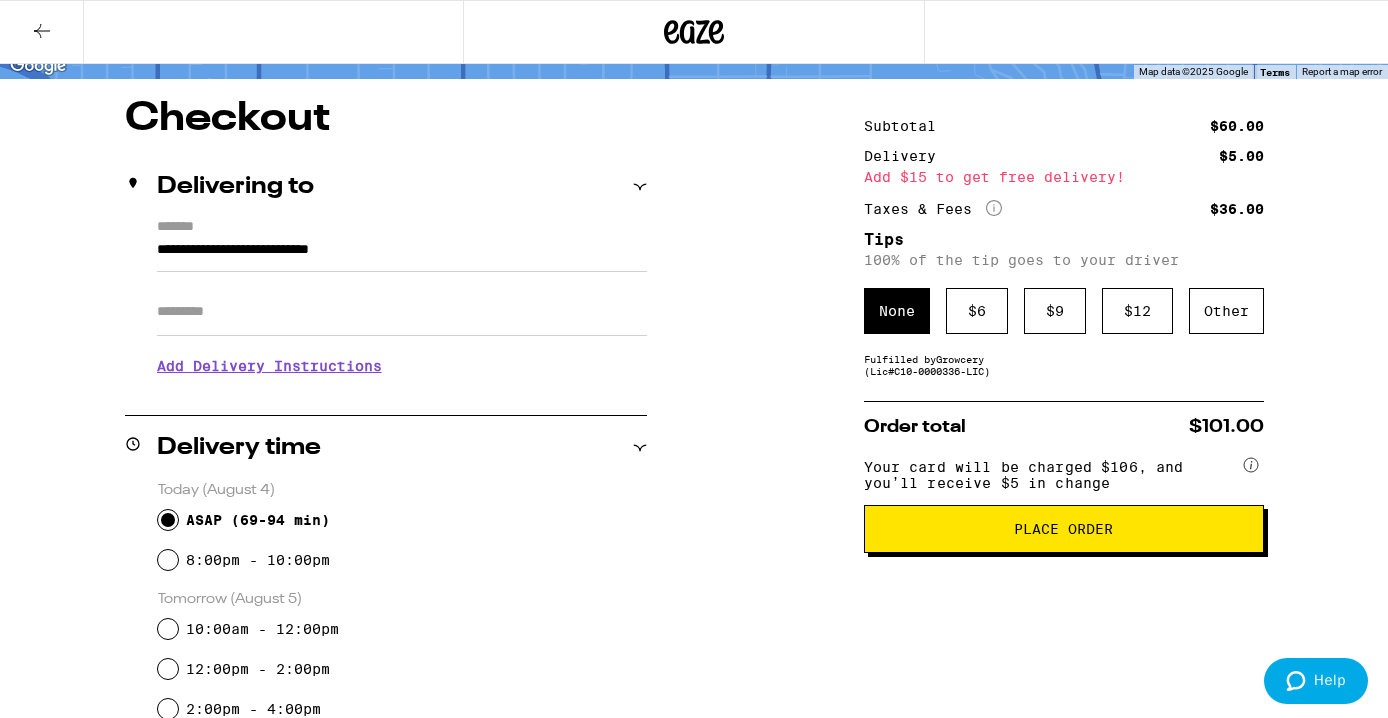 click on "Add Delivery Instructions" at bounding box center [402, 366] 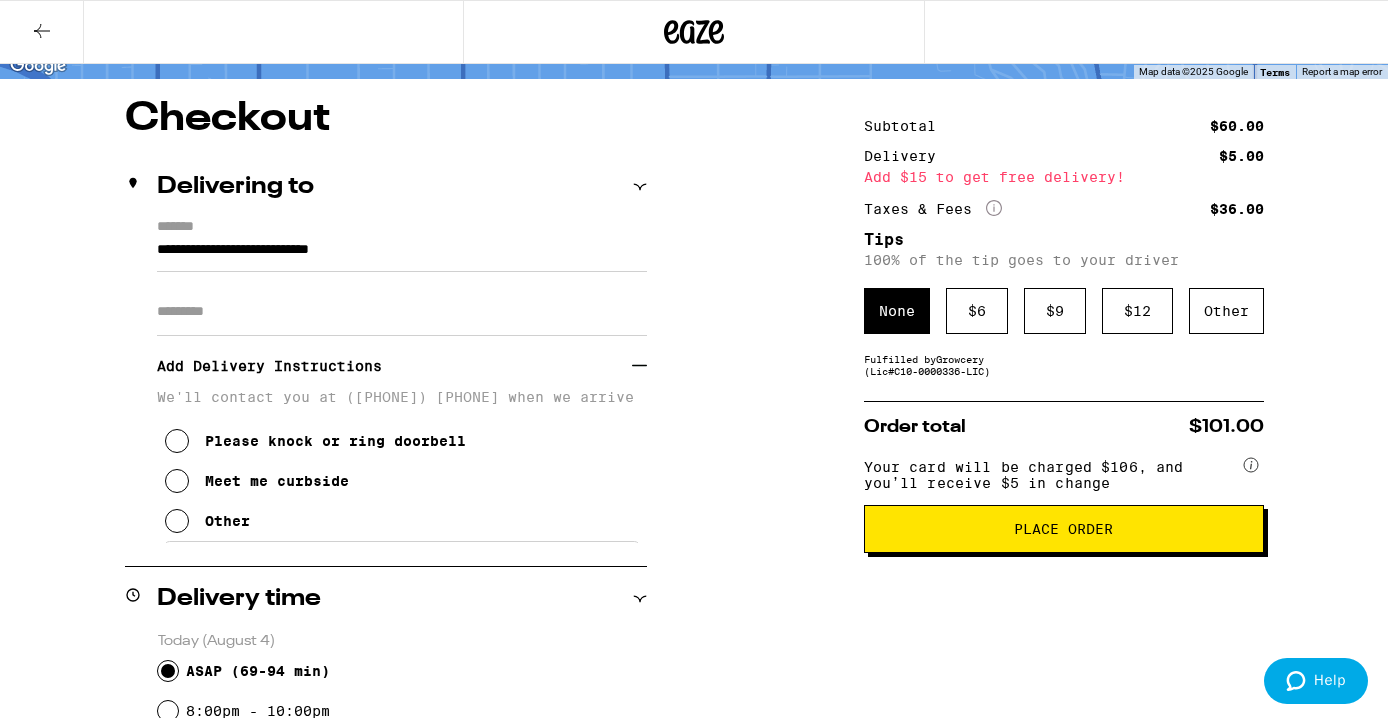 click on "Meet me curbside" at bounding box center [277, 481] 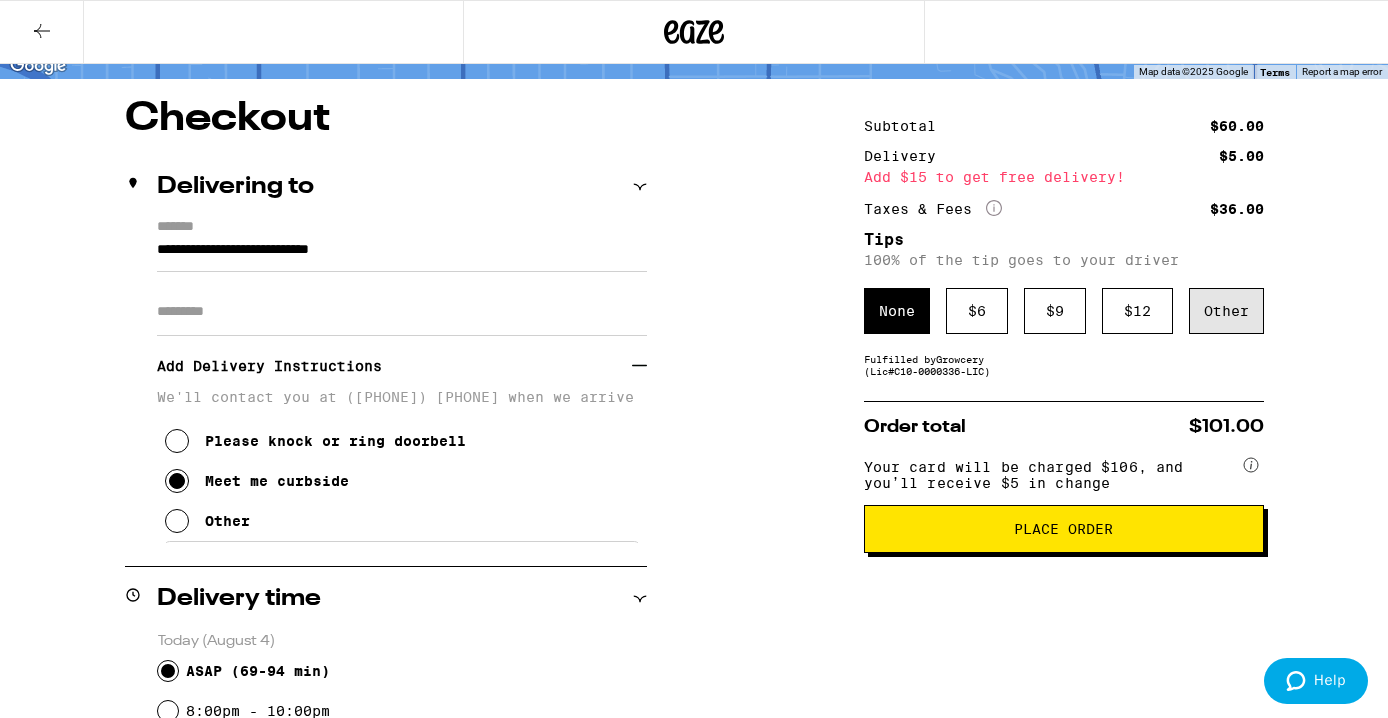 click on "Other" at bounding box center [1226, 311] 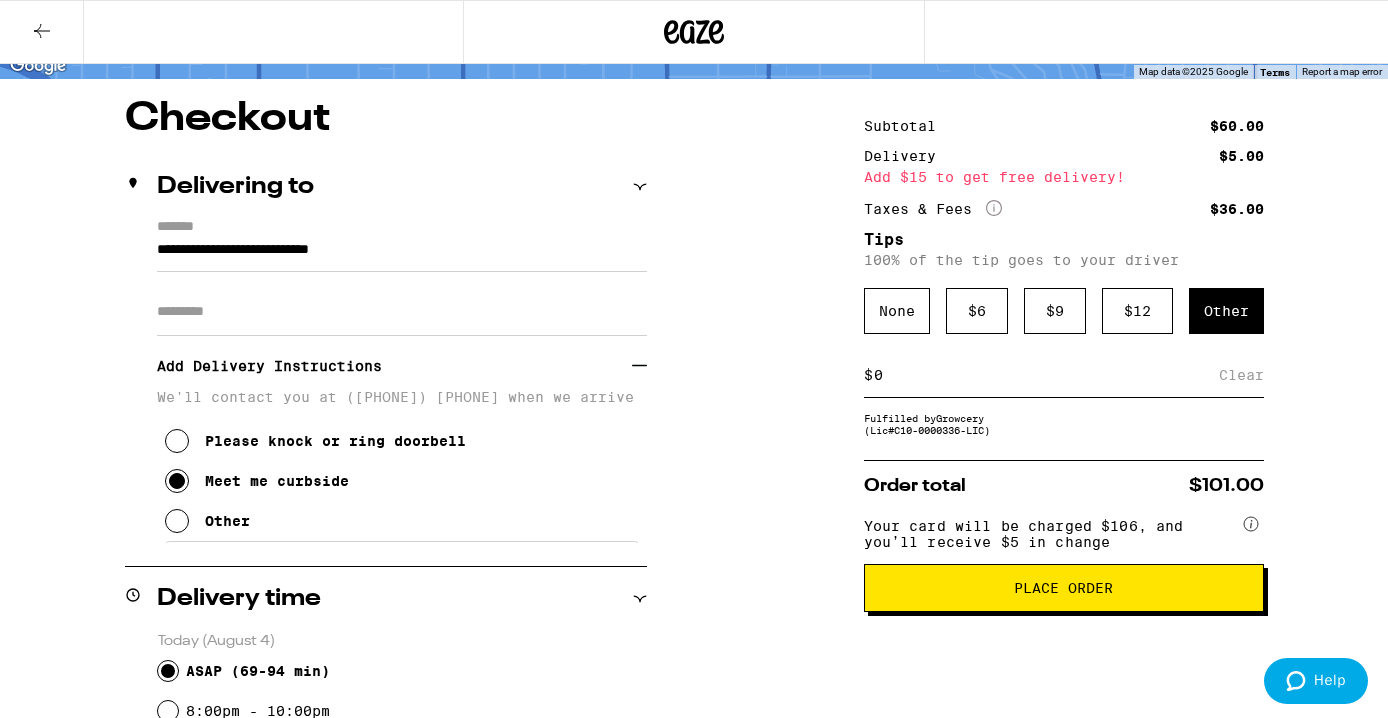 click at bounding box center (1046, 375) 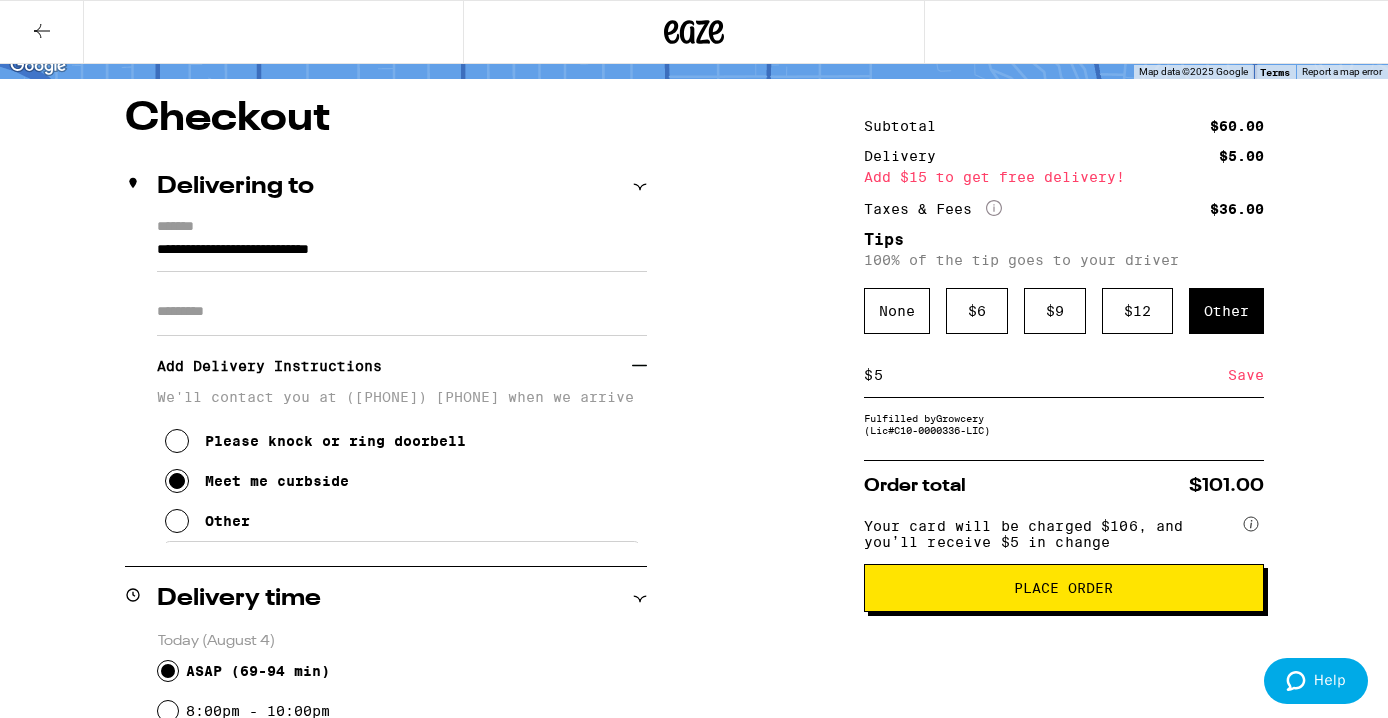 click on "5" at bounding box center (1050, 375) 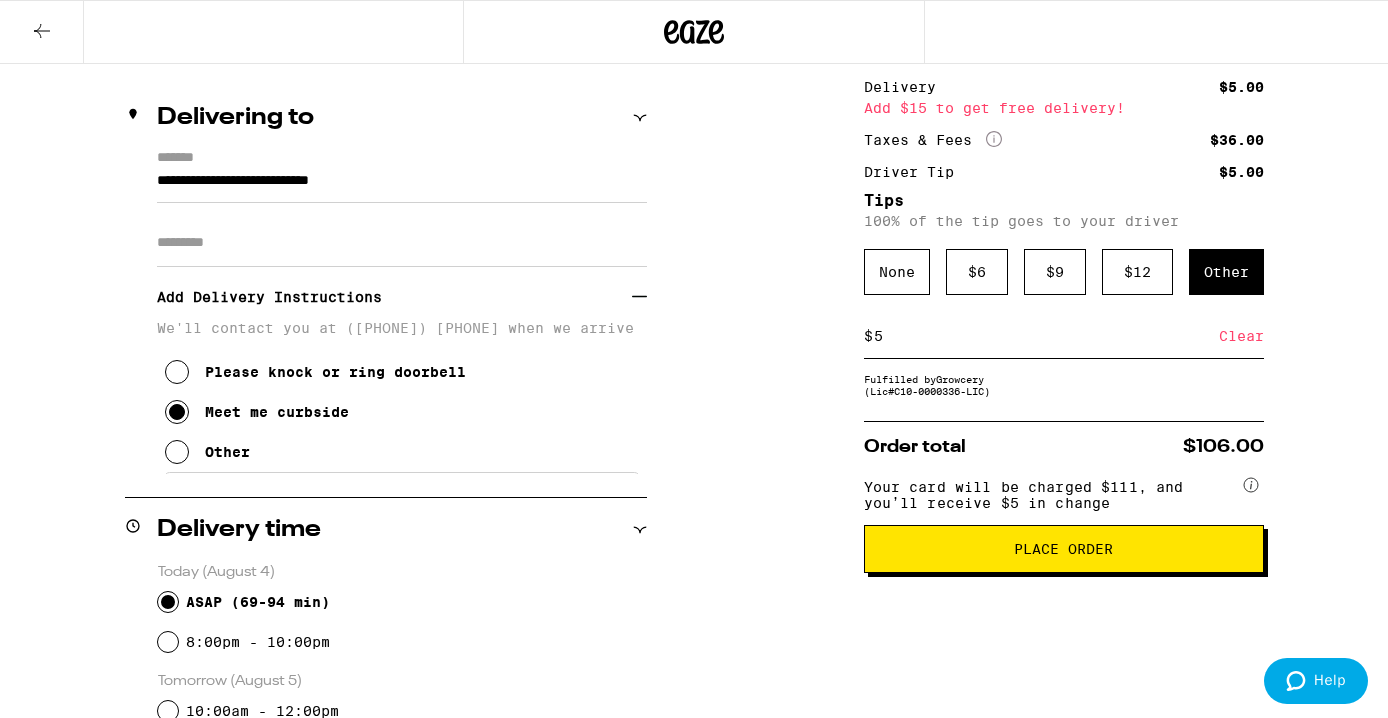 scroll, scrollTop: 111, scrollLeft: 0, axis: vertical 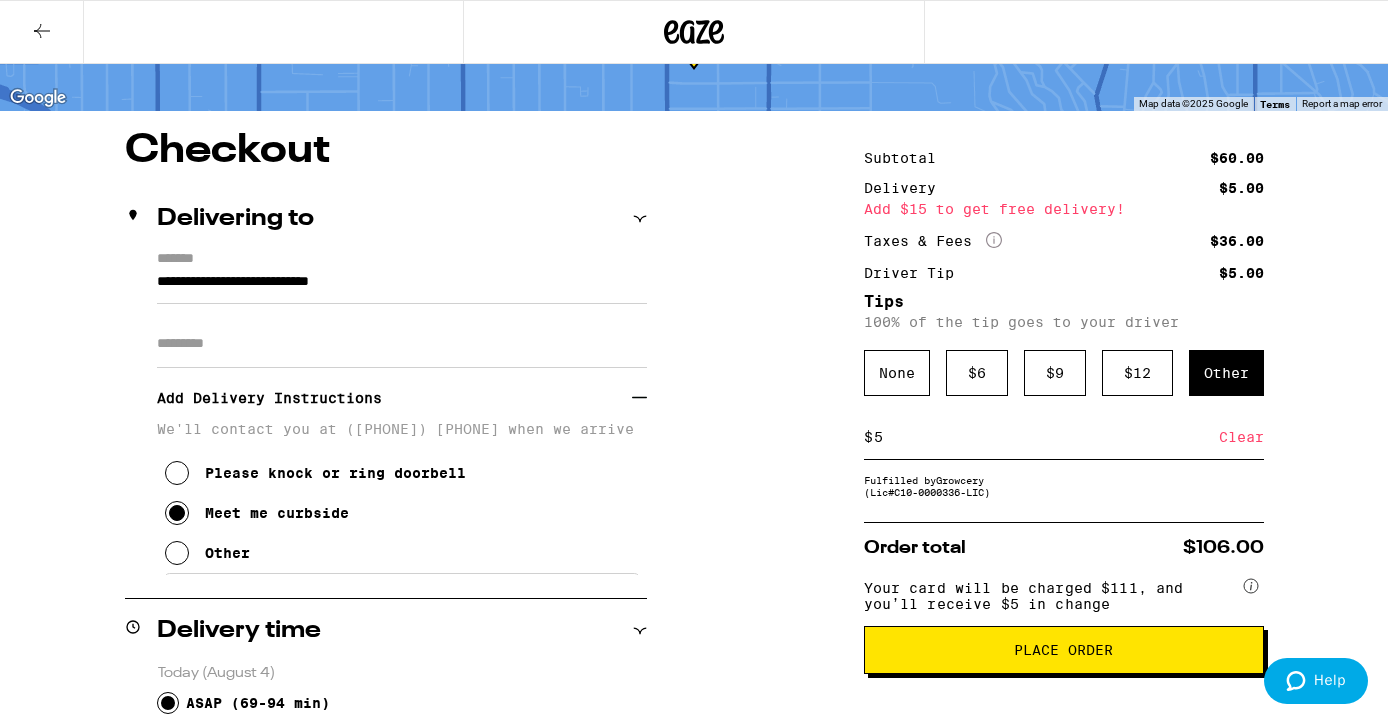 click on "Your card will be charged $111, and you’ll receive $5 in change" at bounding box center (1064, 599) 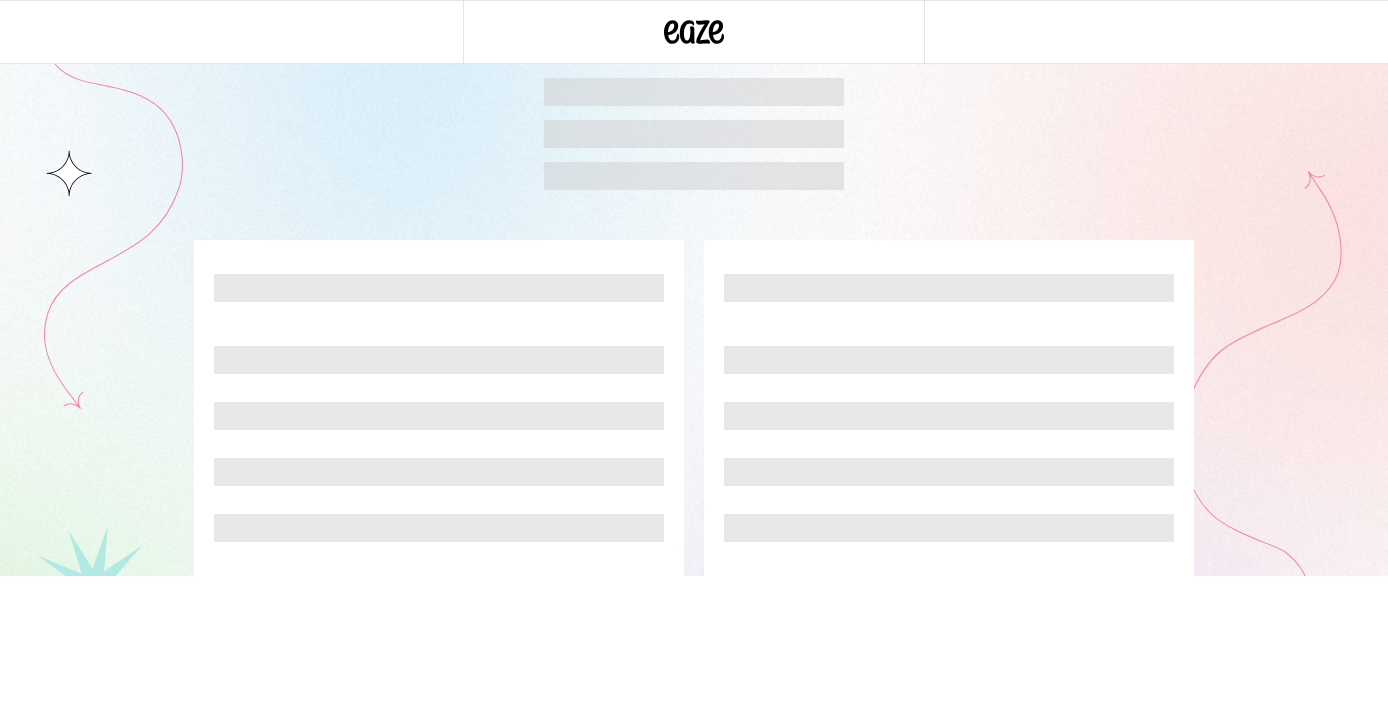 scroll, scrollTop: 0, scrollLeft: 0, axis: both 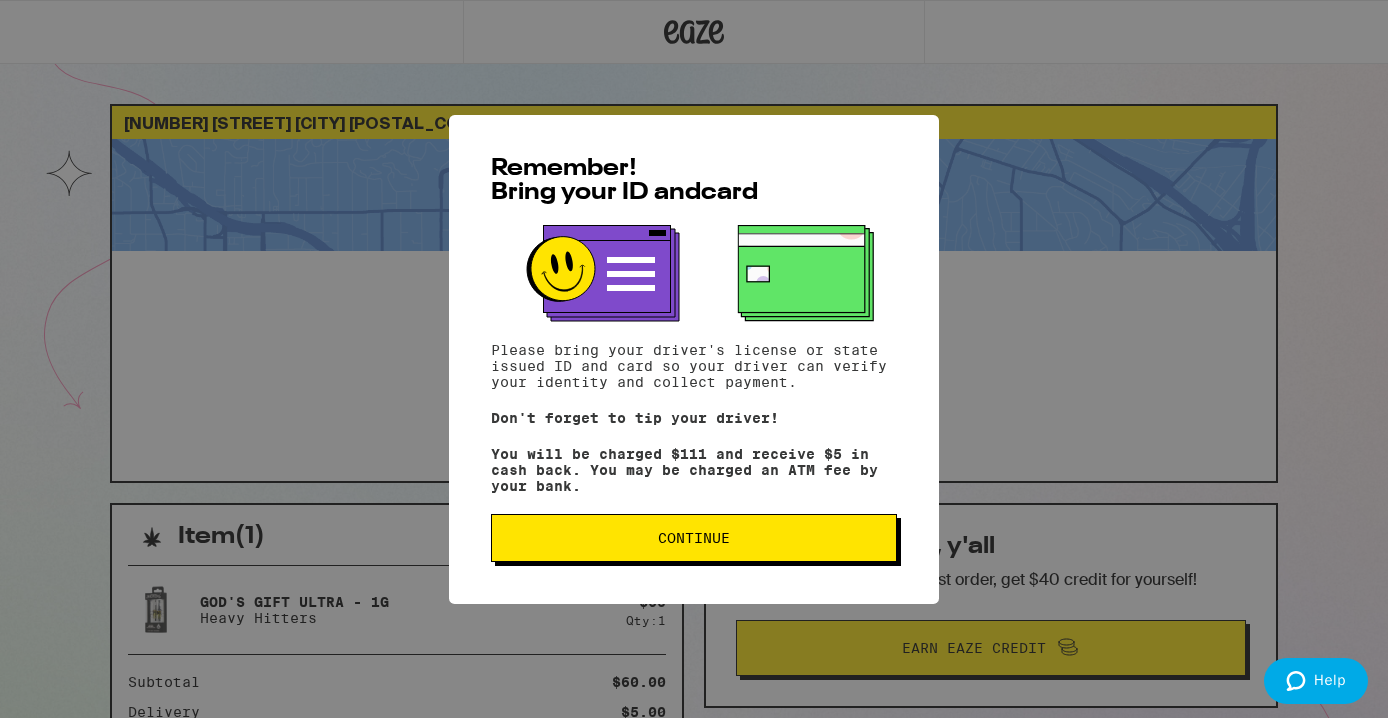 click on "Continue" at bounding box center (694, 538) 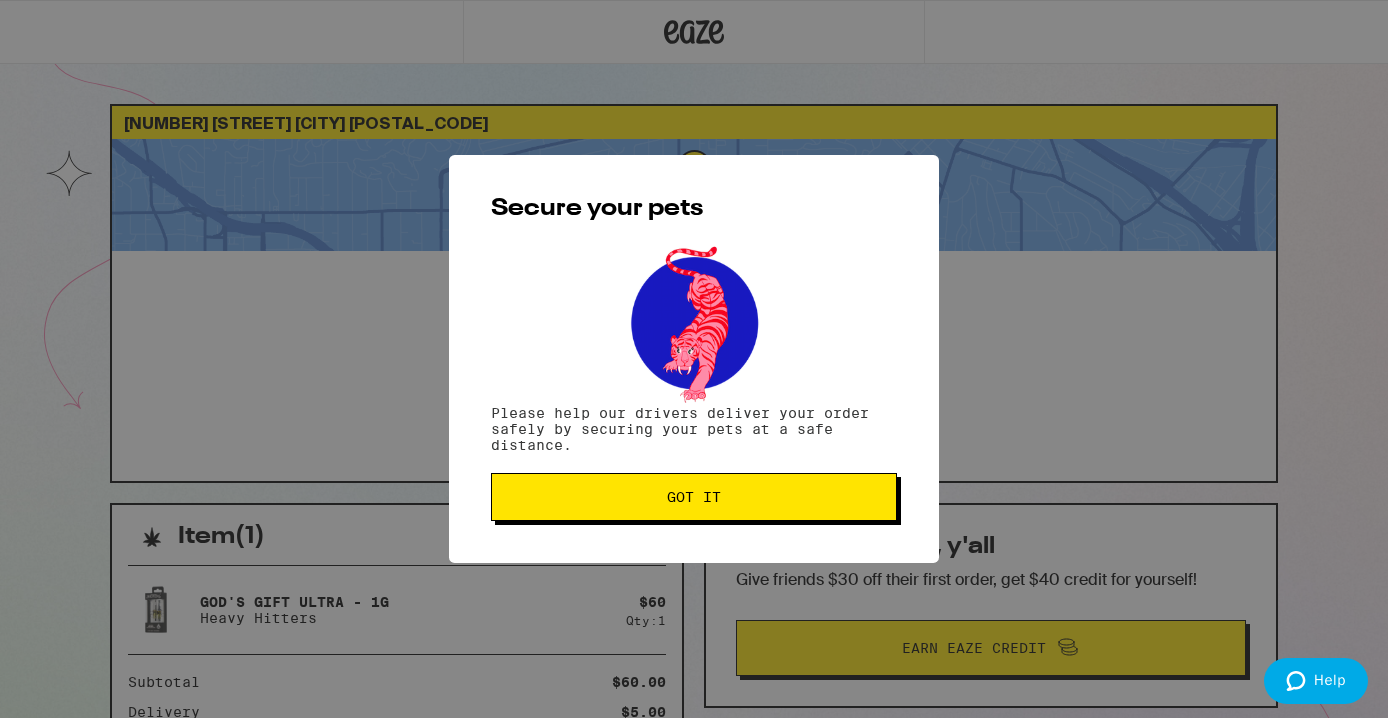 click on "Got it" at bounding box center [694, 497] 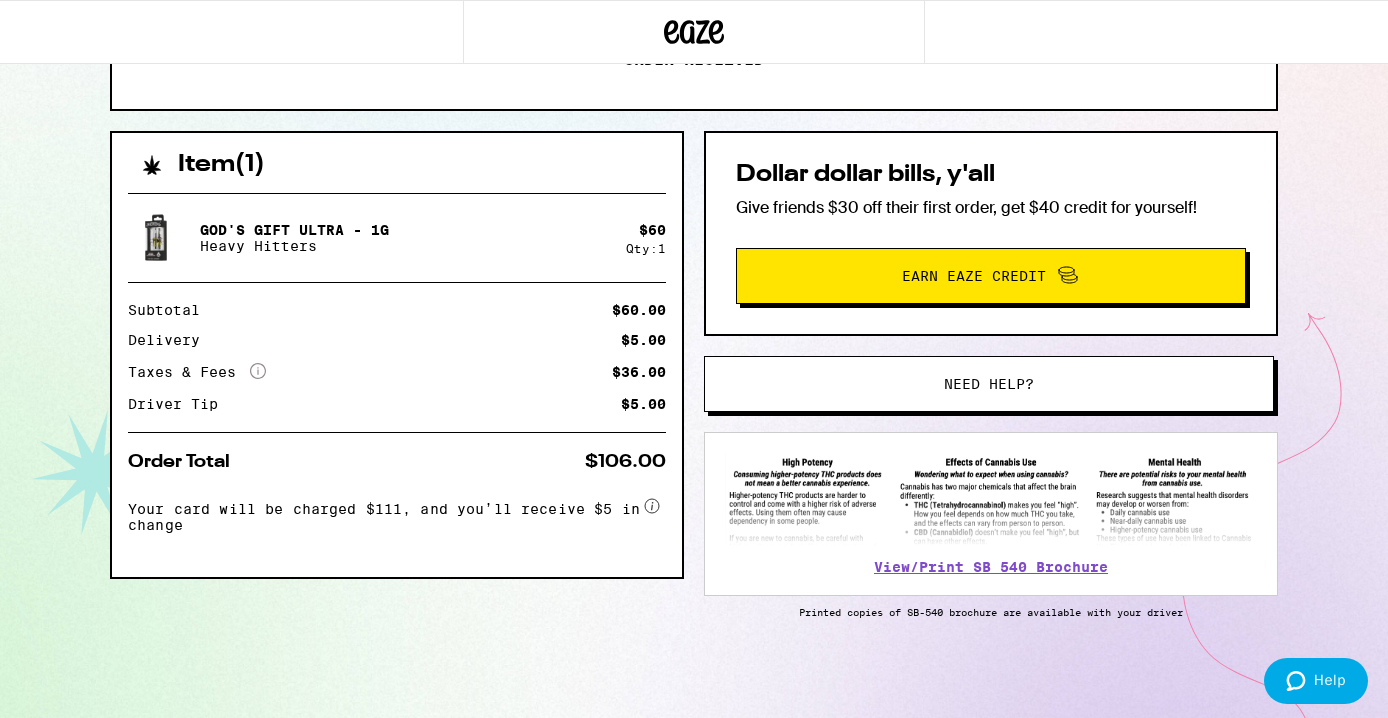 scroll, scrollTop: 0, scrollLeft: 0, axis: both 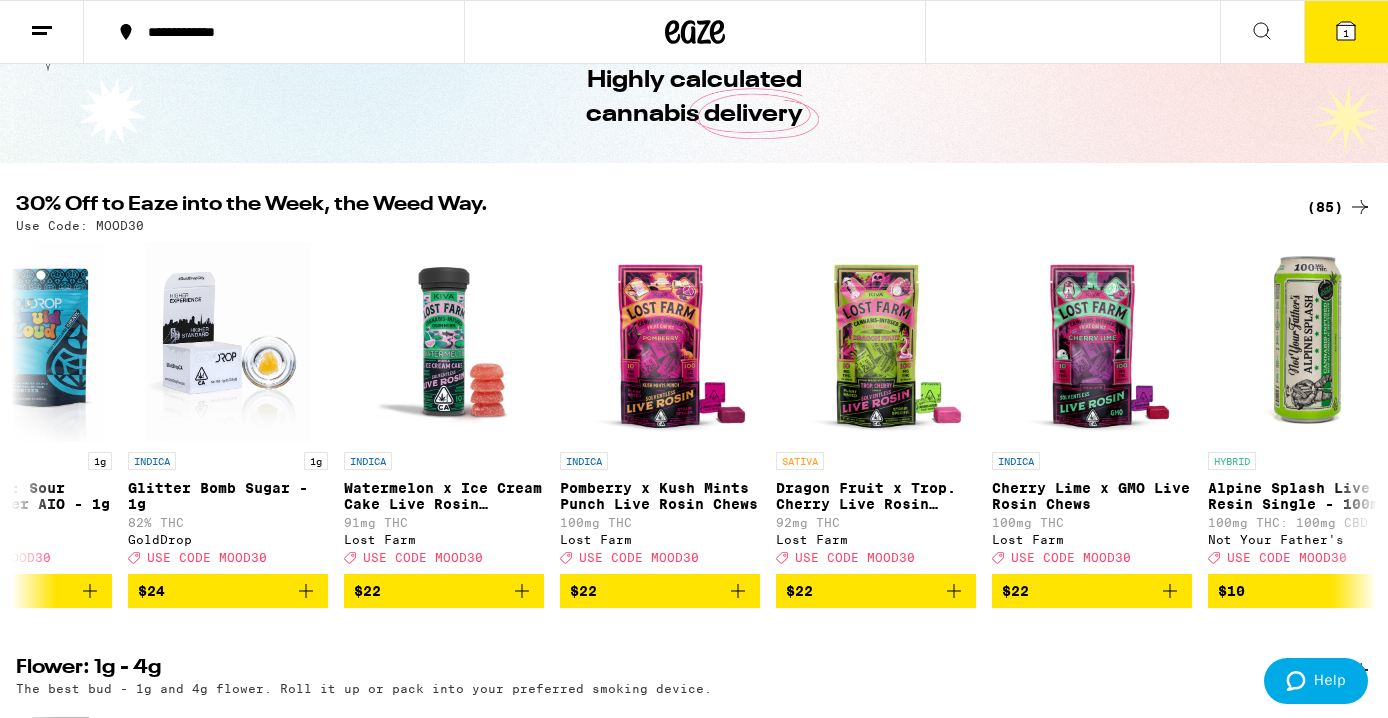 click on "(85)" at bounding box center [1339, 207] 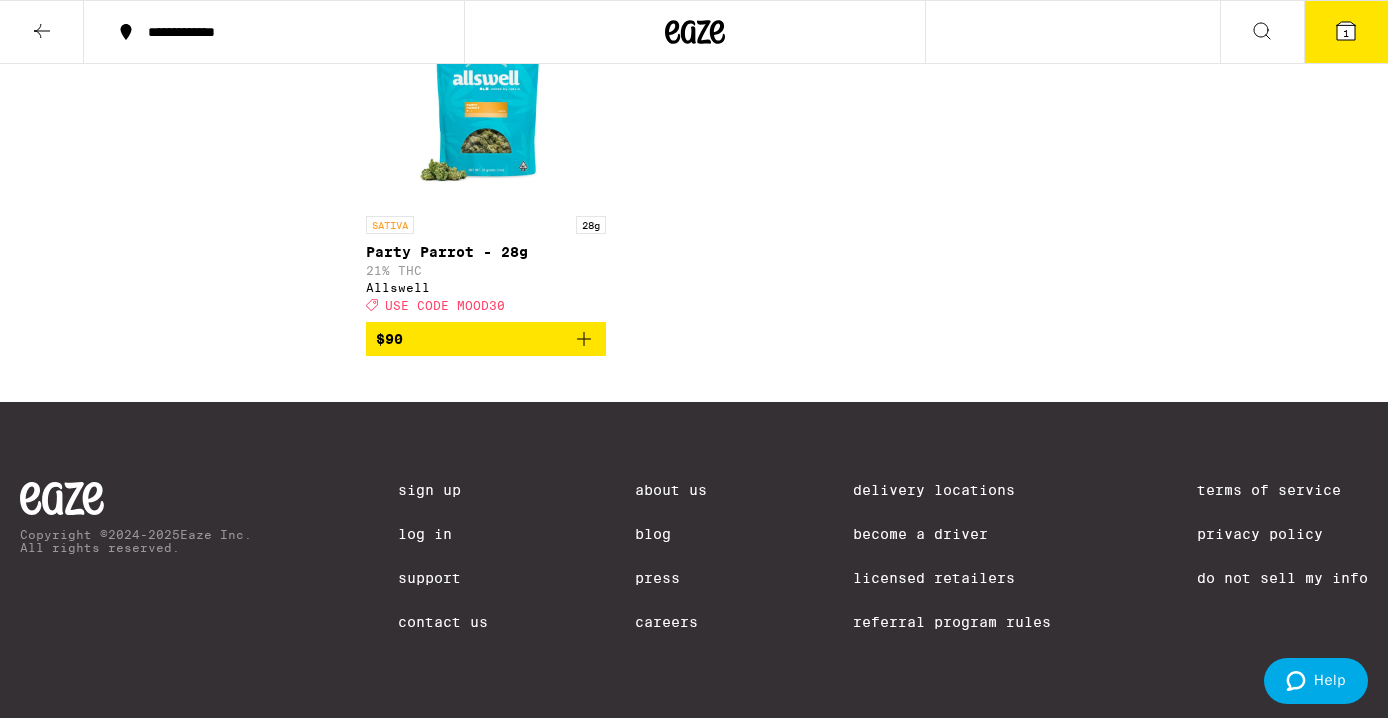 scroll, scrollTop: 8443, scrollLeft: 0, axis: vertical 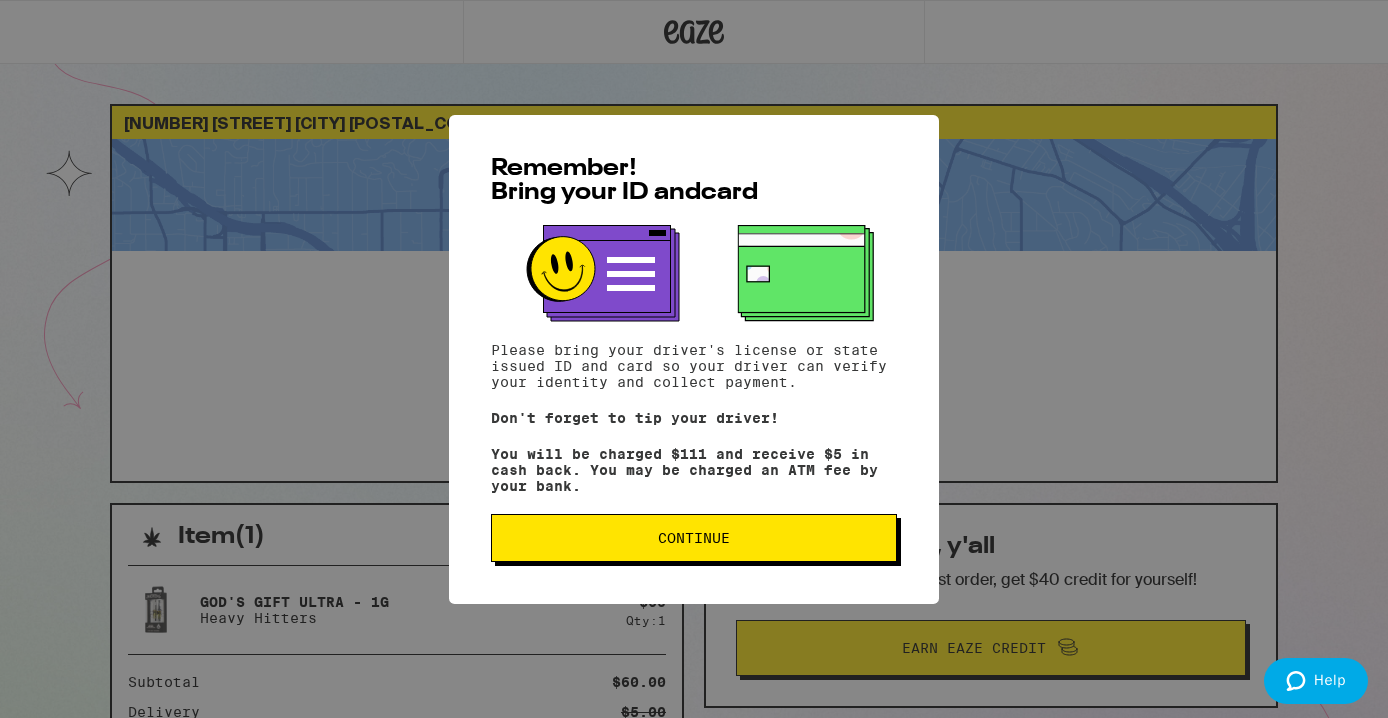 click on "Remember! Bring your ID and card Please bring your [LICENSE_TYPE] or state issued ID and card so your driver can verify your identity and collect payment. Don't forget to tip your driver! You will be charged $[PRICE] and receive $[PRICE] in cash back. You may be charged an ATM fee by your bank. Continue" at bounding box center (694, 359) 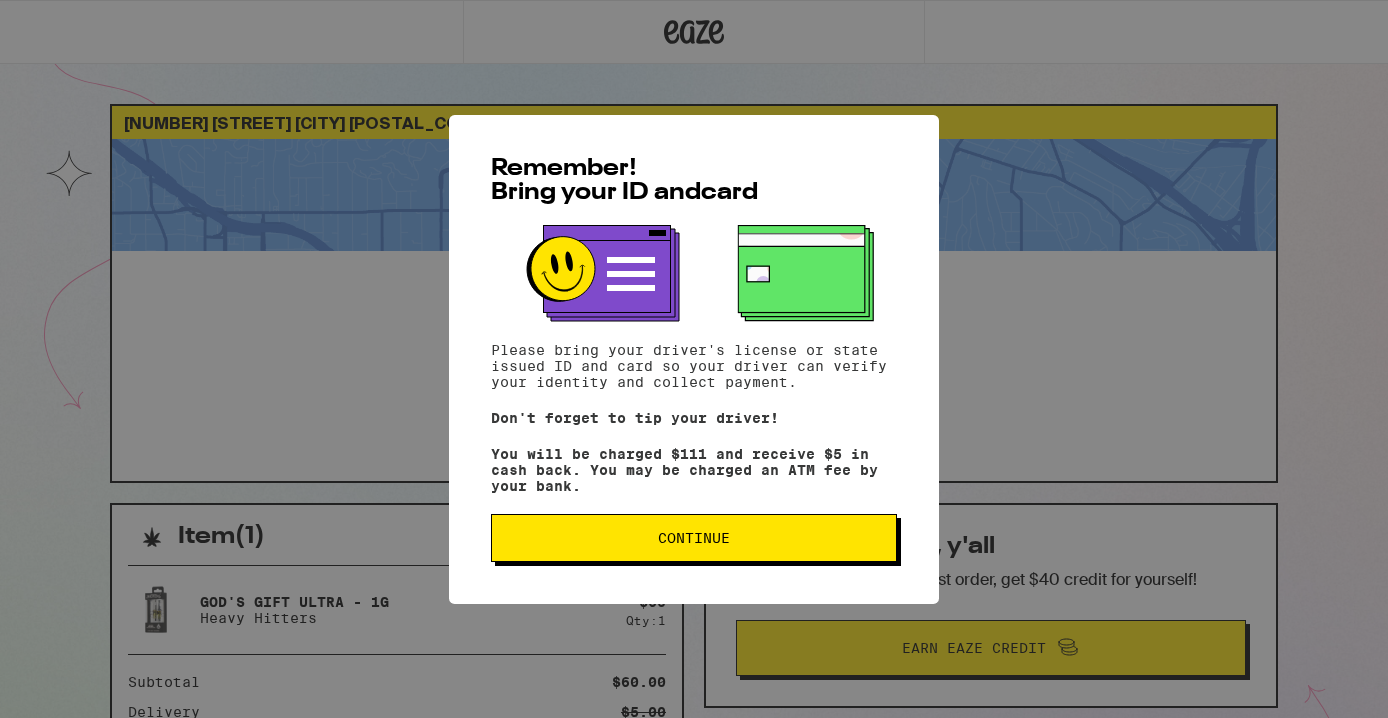 scroll, scrollTop: 0, scrollLeft: 0, axis: both 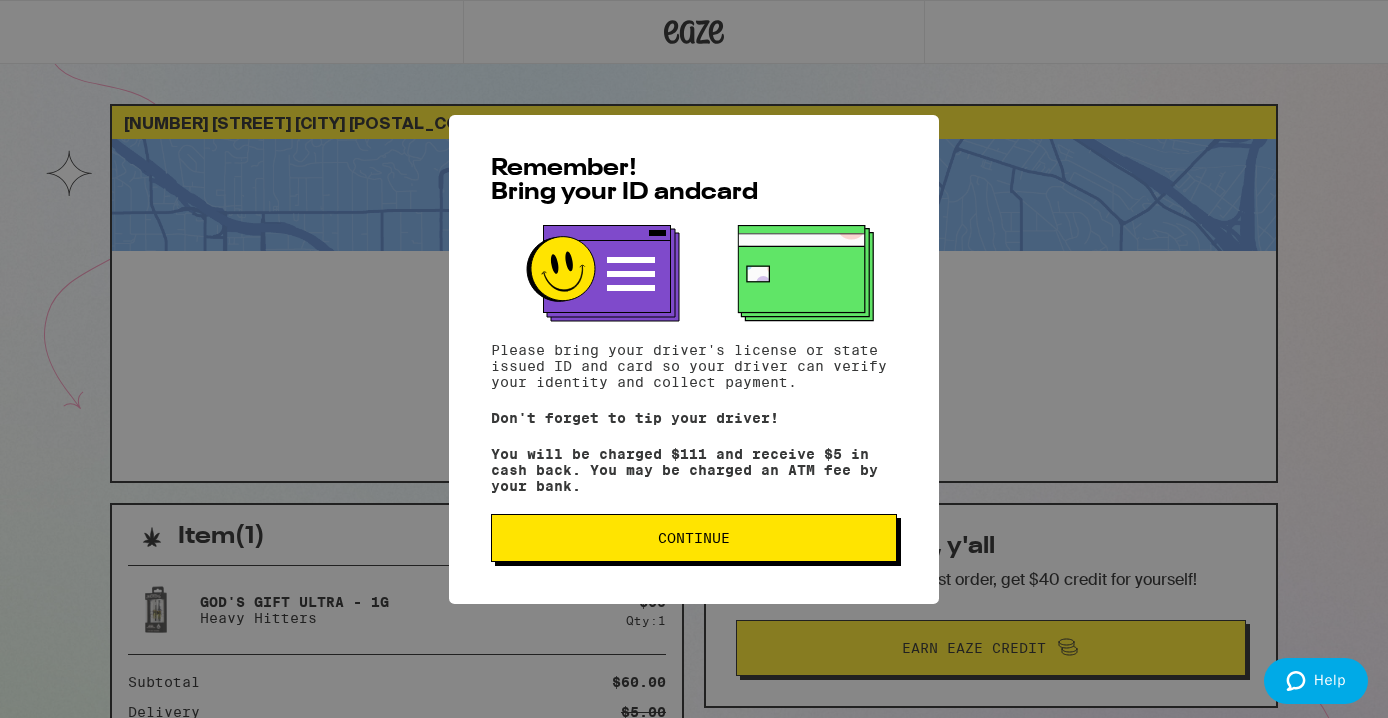 click on "Remember! Bring your ID and card Please bring your [DRIVER_LICENSE] or state issued ID and card so your driver can verify your identity and collect payment. Don't forget to tip your driver! You will be charged $[PRICE] and receive $[PRICE] in cash back. You may be charged an ATM fee by your bank. Continue" at bounding box center [694, 359] 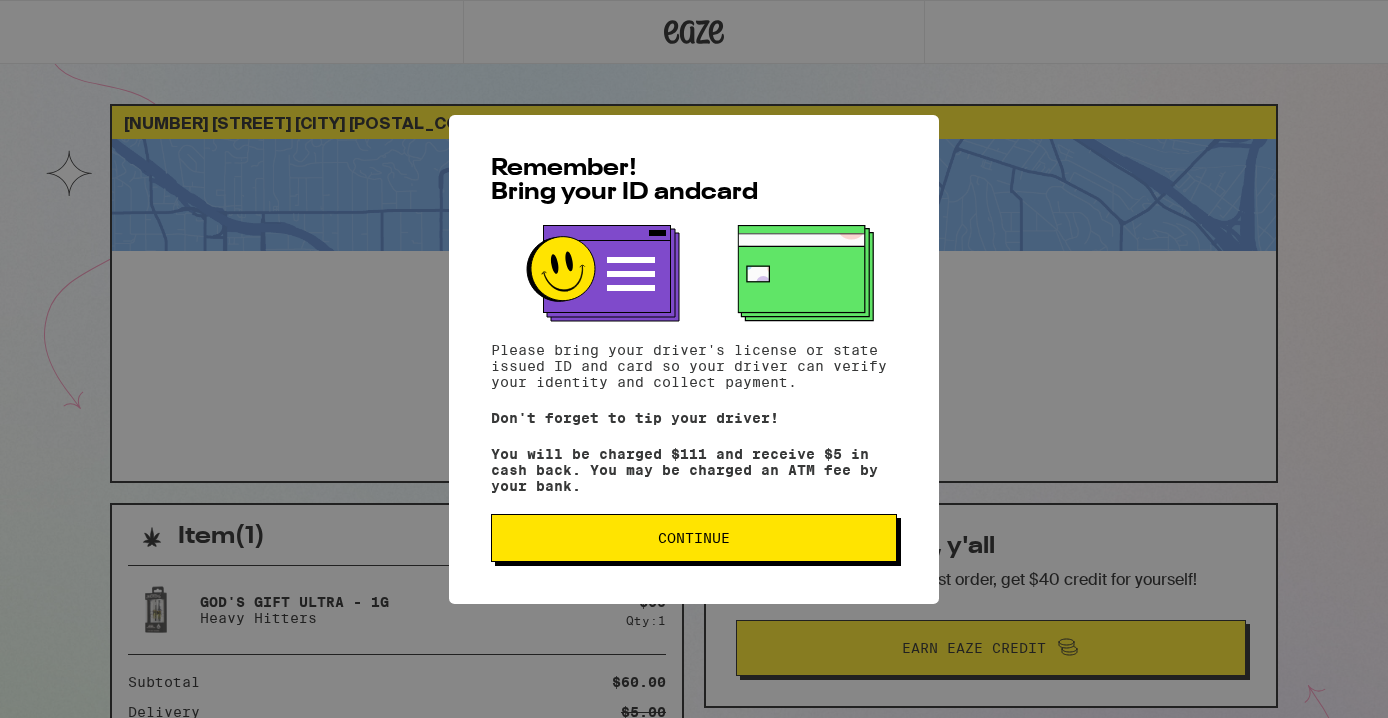 scroll, scrollTop: 0, scrollLeft: 0, axis: both 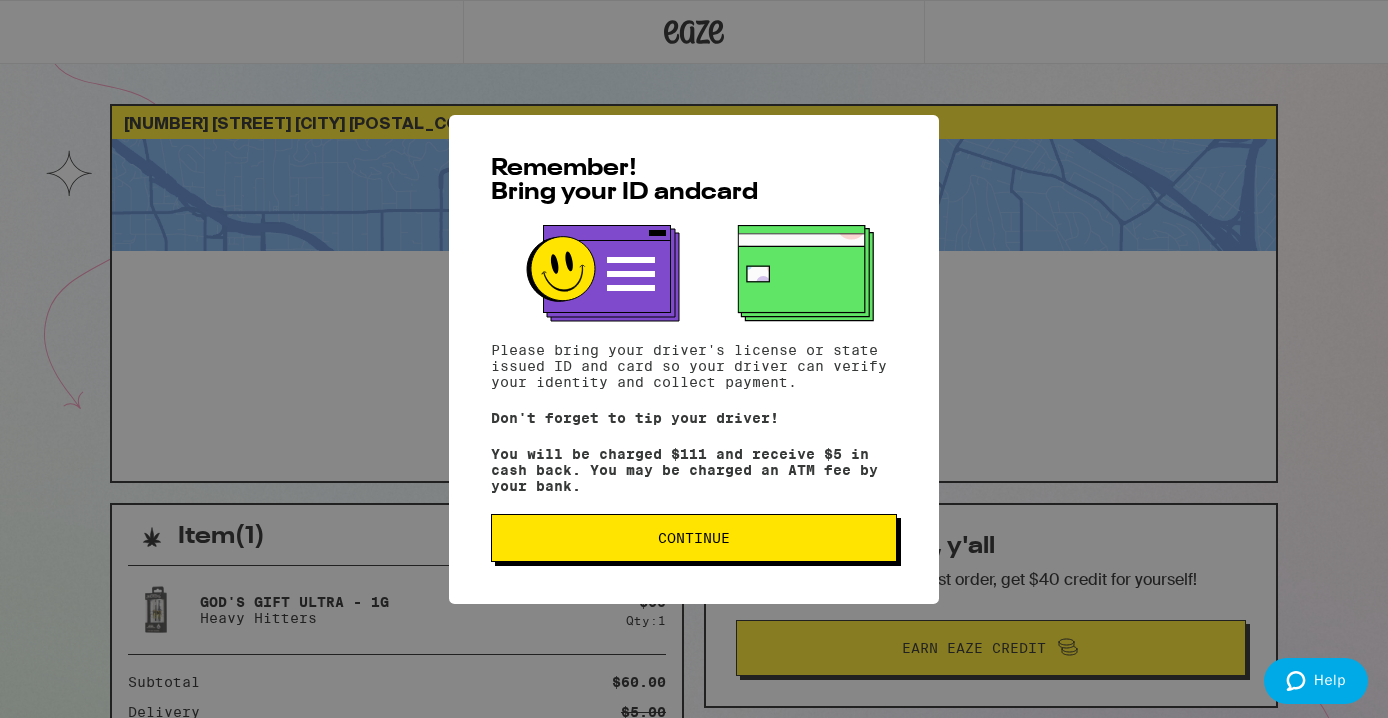 click on "Remember! Bring your ID and card Please bring your [LICENSE_TYPE] or state issued ID and card so your driver can verify your identity and collect payment. Don't forget to tip your driver! You will be charged $[PRICE] and receive $[PRICE] in cash back. You may be charged an ATM fee by your bank. Continue" at bounding box center (694, 359) 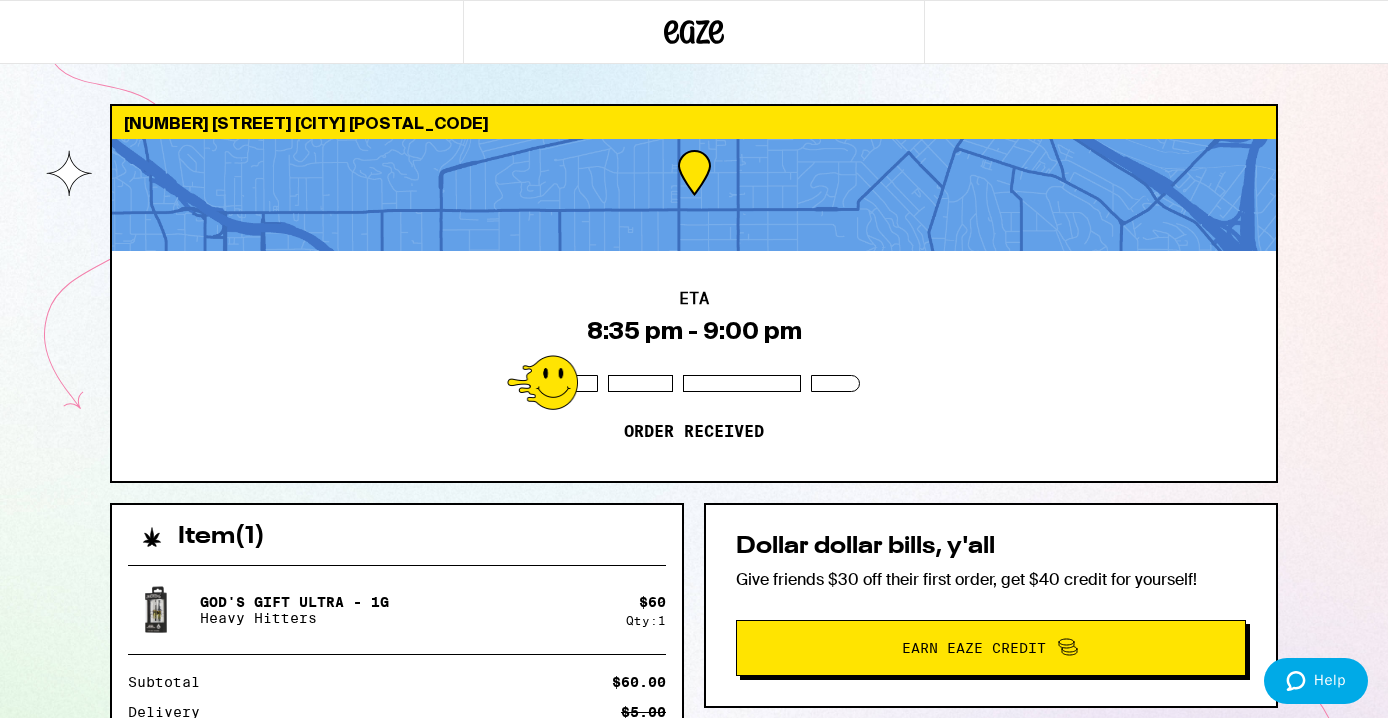 scroll, scrollTop: 219, scrollLeft: 0, axis: vertical 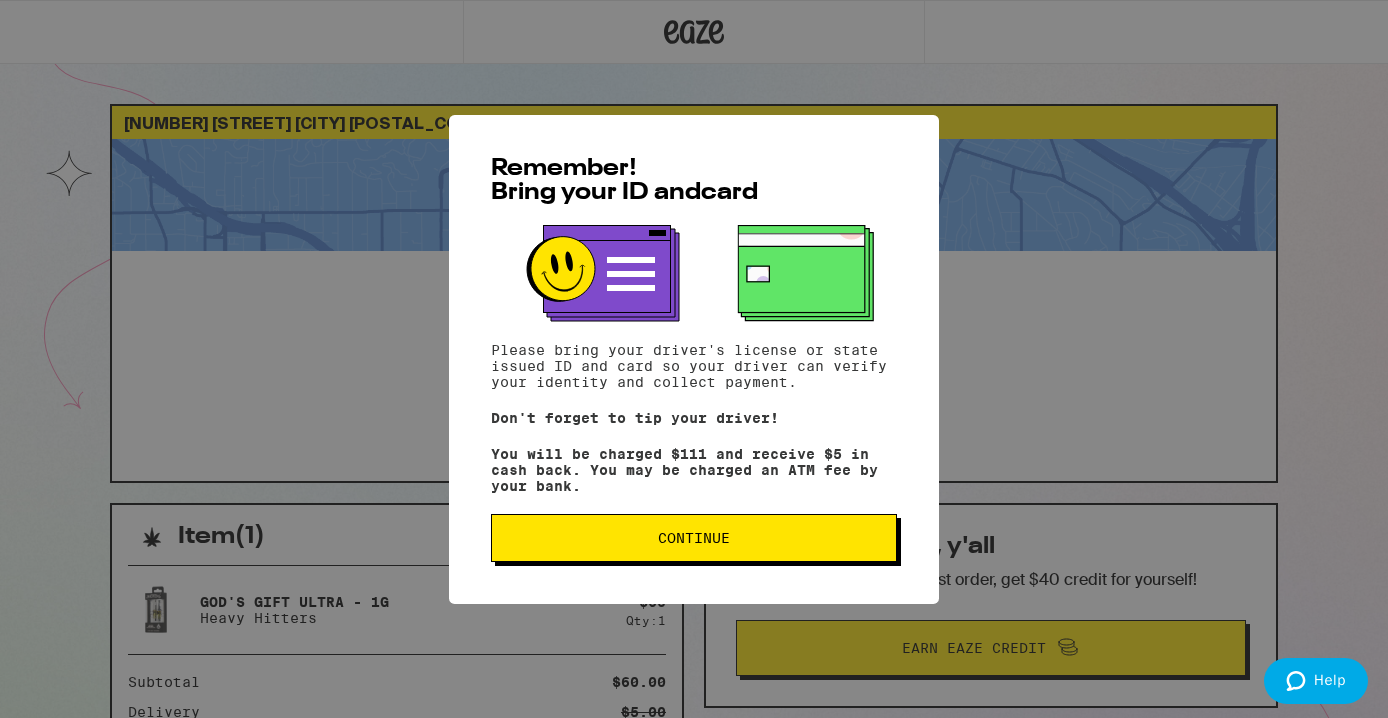 click on "Remember! Bring your ID and card Please bring your [LICENSE_TYPE] or state issued ID and card so your driver can verify your identity and collect payment. Don't forget to tip your driver! You will be charged $[PRICE] and receive $[PRICE] in cash back. You may be charged an ATM fee by your bank. Continue" at bounding box center [694, 359] 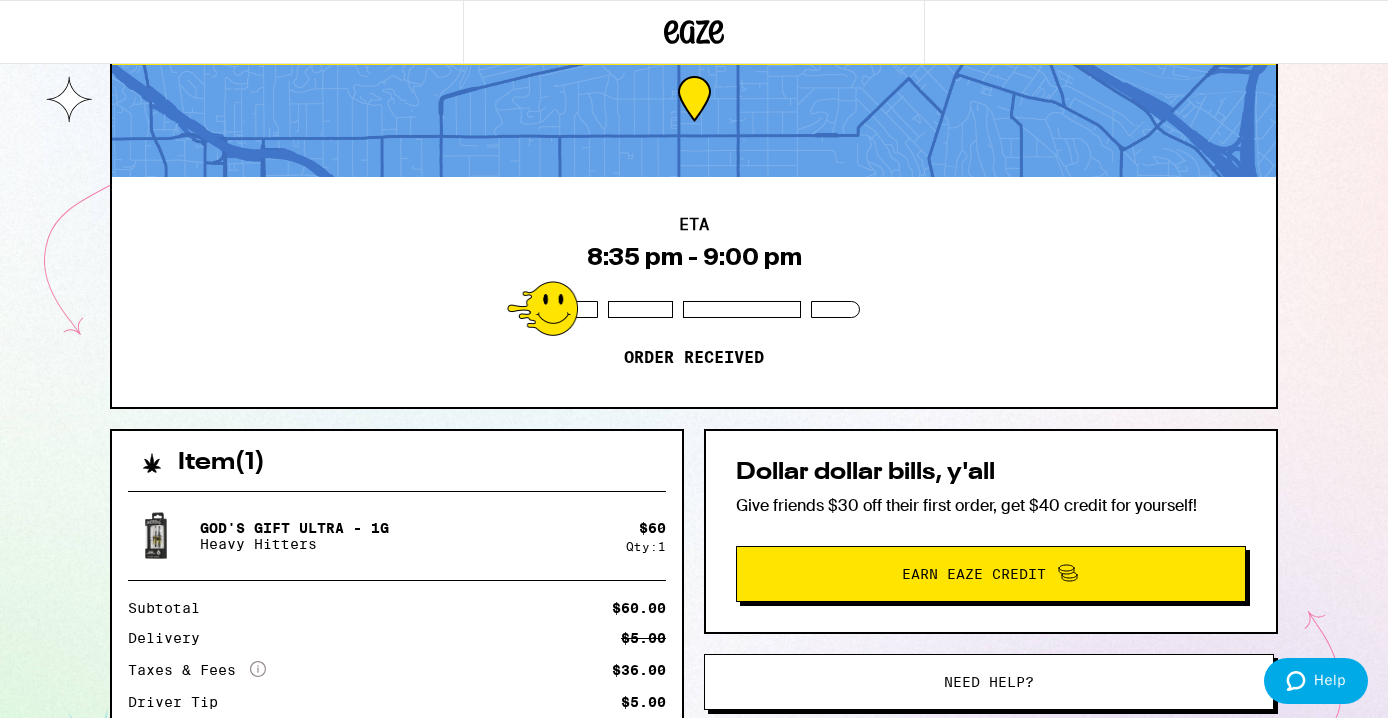 scroll, scrollTop: 135, scrollLeft: 0, axis: vertical 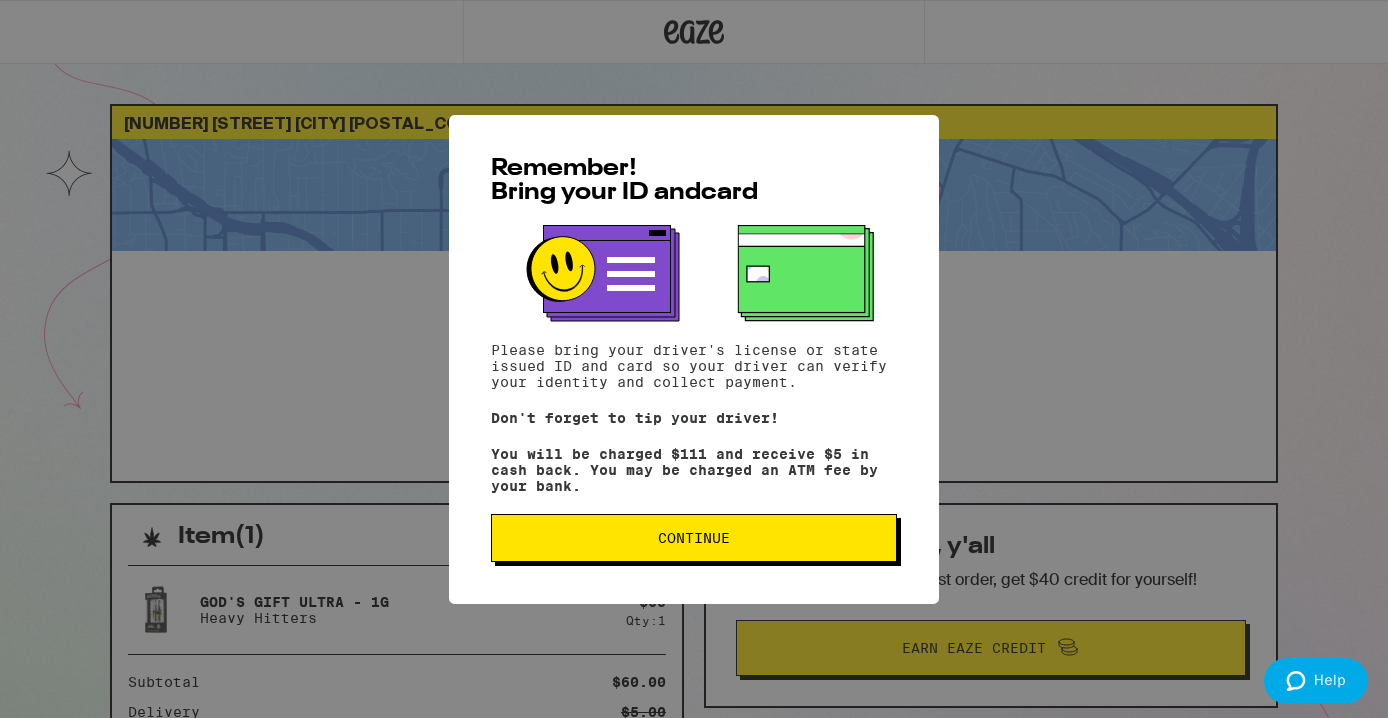 click on "Remember! Bring your ID and  card Please bring your driver's license or state issued ID and card so your driver can verify your identity and collect payment. Don't forget to tip your driver! You will be charged $111 and receive $5 in cash back. You may be charged an ATM fee by your bank. Continue" at bounding box center [694, 359] 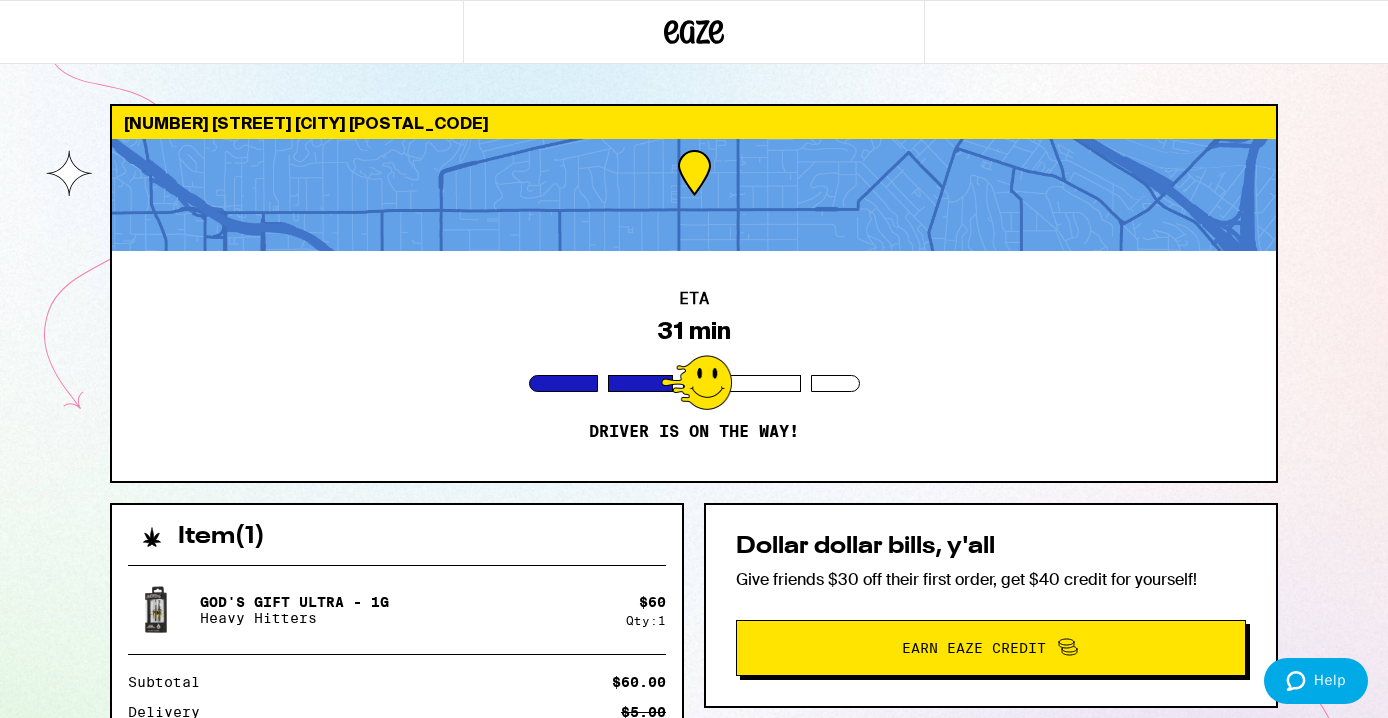 scroll, scrollTop: 0, scrollLeft: 0, axis: both 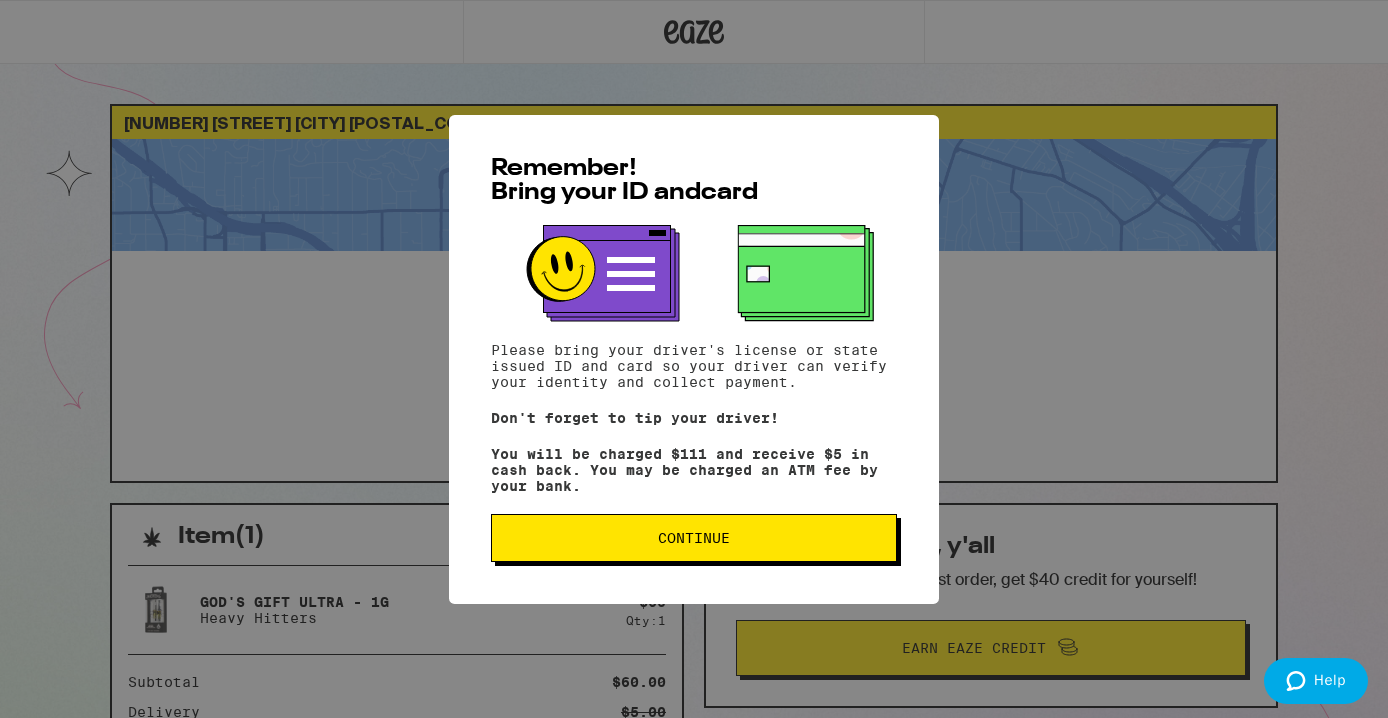 click on "Continue" at bounding box center [694, 538] 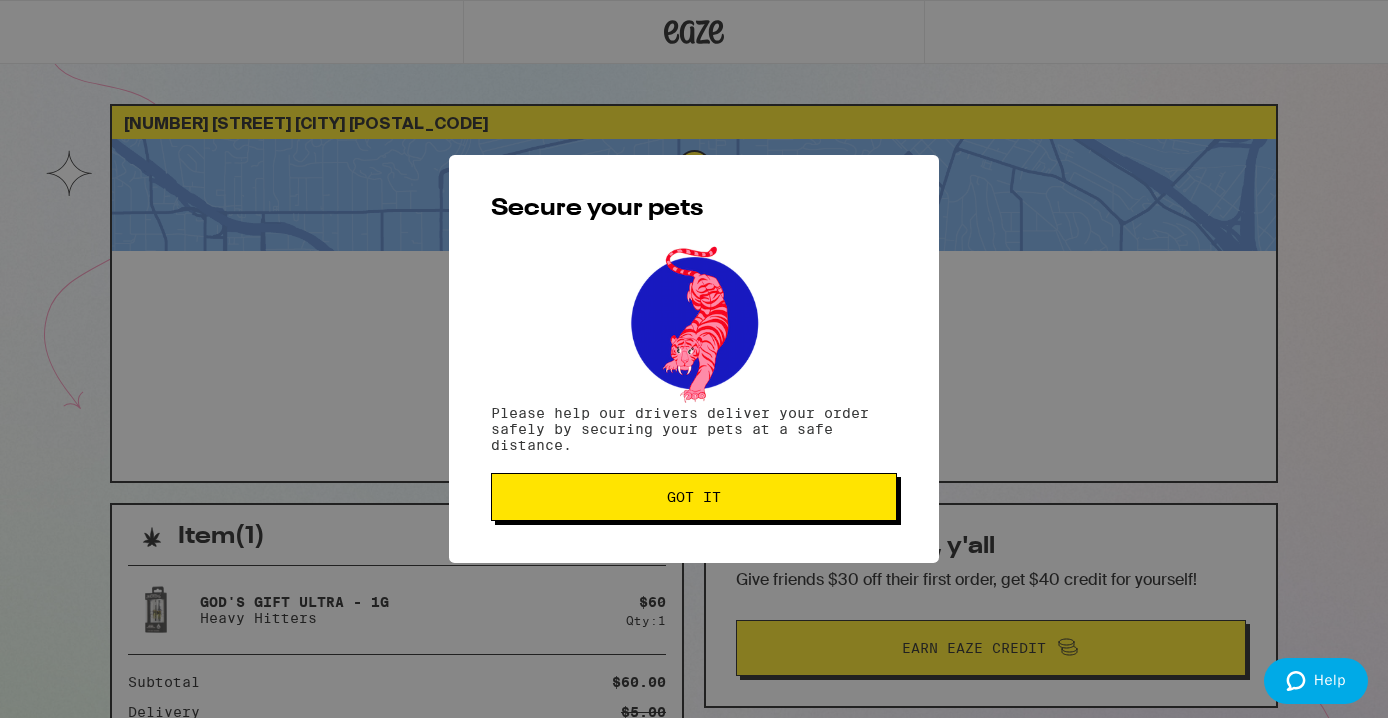 click on "Got it" at bounding box center (694, 497) 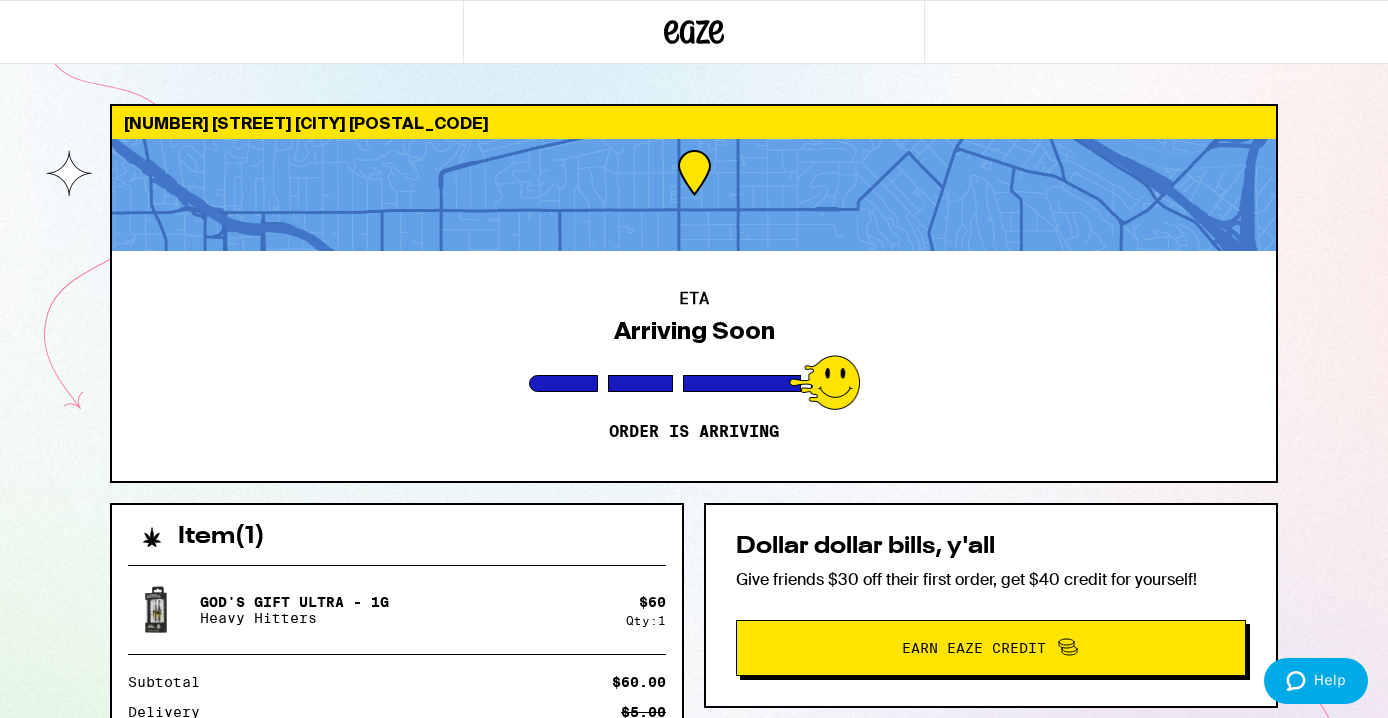 click at bounding box center [694, 195] 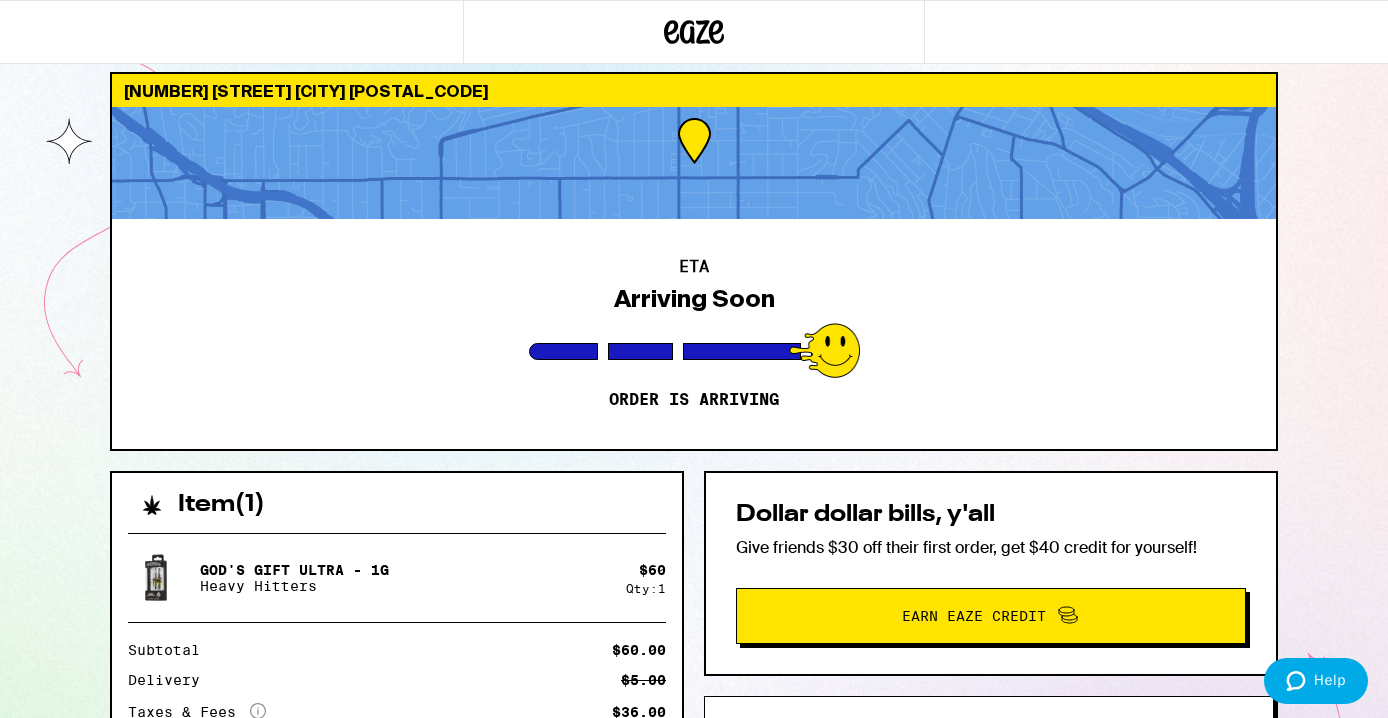 scroll, scrollTop: 0, scrollLeft: 0, axis: both 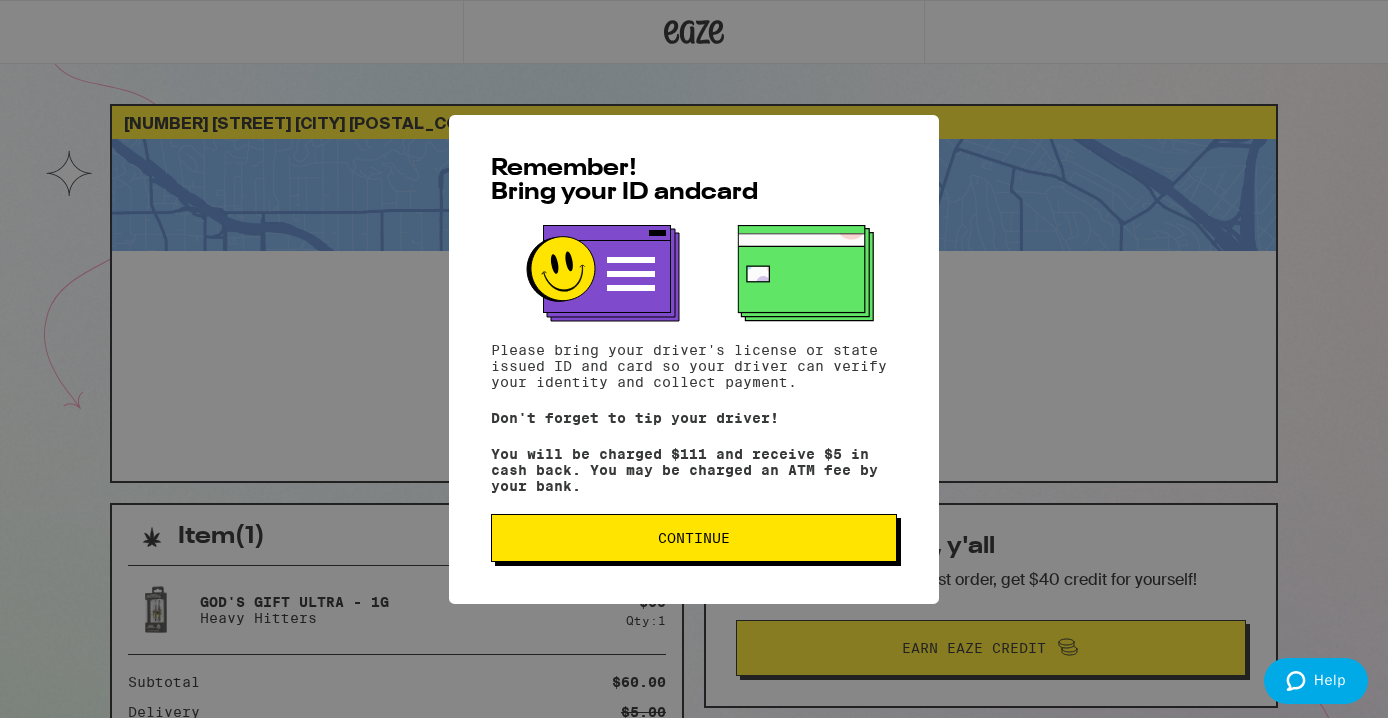 click on "Continue" at bounding box center [694, 538] 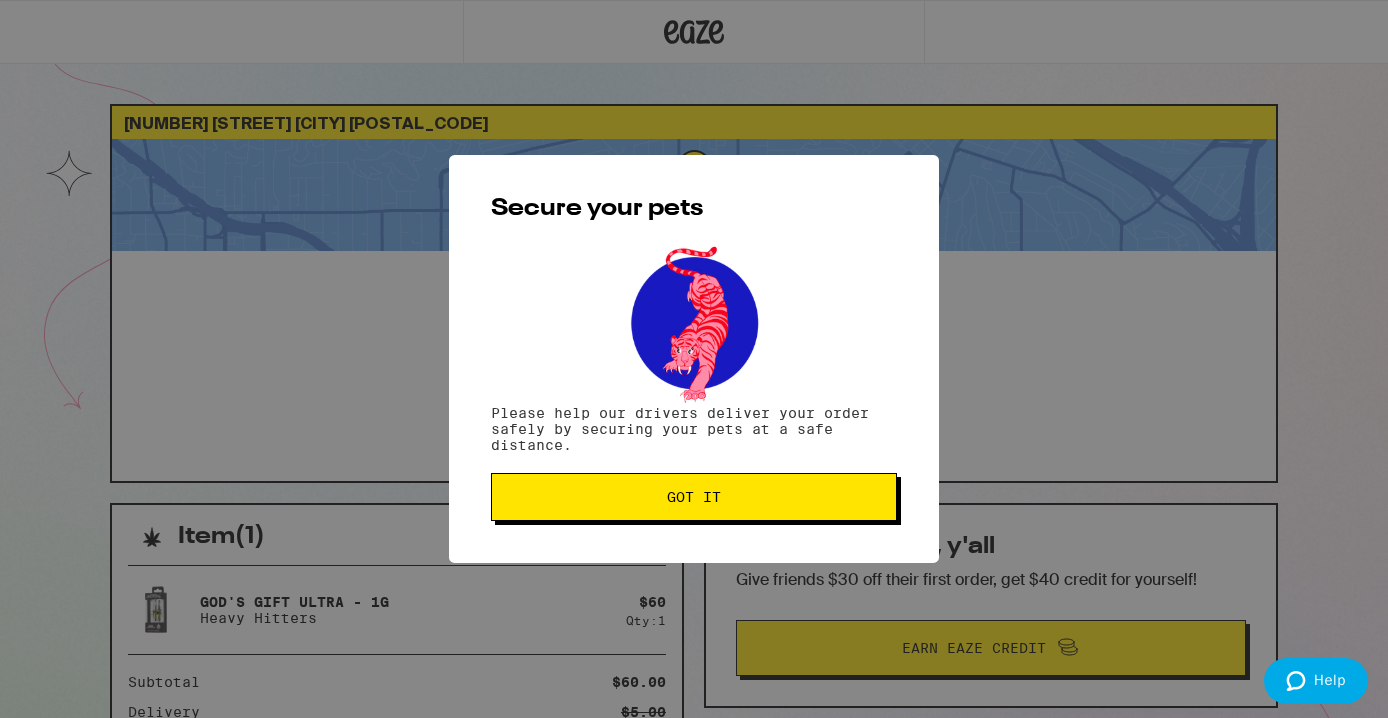 scroll, scrollTop: 0, scrollLeft: 0, axis: both 